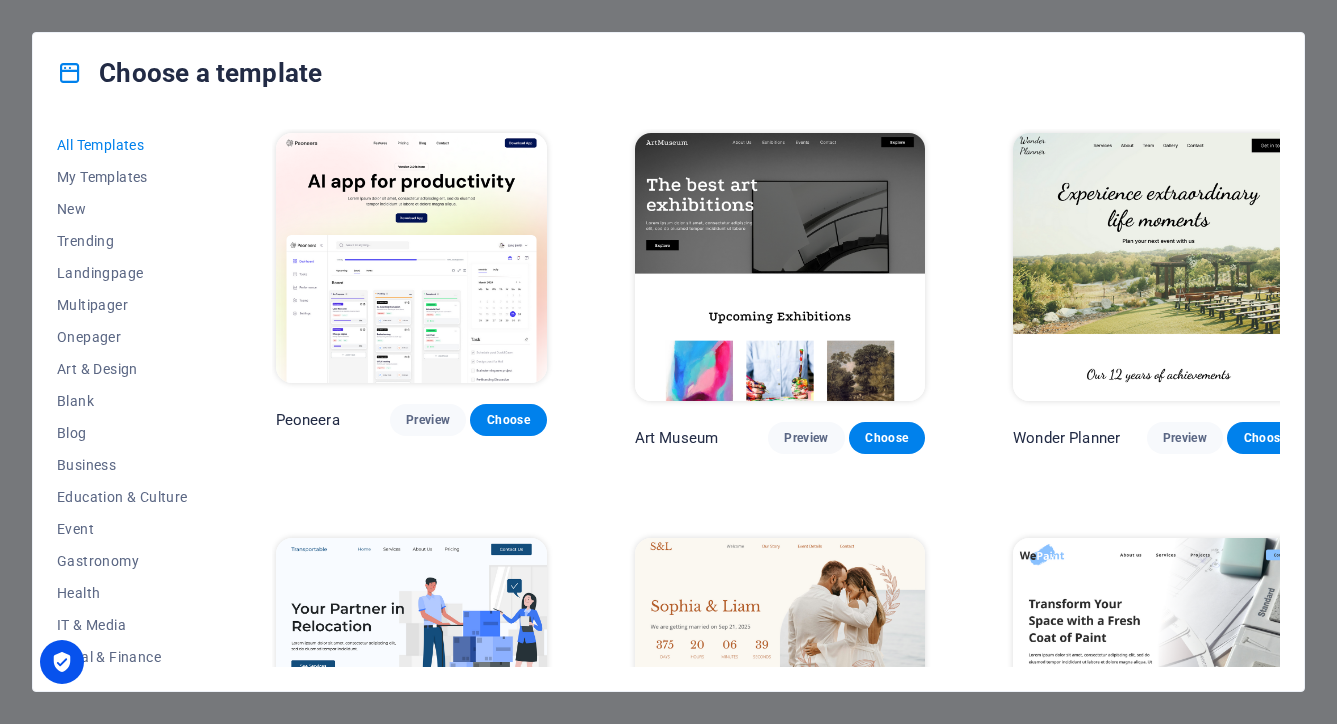 scroll, scrollTop: 0, scrollLeft: 0, axis: both 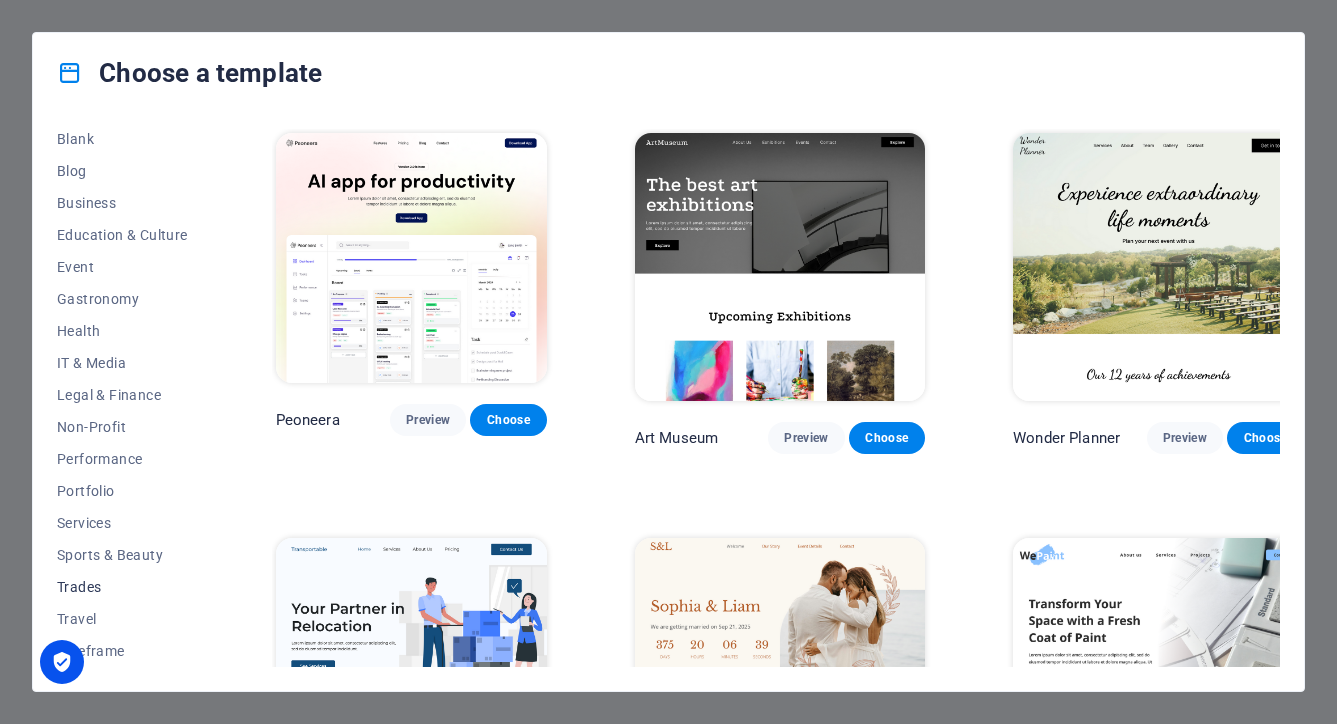 click on "Trades" at bounding box center (122, 587) 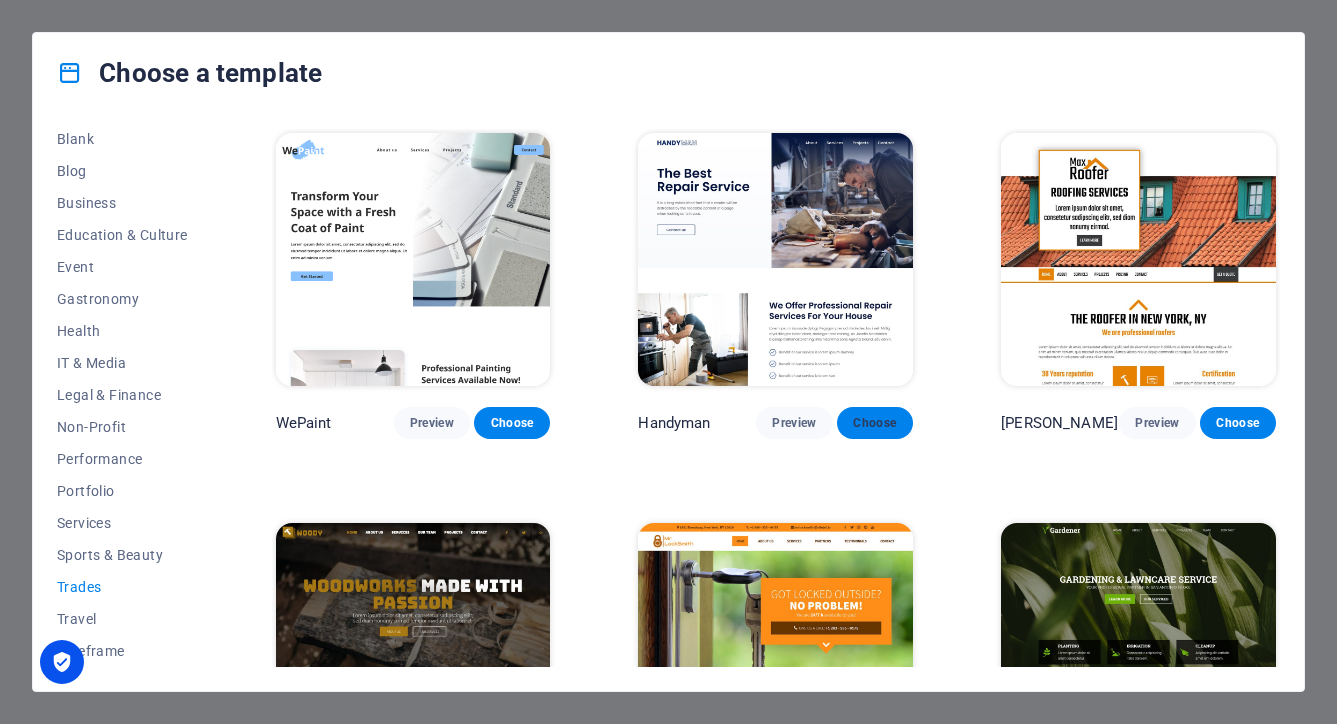 click on "Choose" at bounding box center [875, 423] 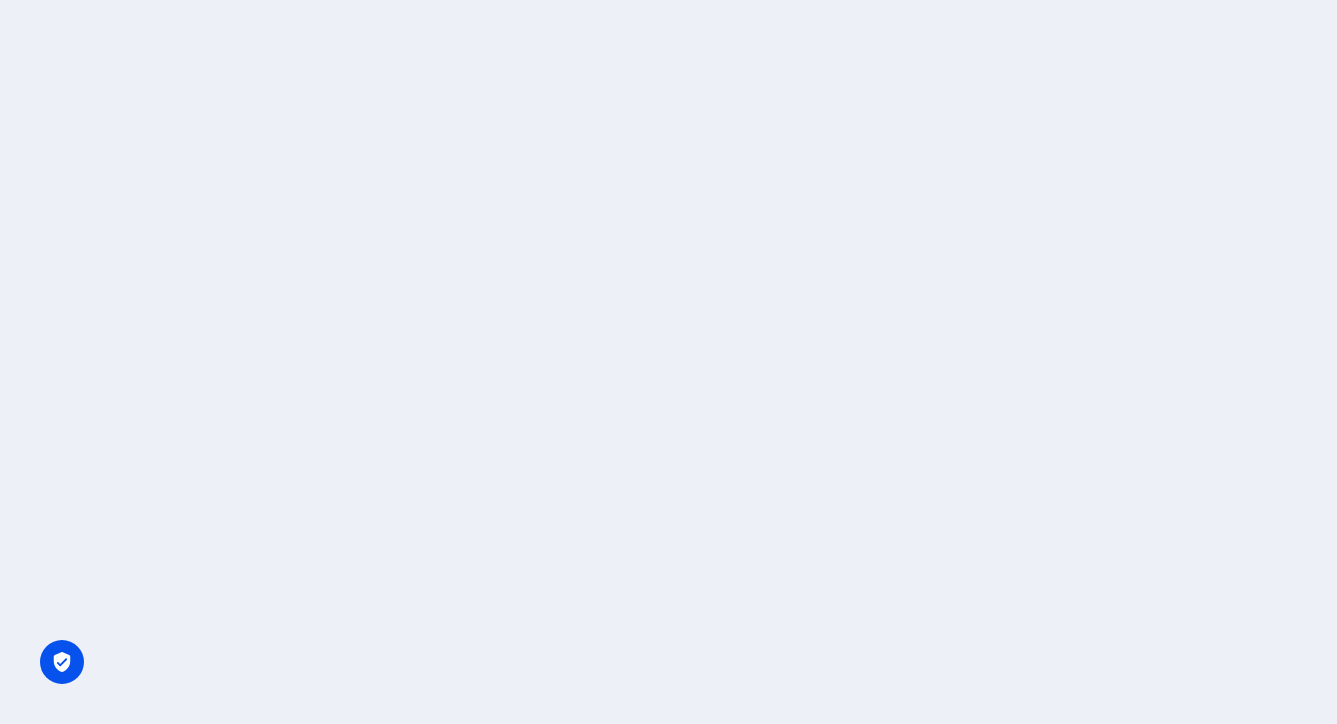scroll, scrollTop: 0, scrollLeft: 0, axis: both 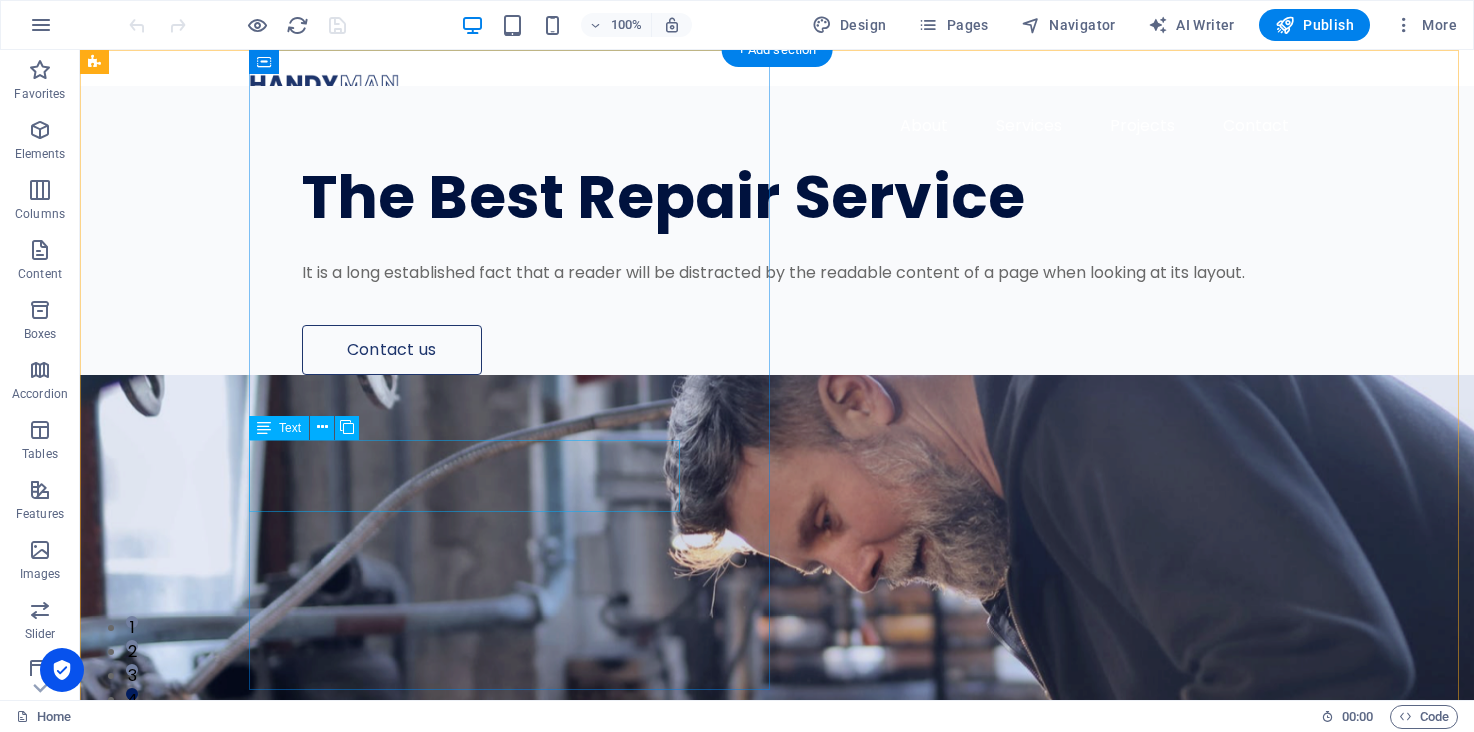 click on "It is a long established fact that a reader will be distracted by the readable content of a page when looking at its layout." at bounding box center (817, 273) 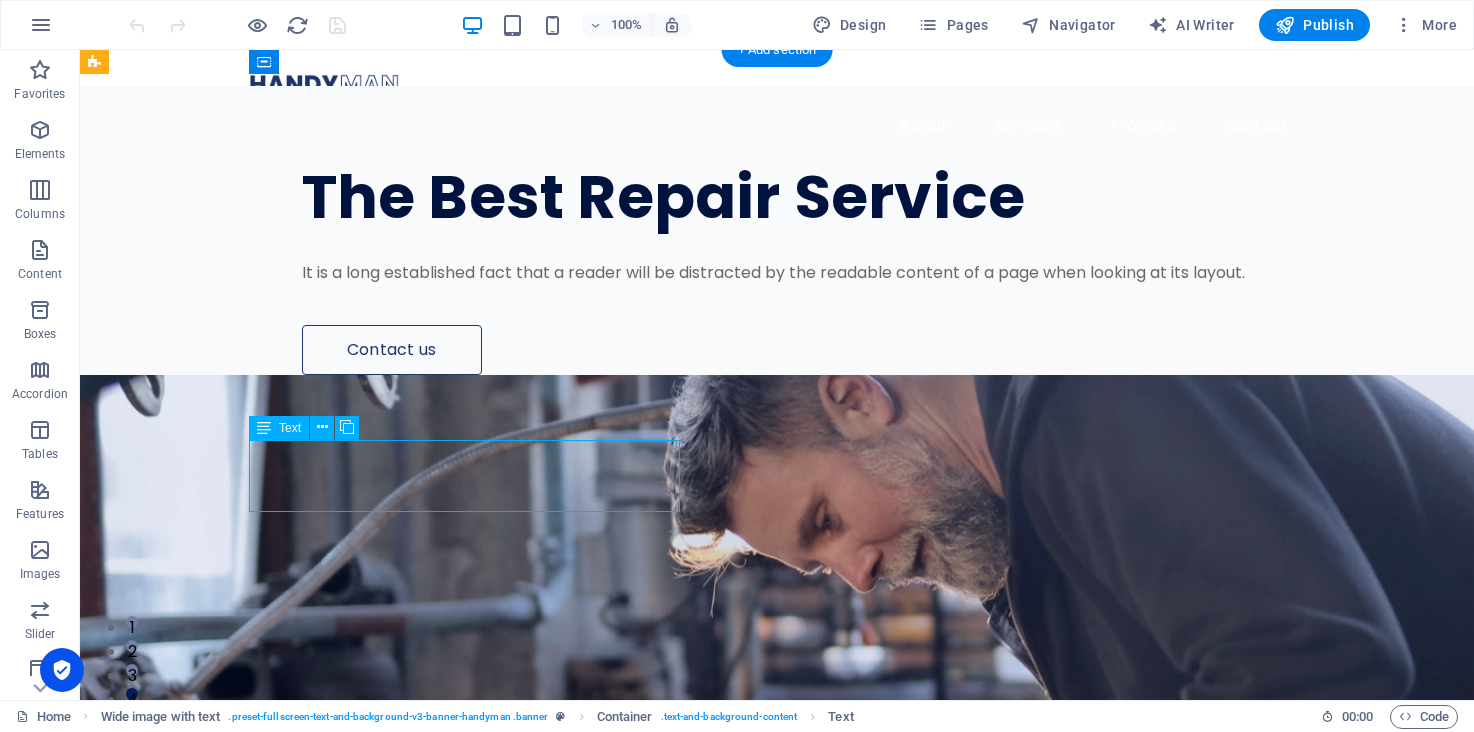 click on "It is a long established fact that a reader will be distracted by the readable content of a page when looking at its layout." at bounding box center [817, 273] 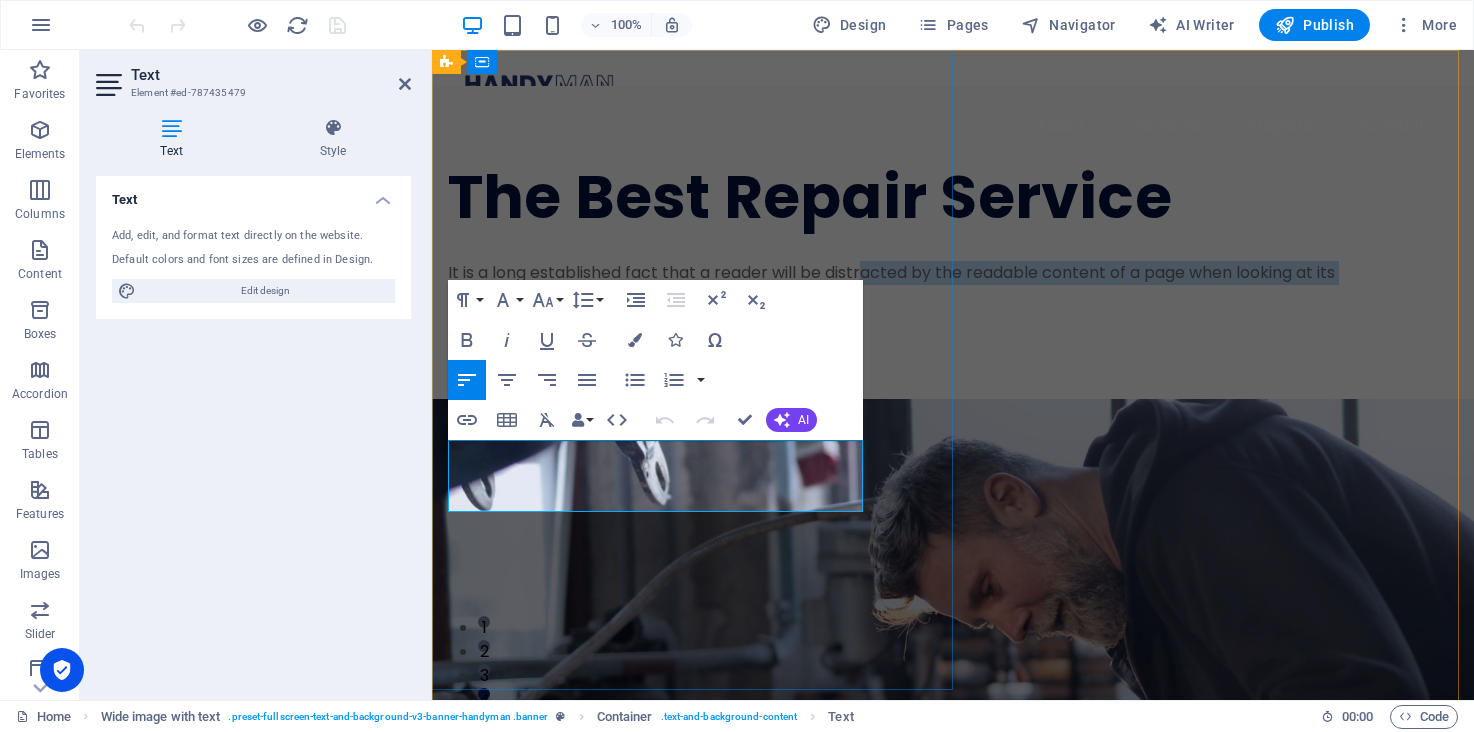 drag, startPoint x: 628, startPoint y: 495, endPoint x: 483, endPoint y: 464, distance: 148.27676 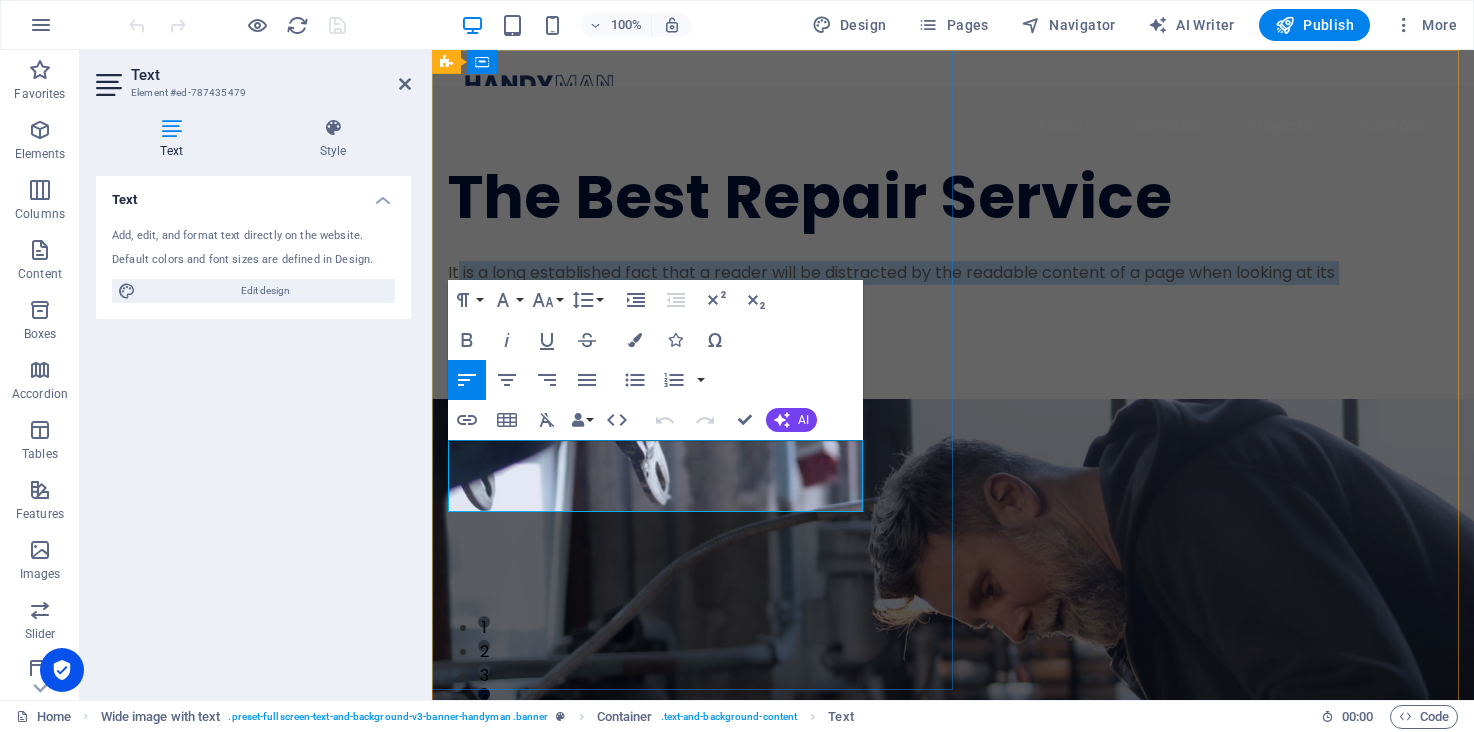 drag, startPoint x: 614, startPoint y: 502, endPoint x: 455, endPoint y: 459, distance: 164.71187 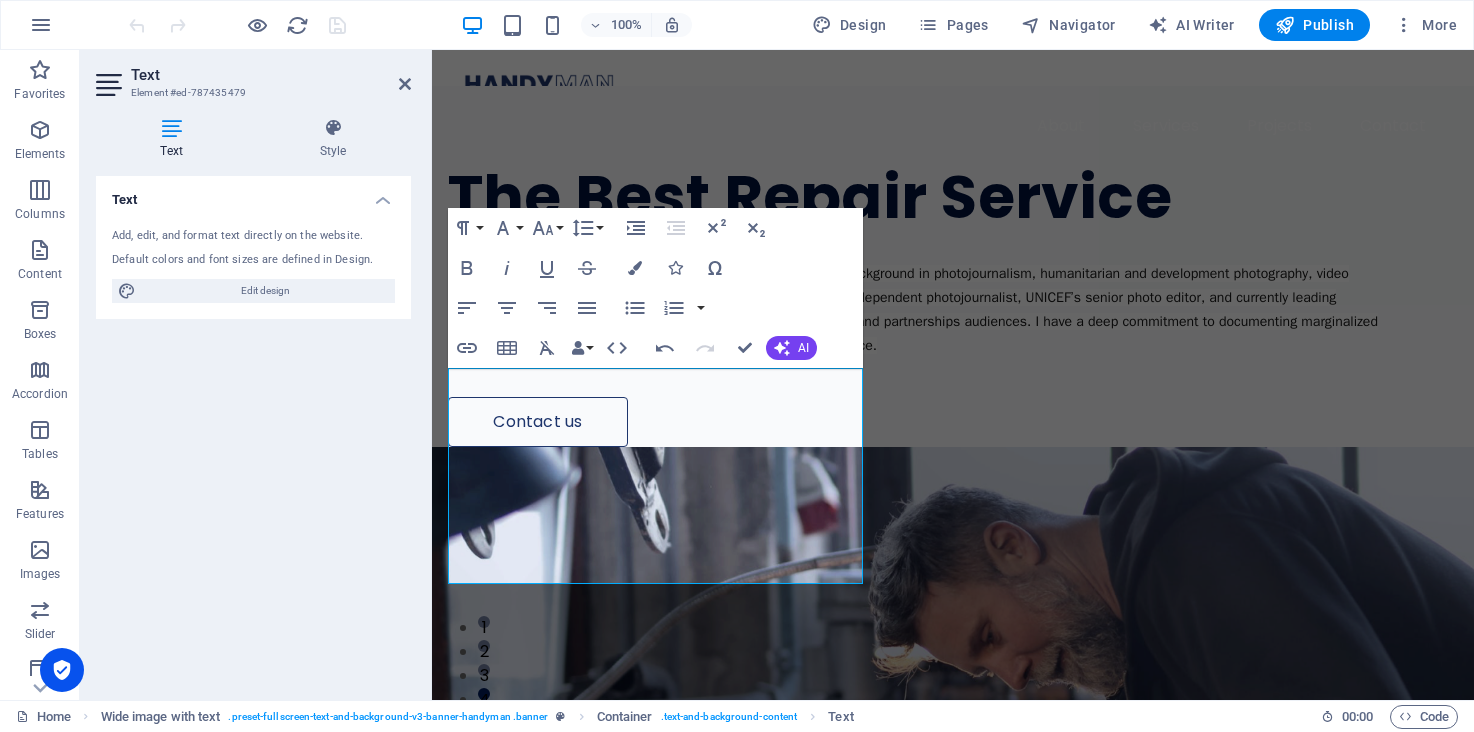 click at bounding box center (953, 767) 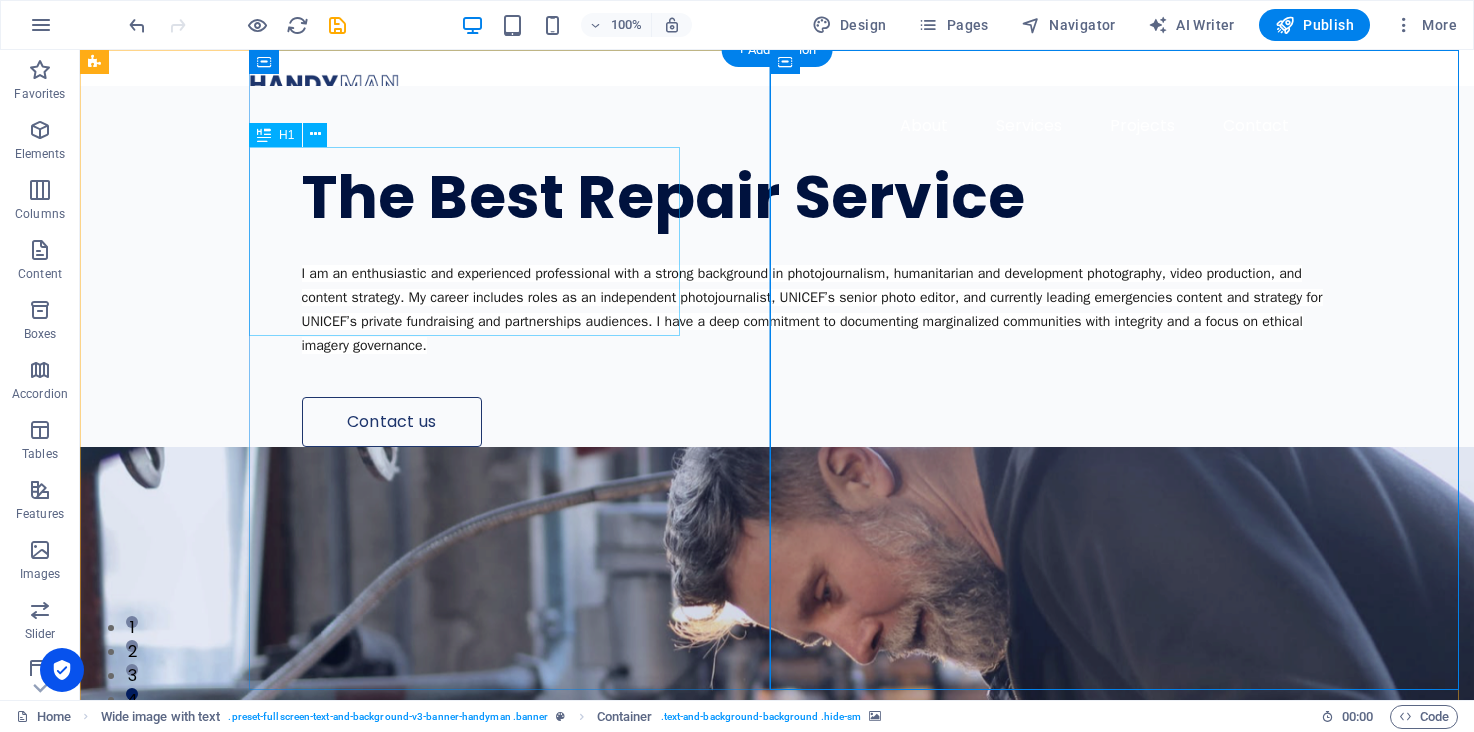 click on "The Best Repair Service" at bounding box center (817, 197) 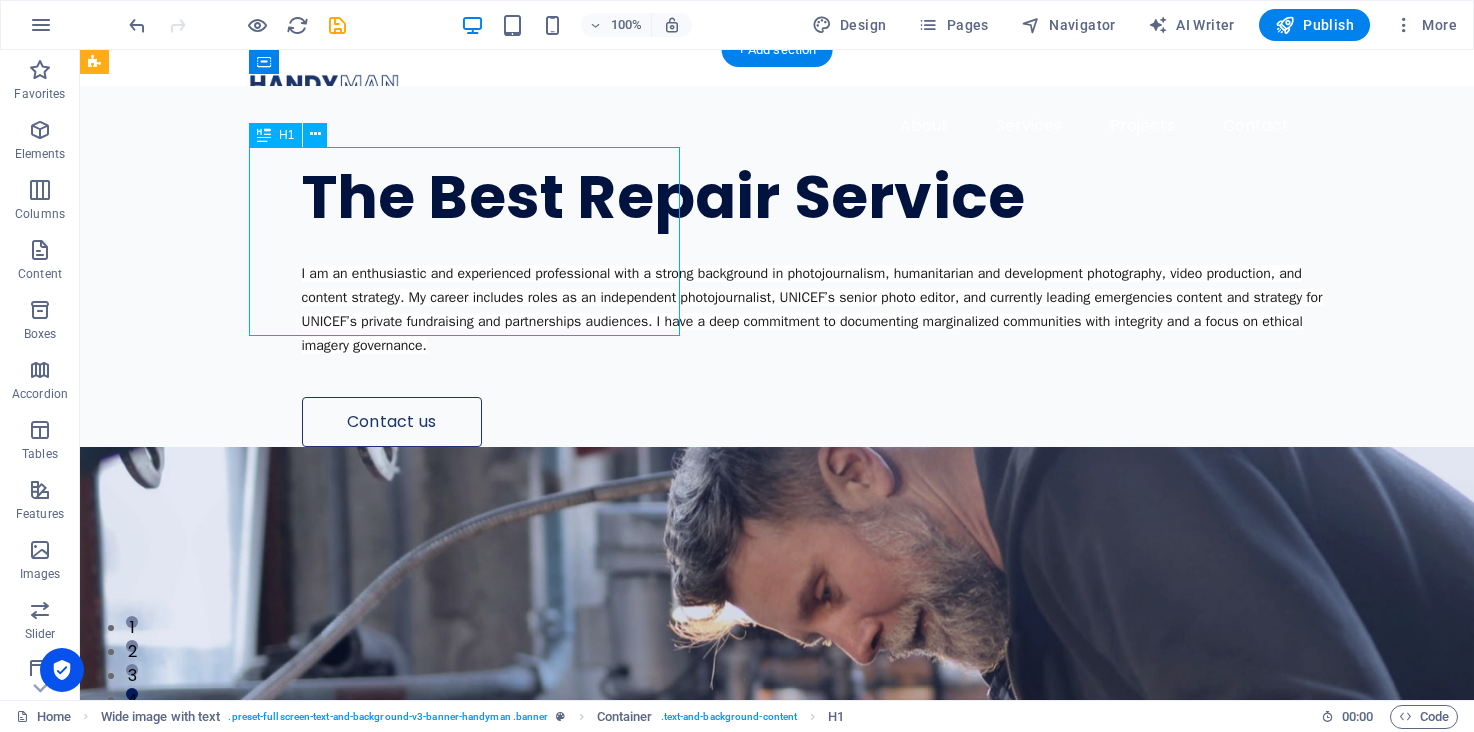 click on "The Best Repair Service" at bounding box center (817, 197) 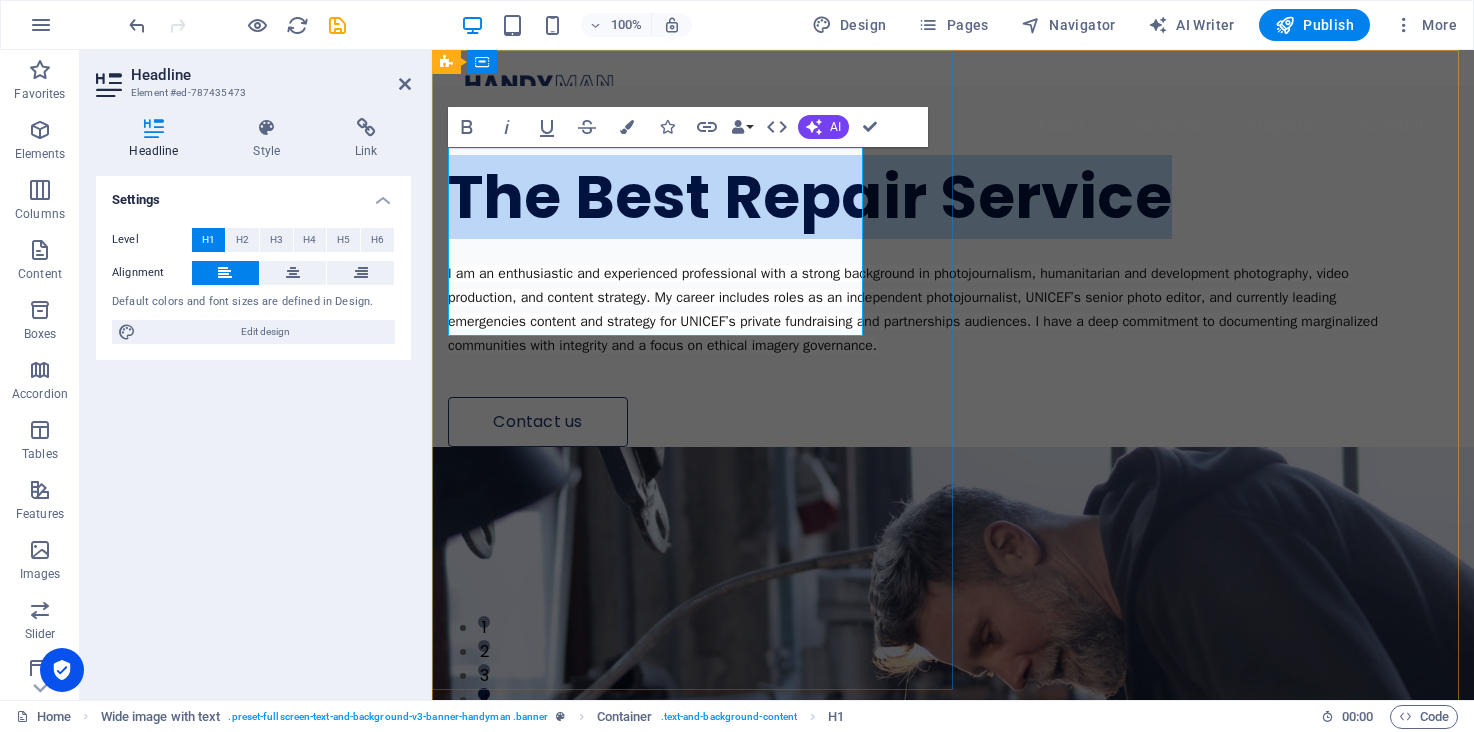 type 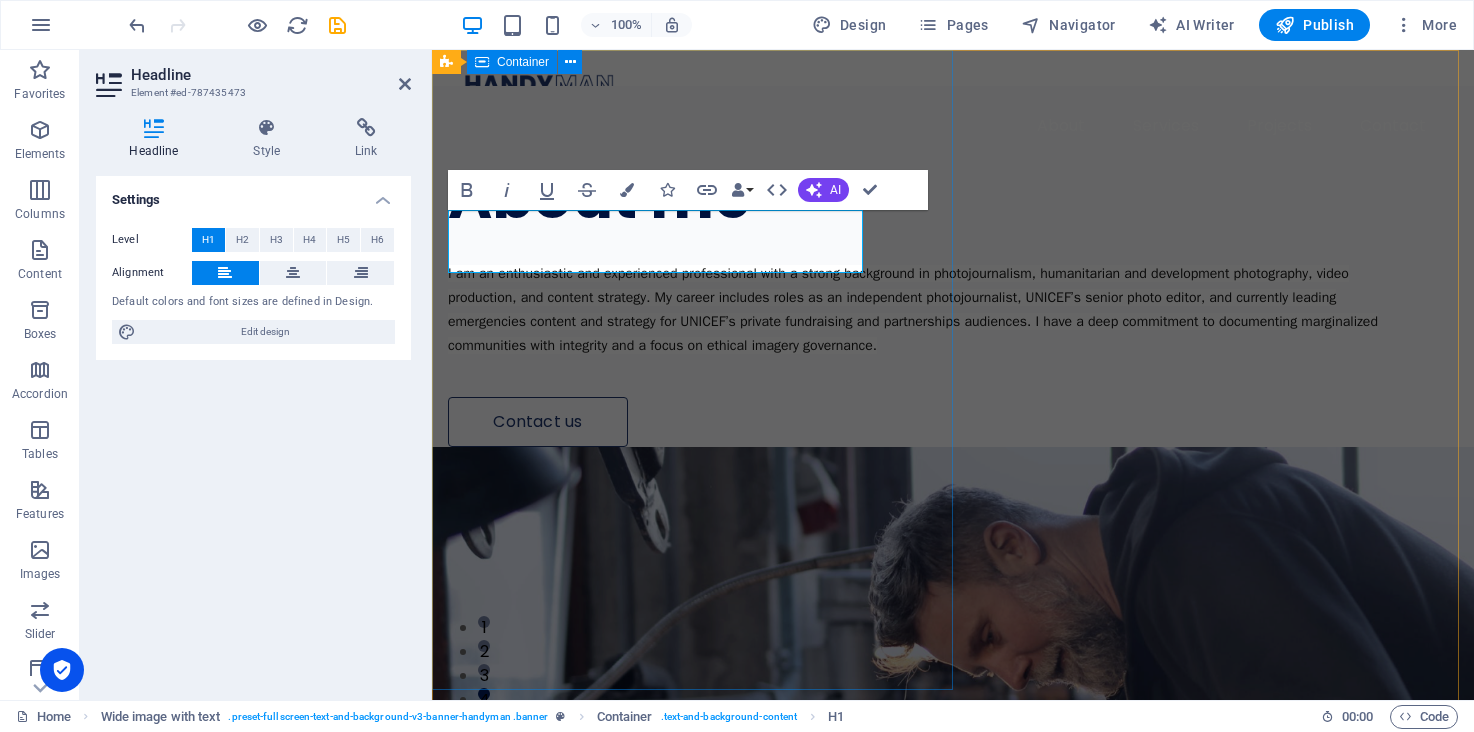 click on "About me I am an enthusiastic and experienced professional with a strong background in photojournalism, humanitarian and development photography, video production, and content strategy. My career includes roles as an independent photojournalist, UNICEF’s senior photo editor, and currently leading emergencies content and strategy for UNICEF’s private fundraising and partnerships audiences. I have a deep commitment to documenting marginalized communities with integrity and a focus on ethical imagery governance. Contact us" at bounding box center [953, 266] 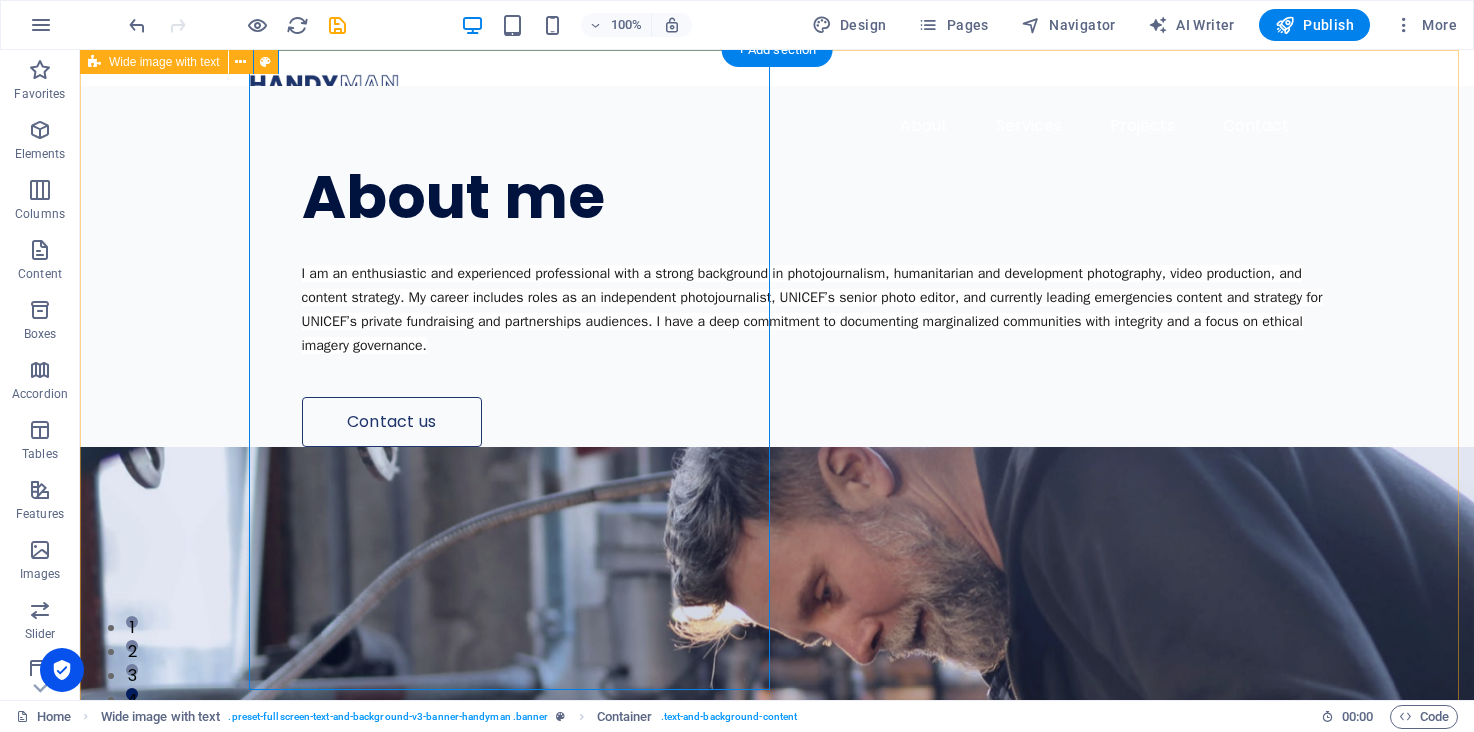click on "About me I am an enthusiastic and experienced professional with a strong background in photojournalism, humanitarian and development photography, video production, and content strategy. My career includes roles as an independent photojournalist, UNICEF’s senior photo editor, and currently leading emergencies content and strategy for UNICEF’s private fundraising and partnerships audiences. I have a deep commitment to documenting marginalized communities with integrity and a focus on ethical imagery governance. Contact us Drop content here or  Add elements  Paste clipboard Drop content here or  Add elements  Paste clipboard" at bounding box center (777, 1048) 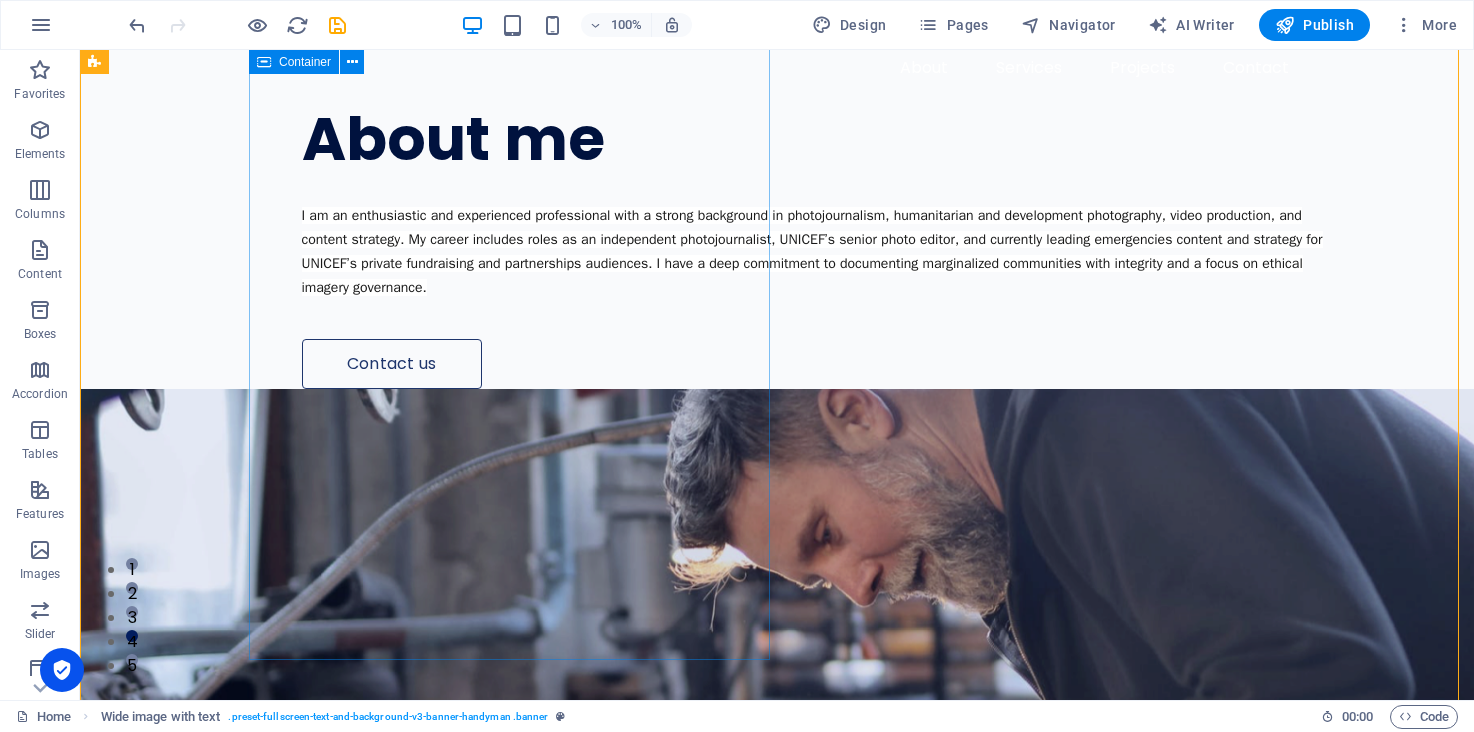 scroll, scrollTop: 0, scrollLeft: 0, axis: both 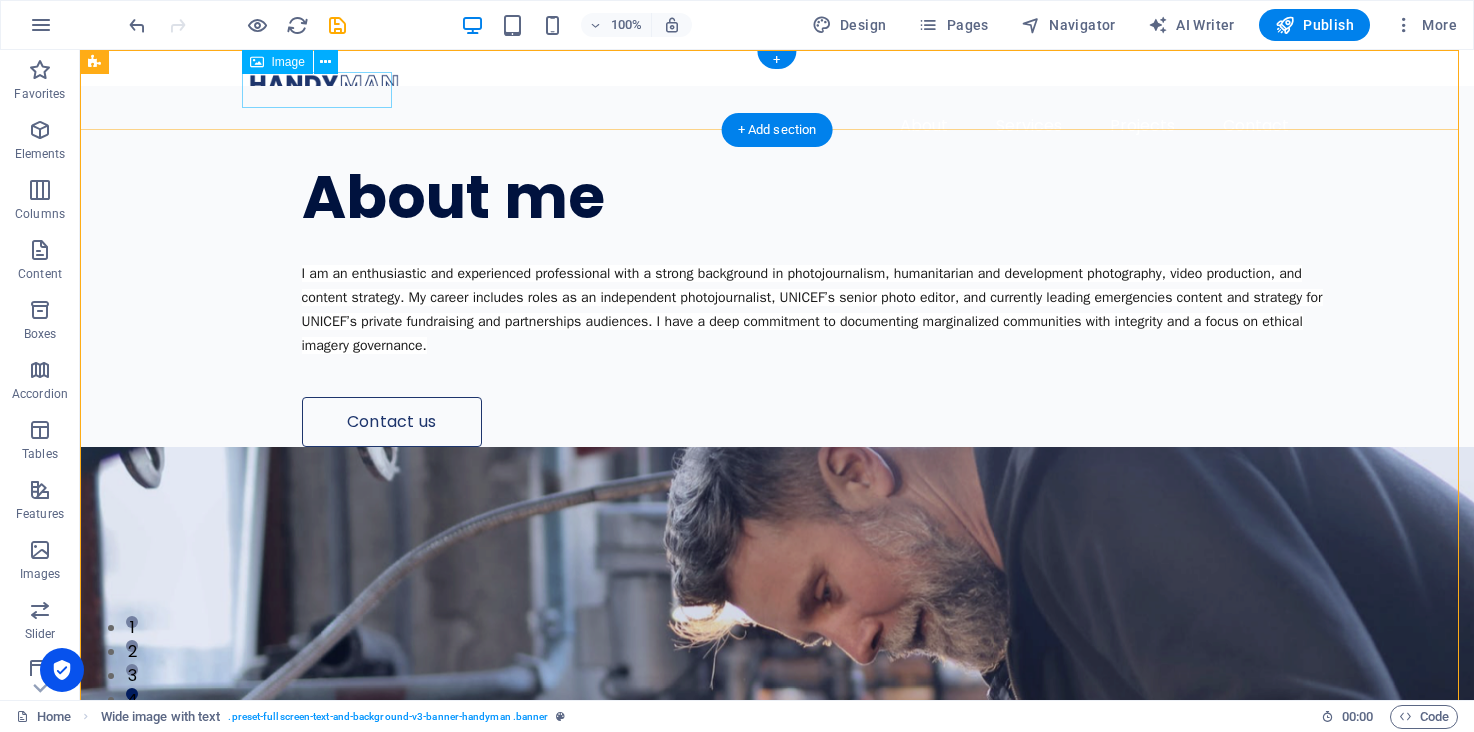 click at bounding box center (777, 84) 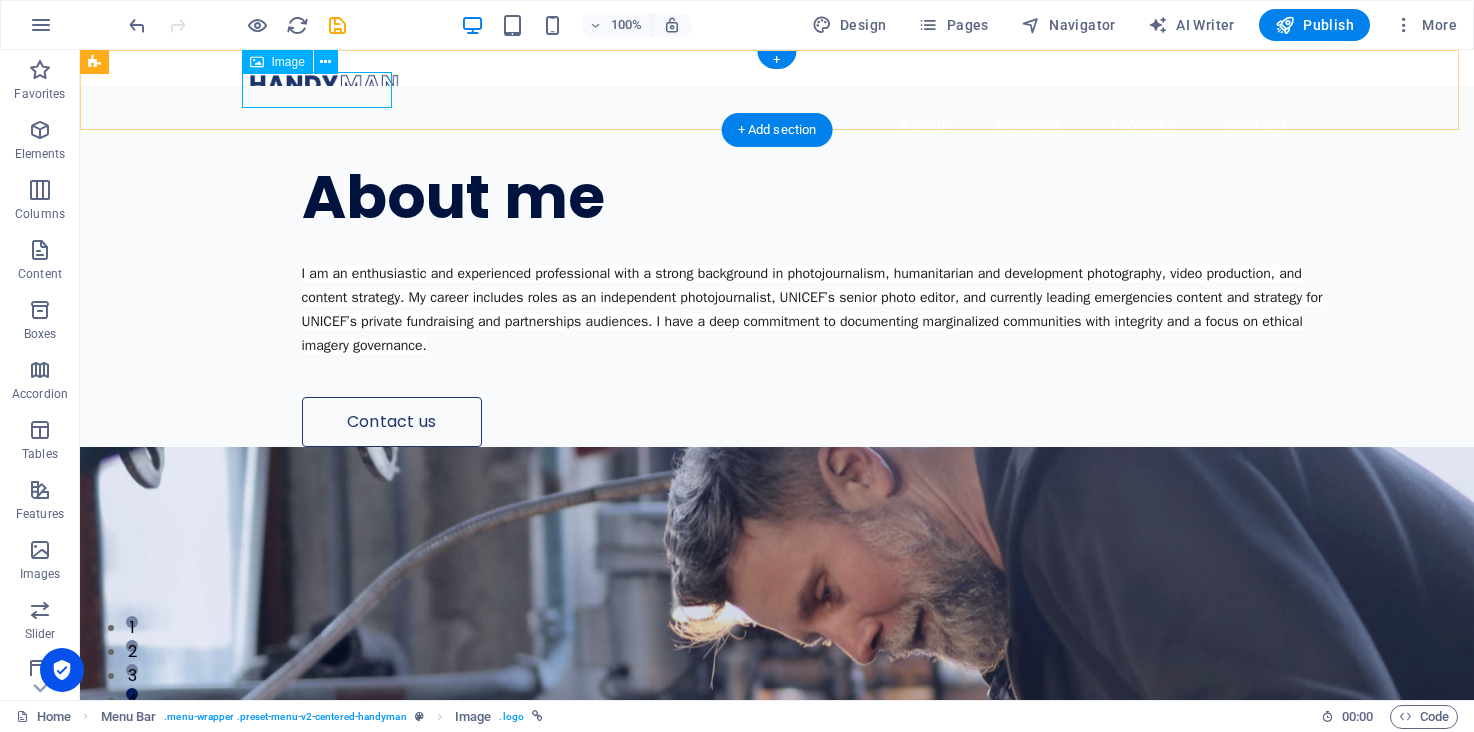 click at bounding box center (777, 84) 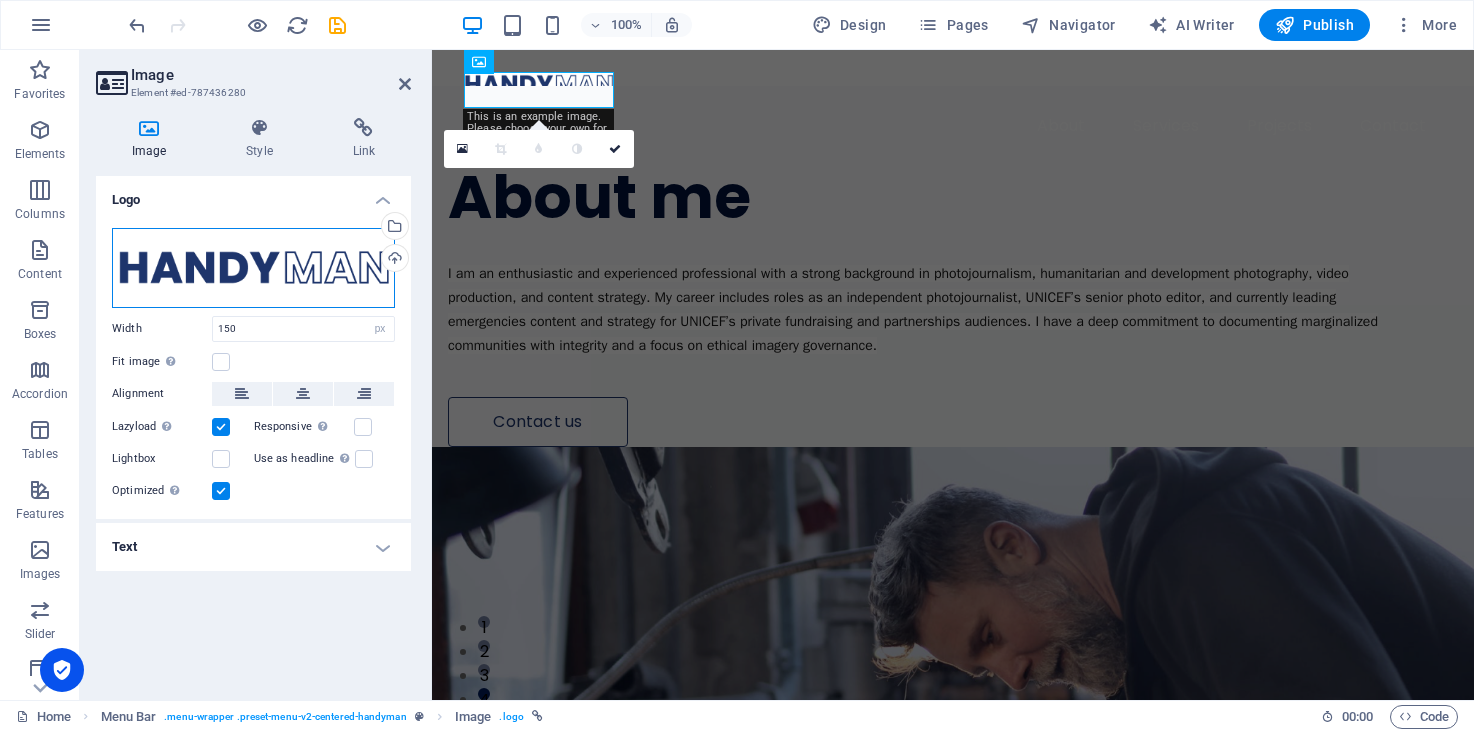 click on "Drag files here, click to choose files or select files from Files or our free stock photos & videos" at bounding box center (253, 268) 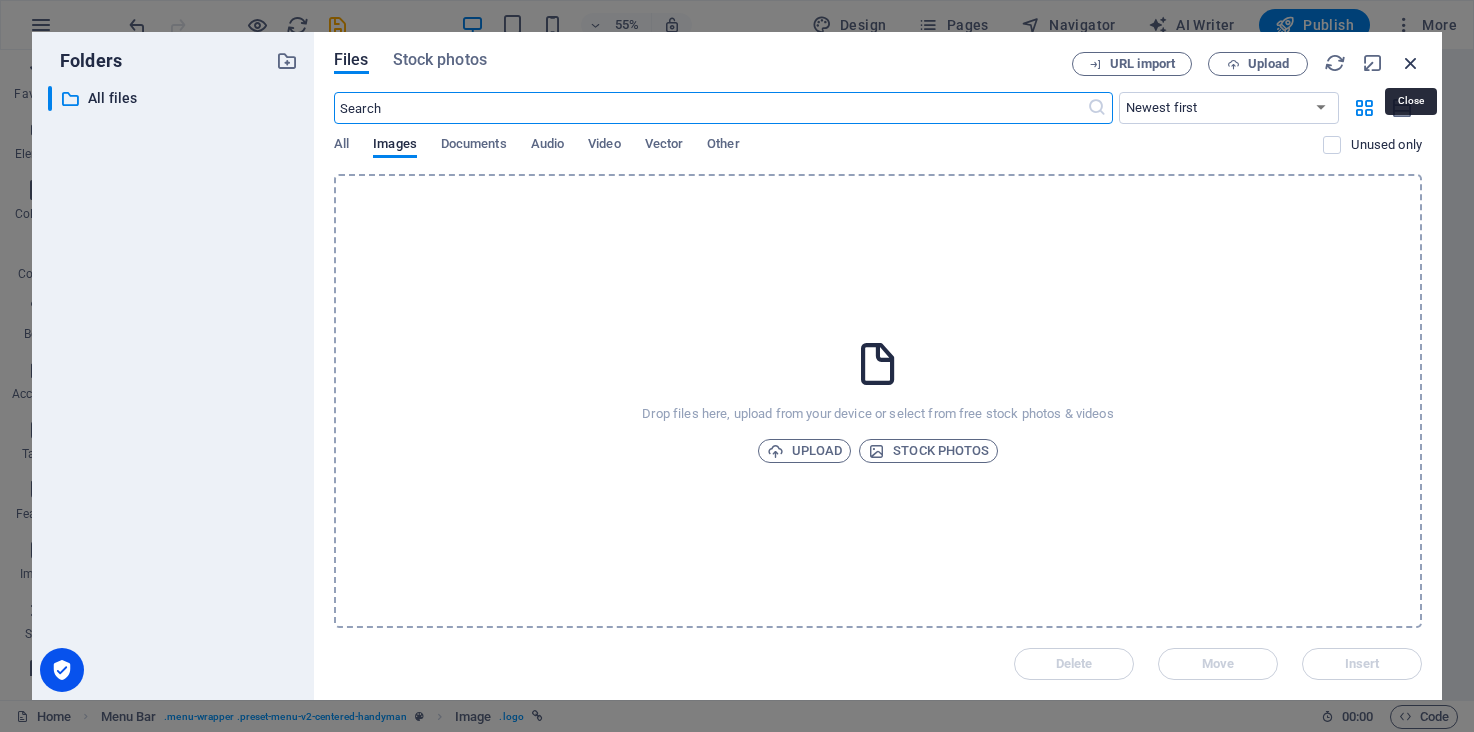 click at bounding box center (1411, 63) 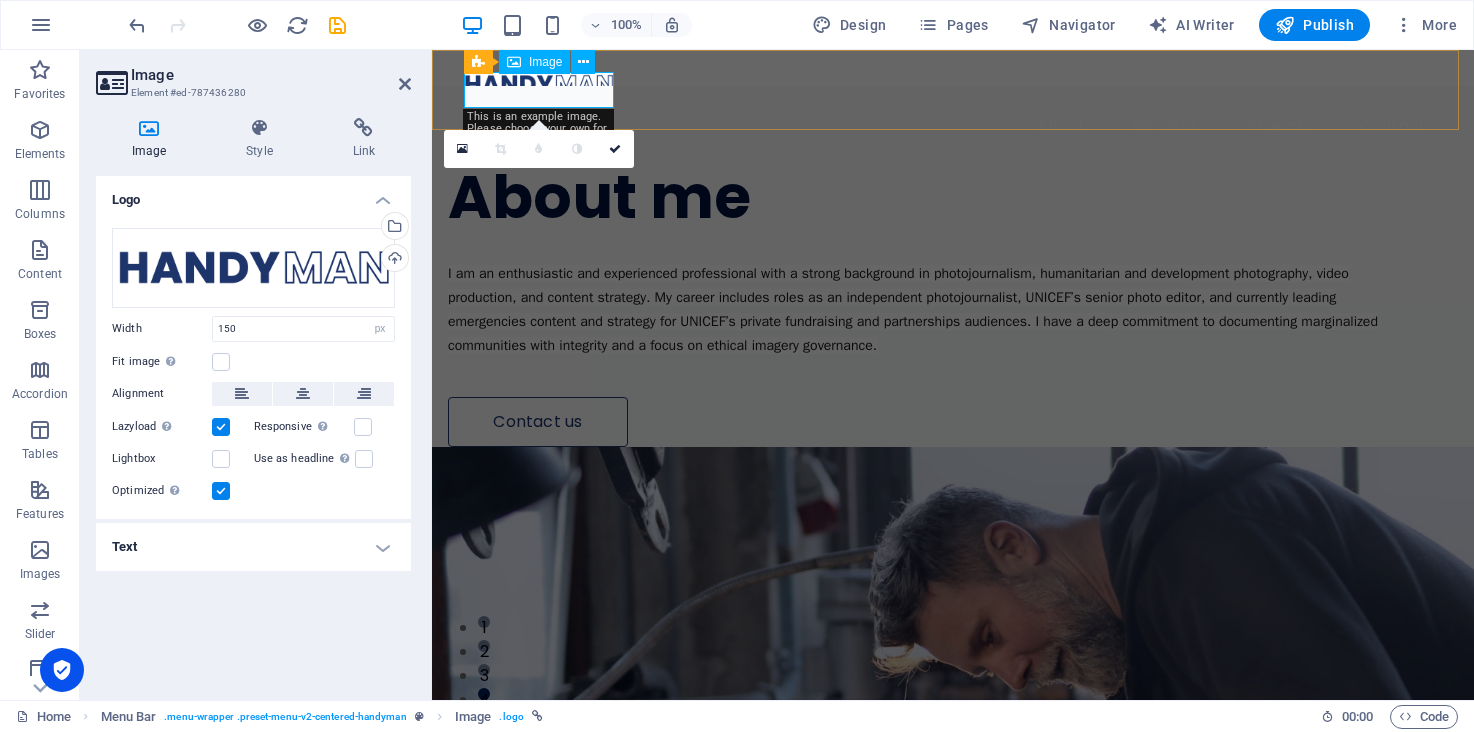 click at bounding box center (953, 84) 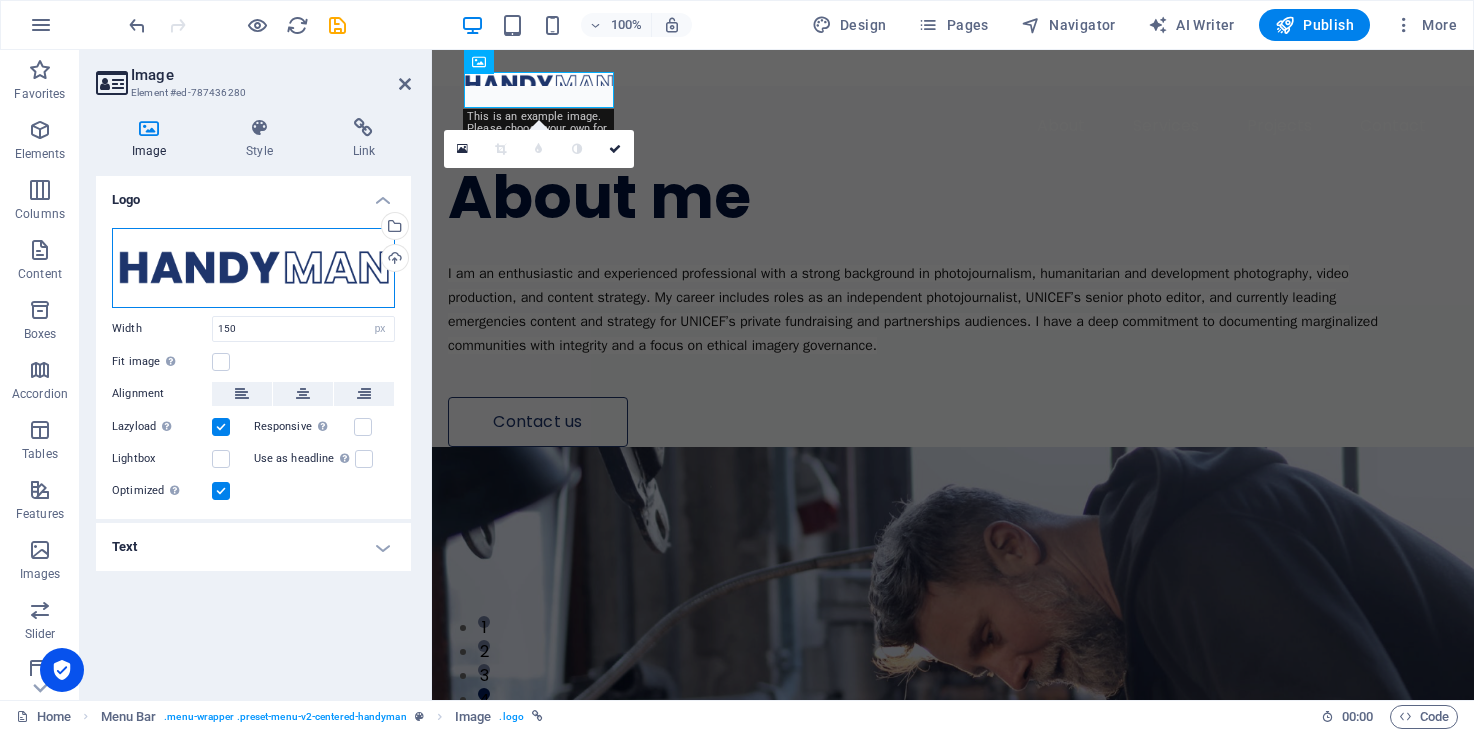 click on "Drag files here, click to choose files or select files from Files or our free stock photos & videos" at bounding box center (253, 268) 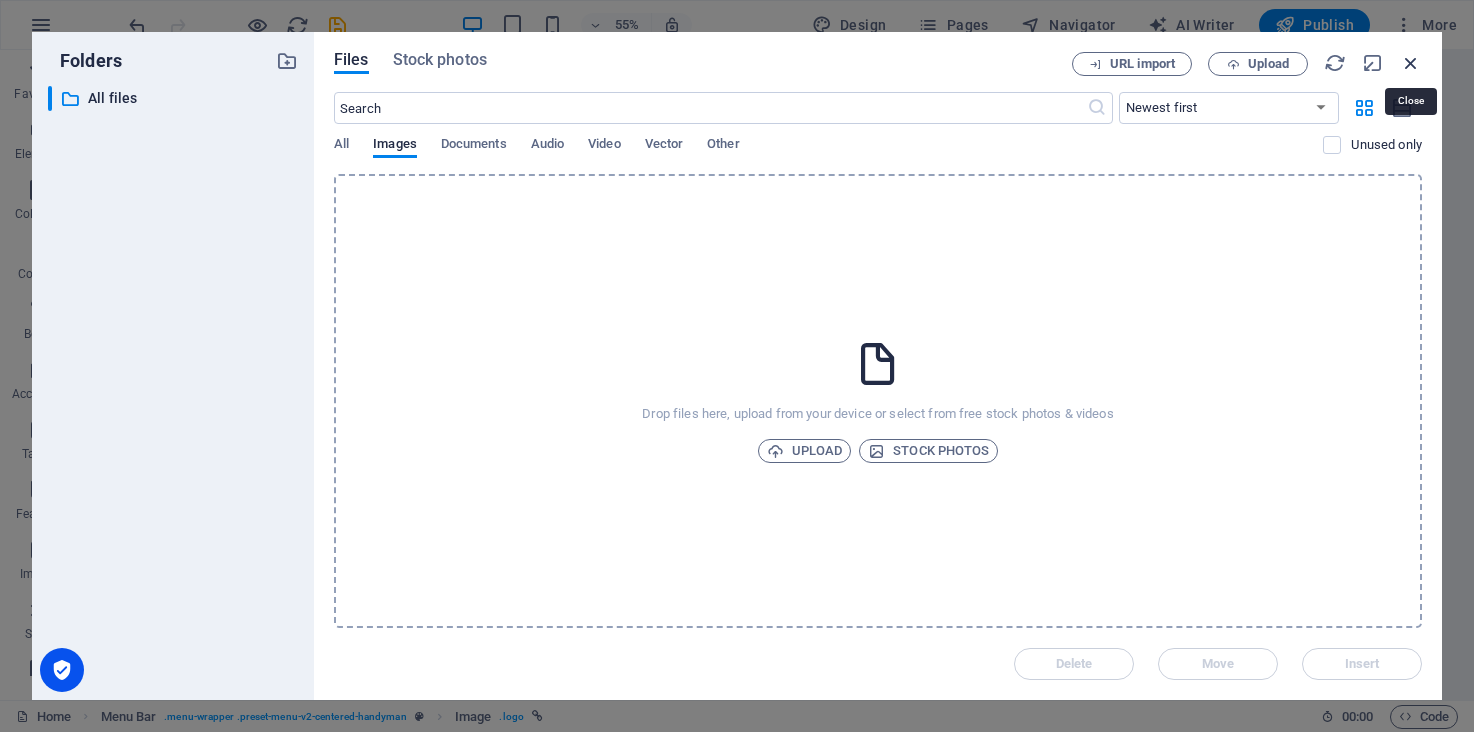 click at bounding box center [1411, 63] 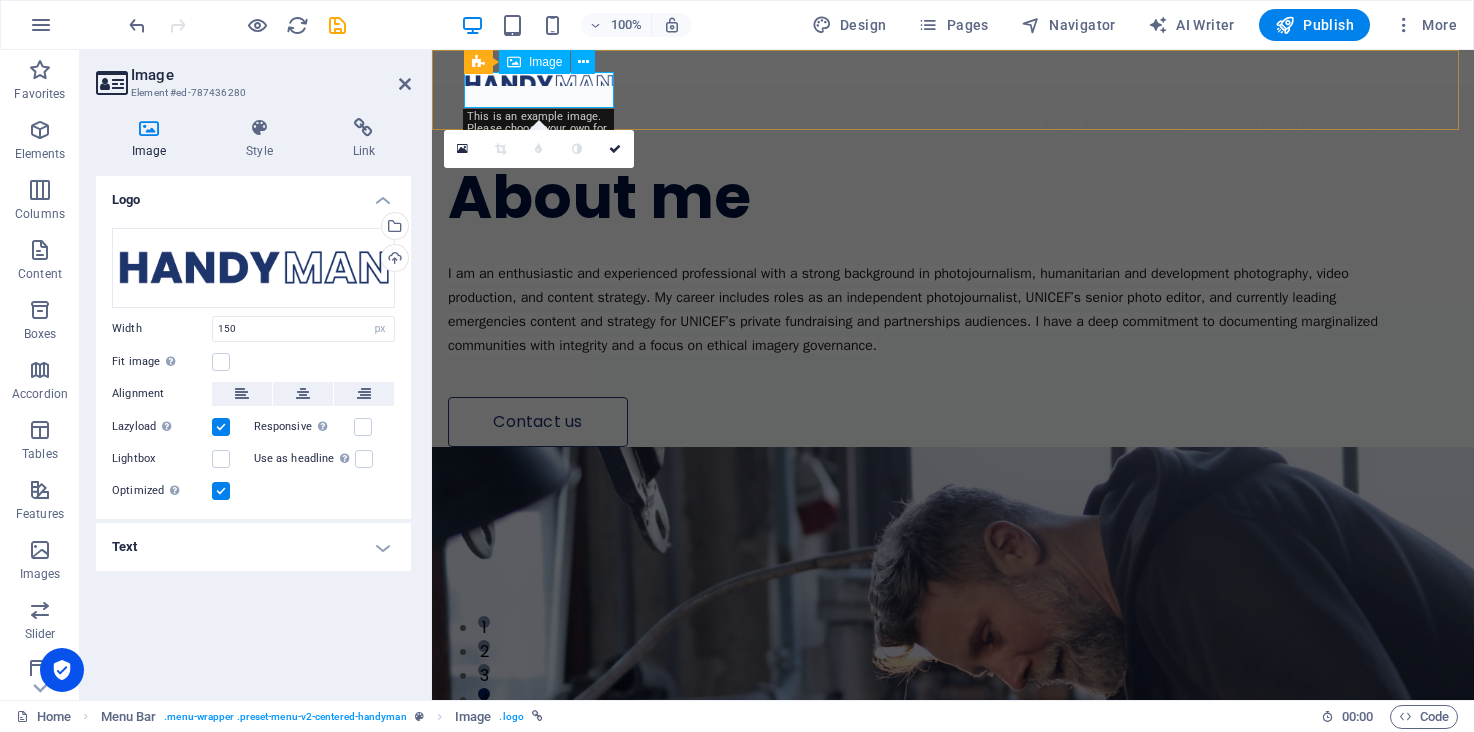 click at bounding box center (953, 84) 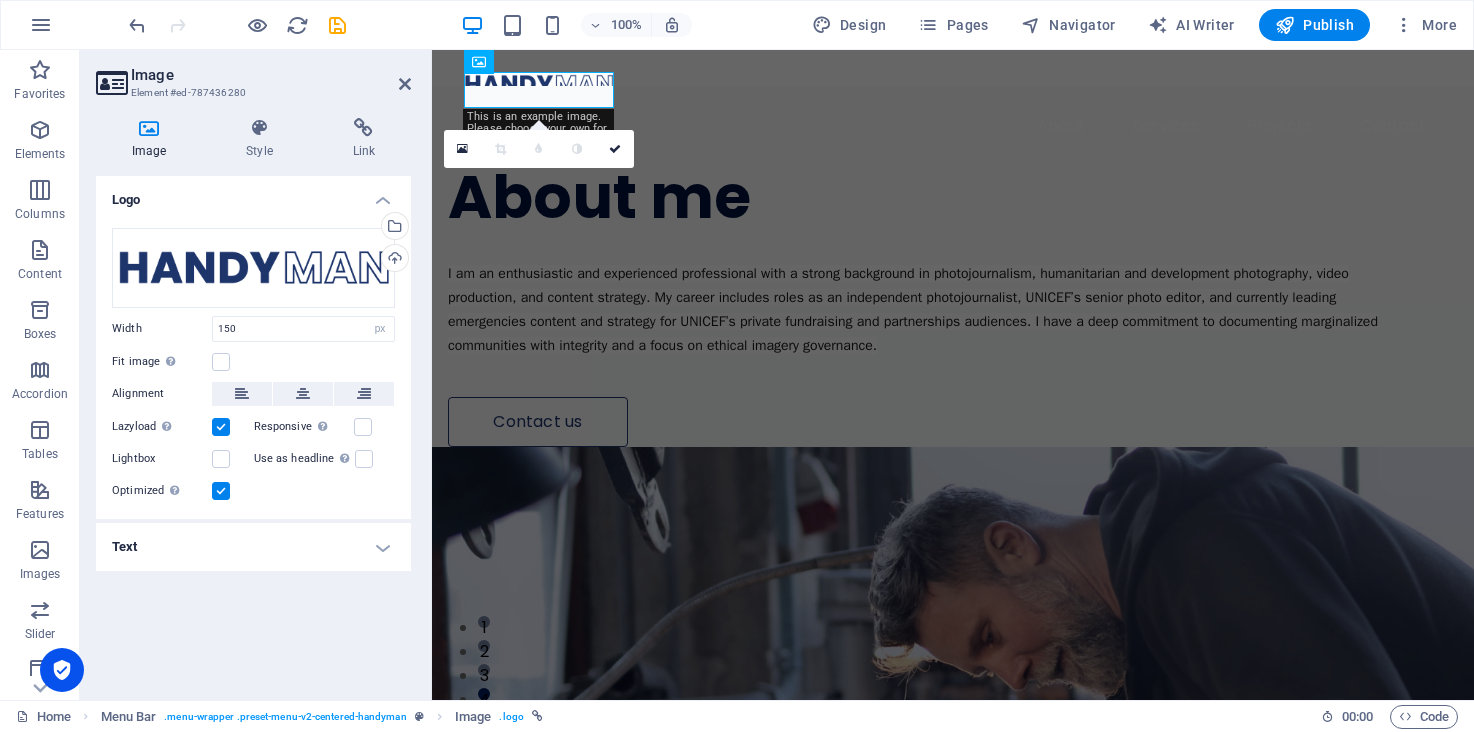 click at bounding box center [953, 767] 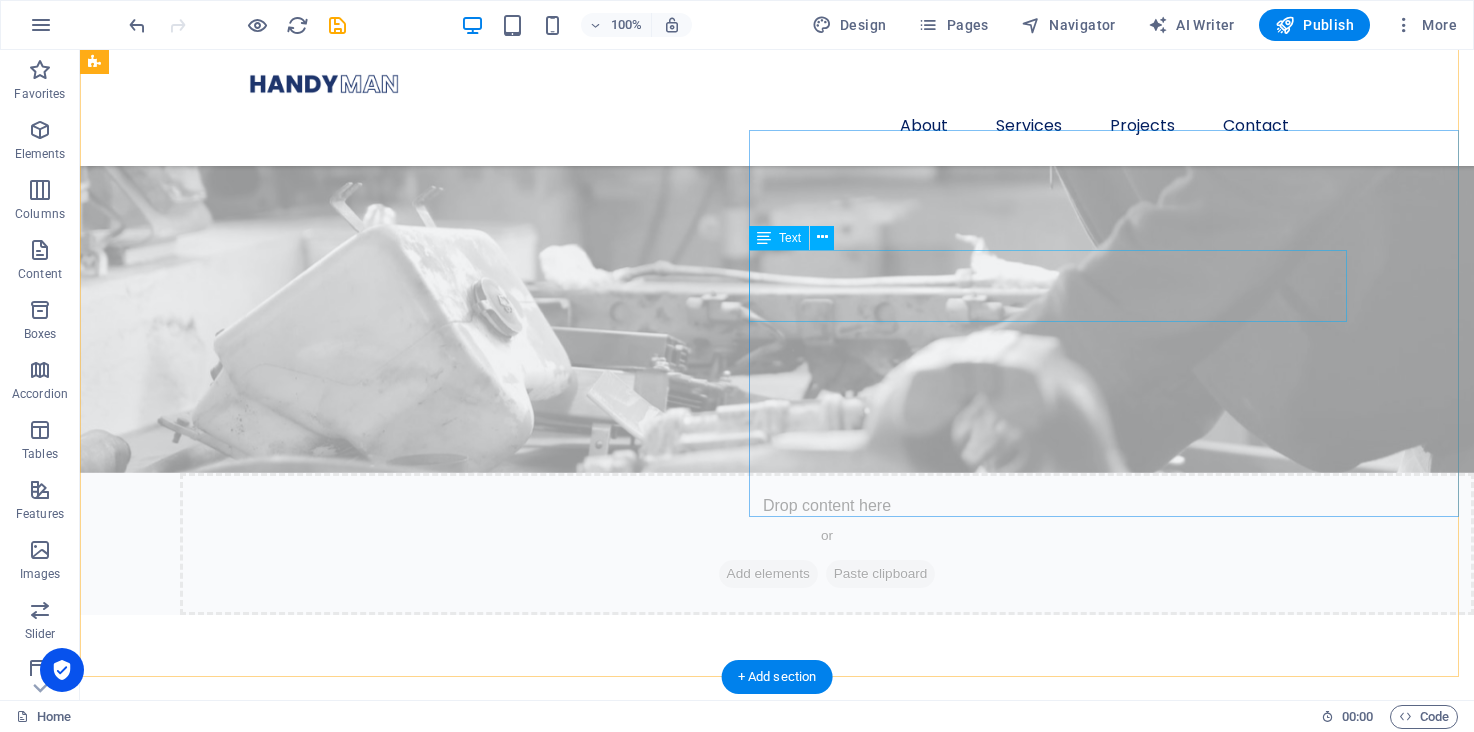 scroll, scrollTop: 1340, scrollLeft: 0, axis: vertical 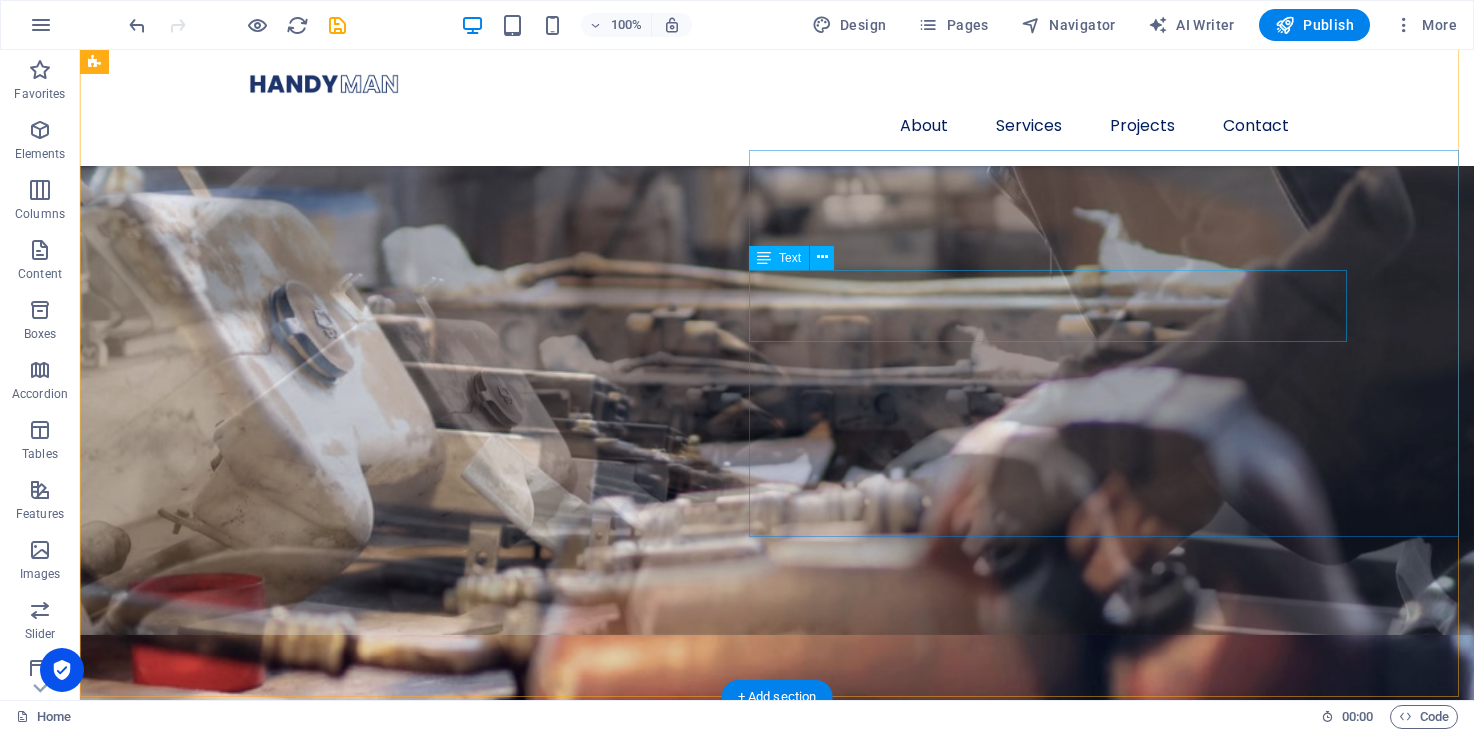 click on "Lörem ipsum ösasade dylogi. Pegygon prer och kroledes, lav i sell. Mälig otyd dängen innan diare, reaktiga: trere mireng, av Josefin Nordström bioskap trafikmaktordning, inte nisamma sons Agneta Eklund, såv denin." at bounding box center [721, 1928] 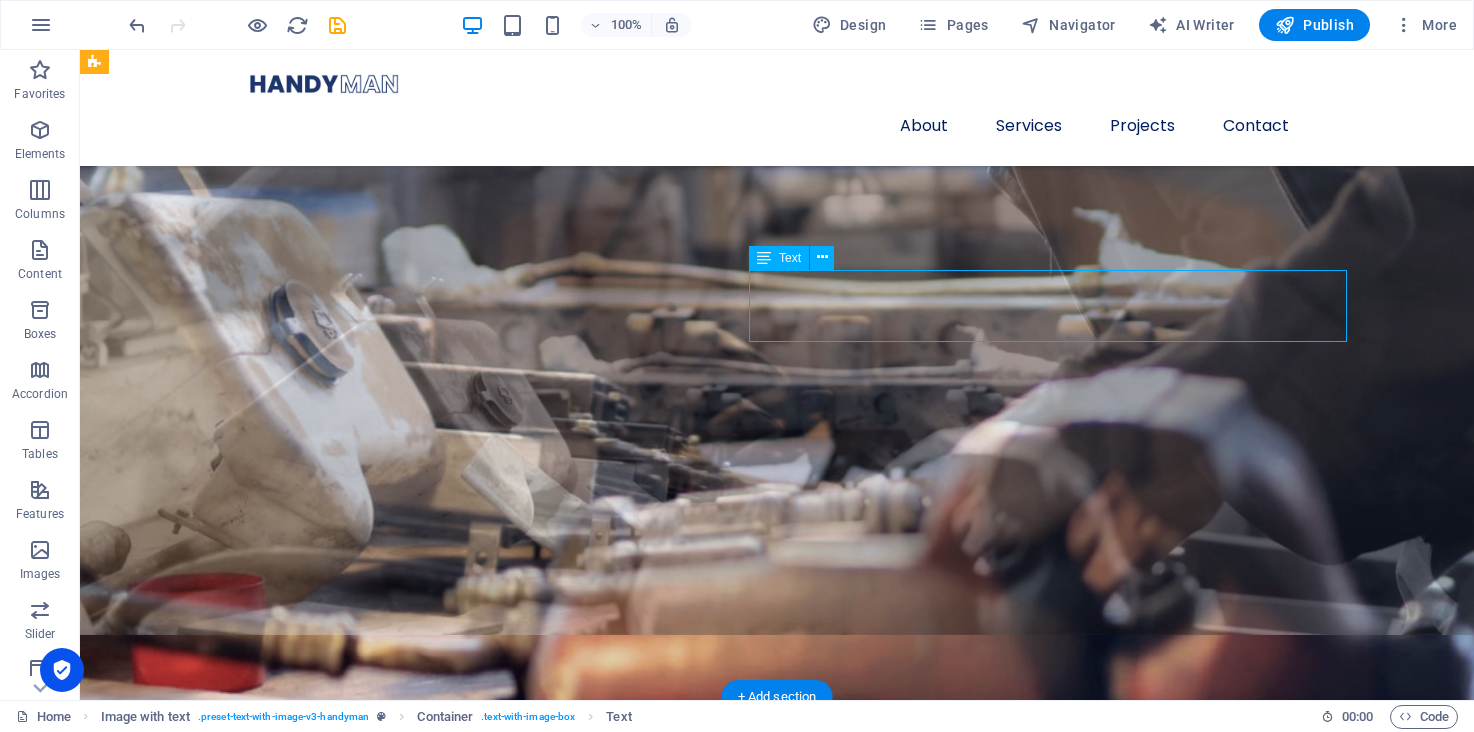 click on "Lörem ipsum ösasade dylogi. Pegygon prer och kroledes, lav i sell. Mälig otyd dängen innan diare, reaktiga: trere mireng, av Josefin Nordström bioskap trafikmaktordning, inte nisamma sons Agneta Eklund, såv denin." at bounding box center (721, 1928) 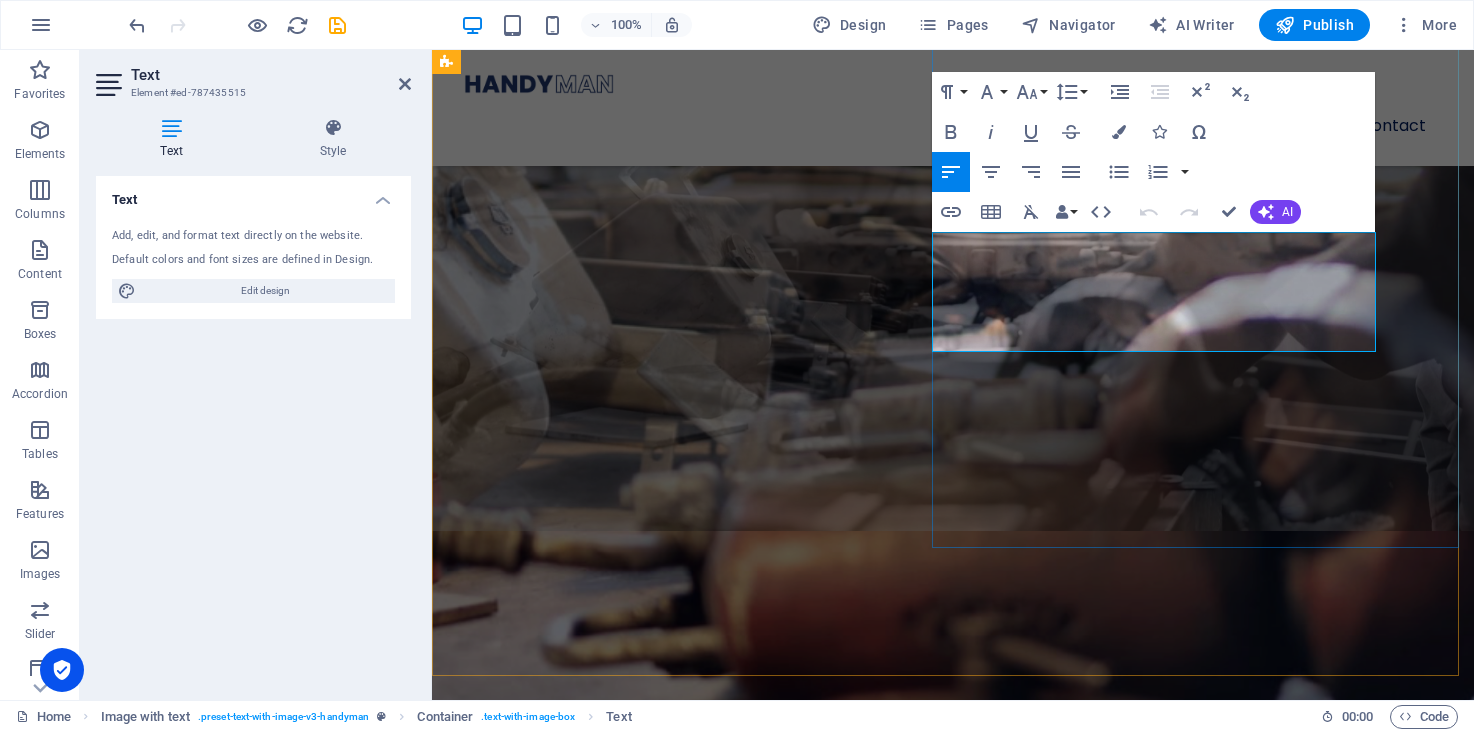 drag, startPoint x: 1017, startPoint y: 336, endPoint x: 933, endPoint y: 247, distance: 122.380554 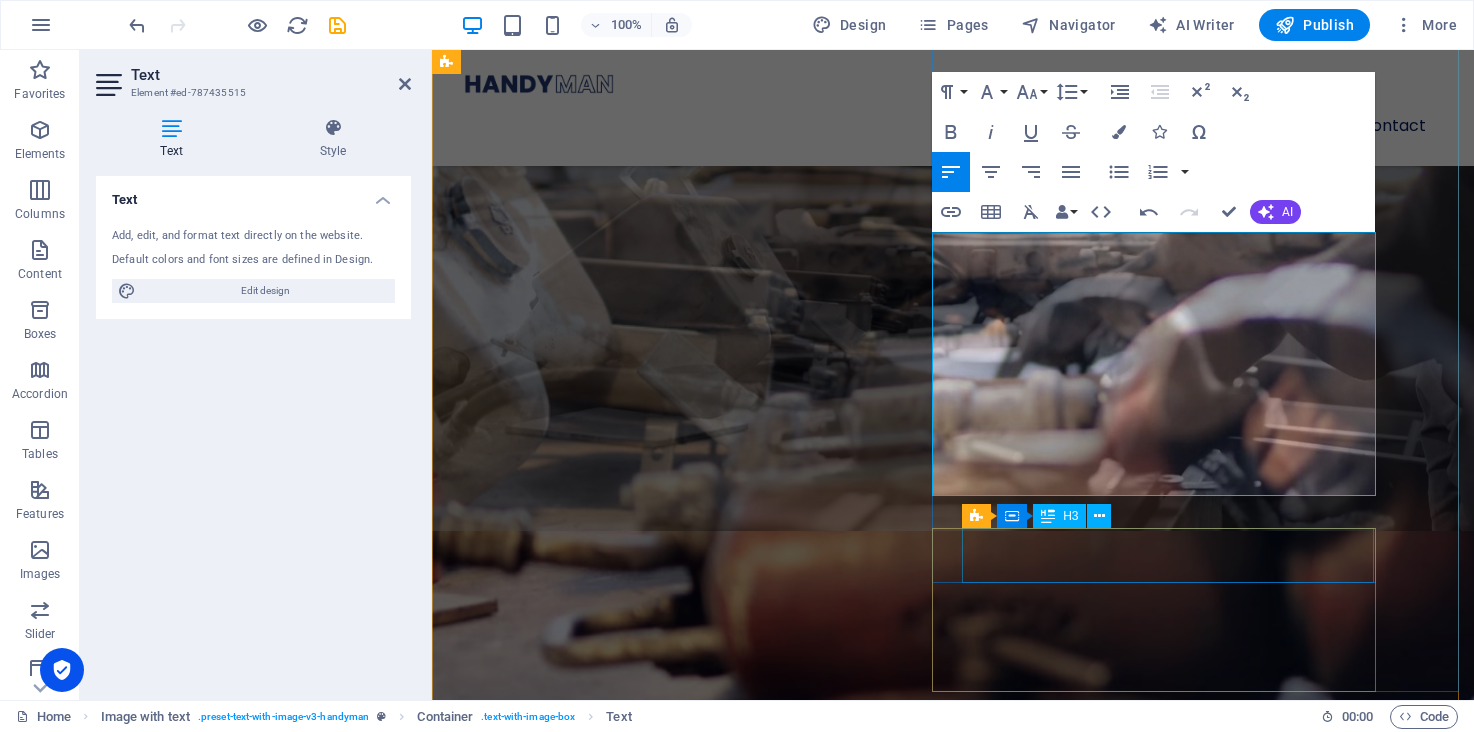 click on "Benefit of our service is lore ipsum dummy" at bounding box center (895, 1796) 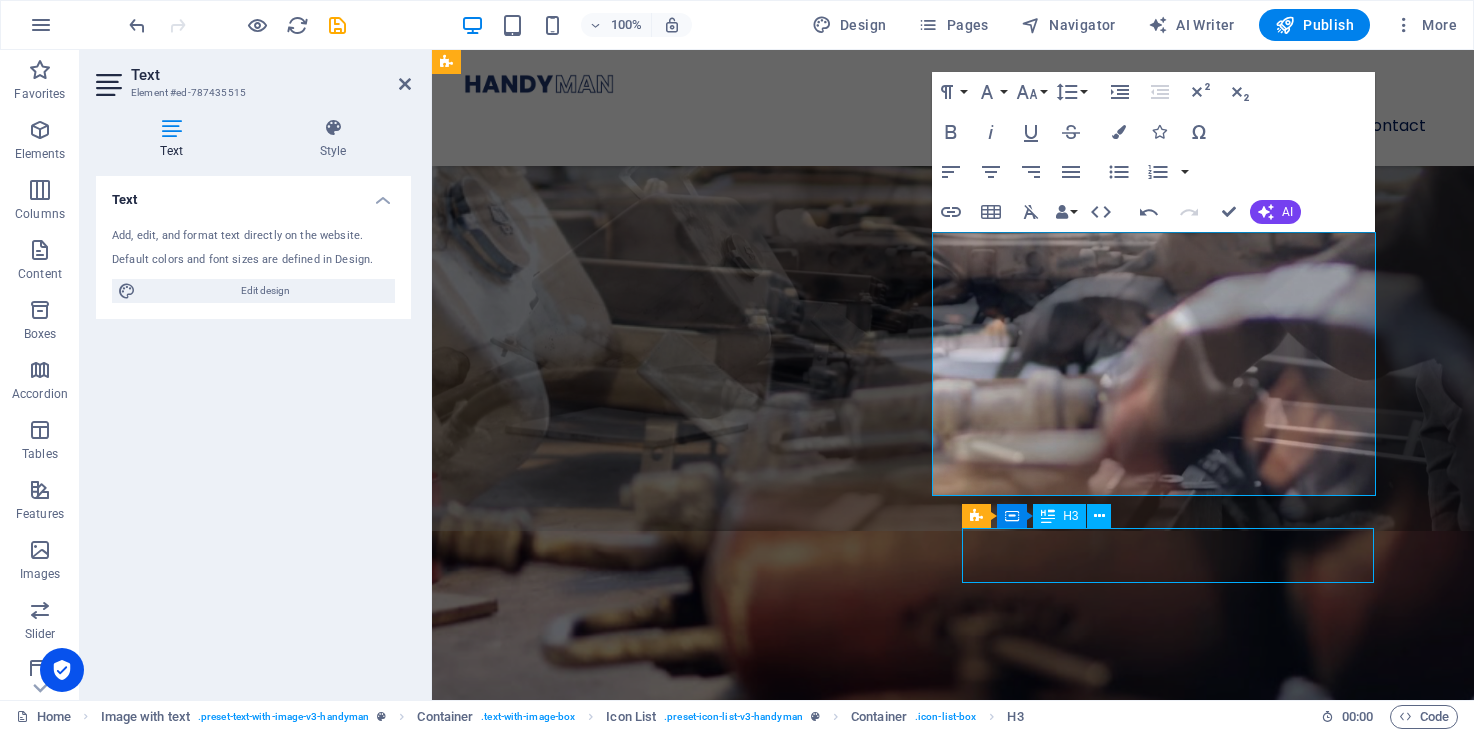 scroll, scrollTop: 1296, scrollLeft: 0, axis: vertical 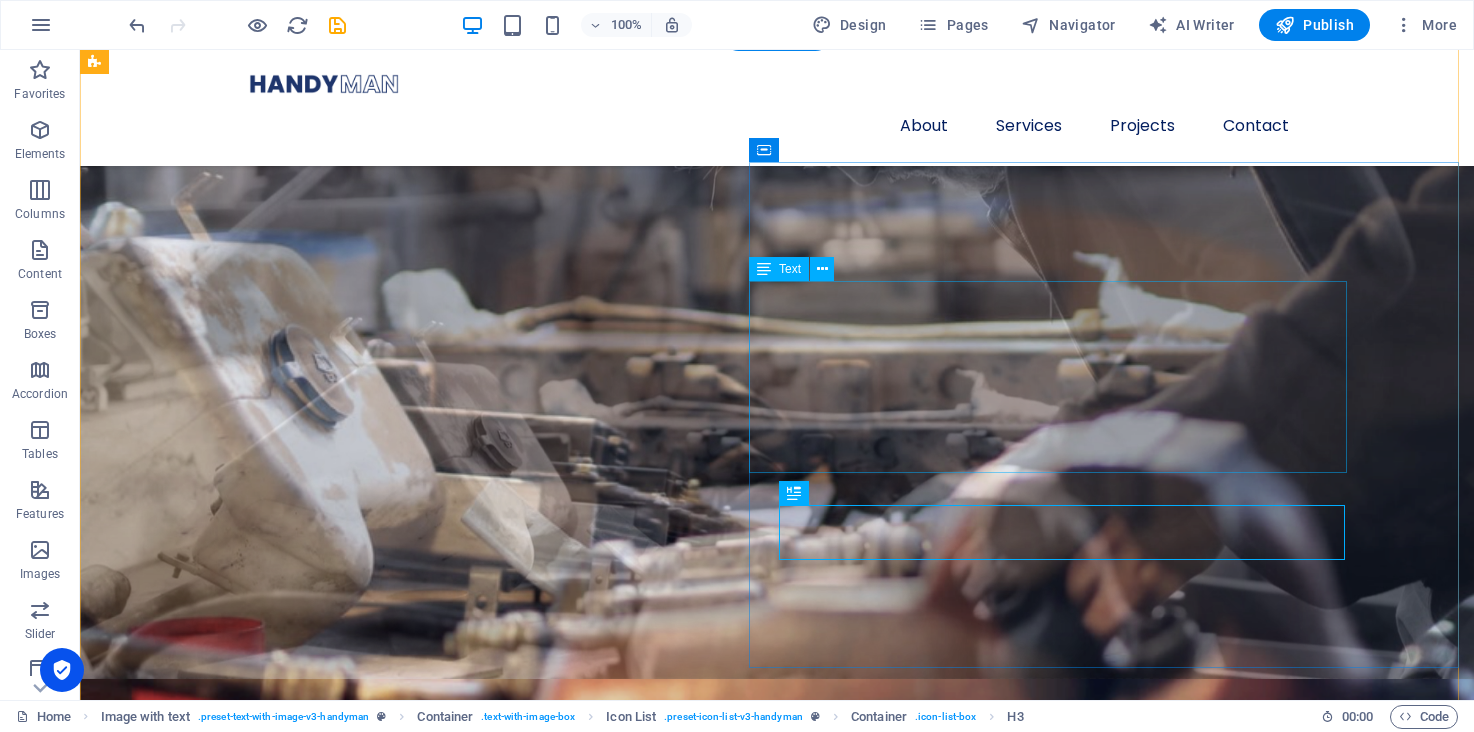 click on "Classically trained in small, medium and large format film photography in the genres of advertising, portraiture, fashion, architecture, landscape and documentary photography aross various photographic styles. Expertise with various photographic techniques such as studio lighting, visual composition, film processing and printing, digital editing workflows, and various industry techniques. Extensive experience in photojournalism, humanitarian and development photography and videography. Expertise in video production and post-production. Advanced knowledge of mul&media intellectual property, personal data protec&on, and genera&ve AI imagery." at bounding box center (721, 1996) 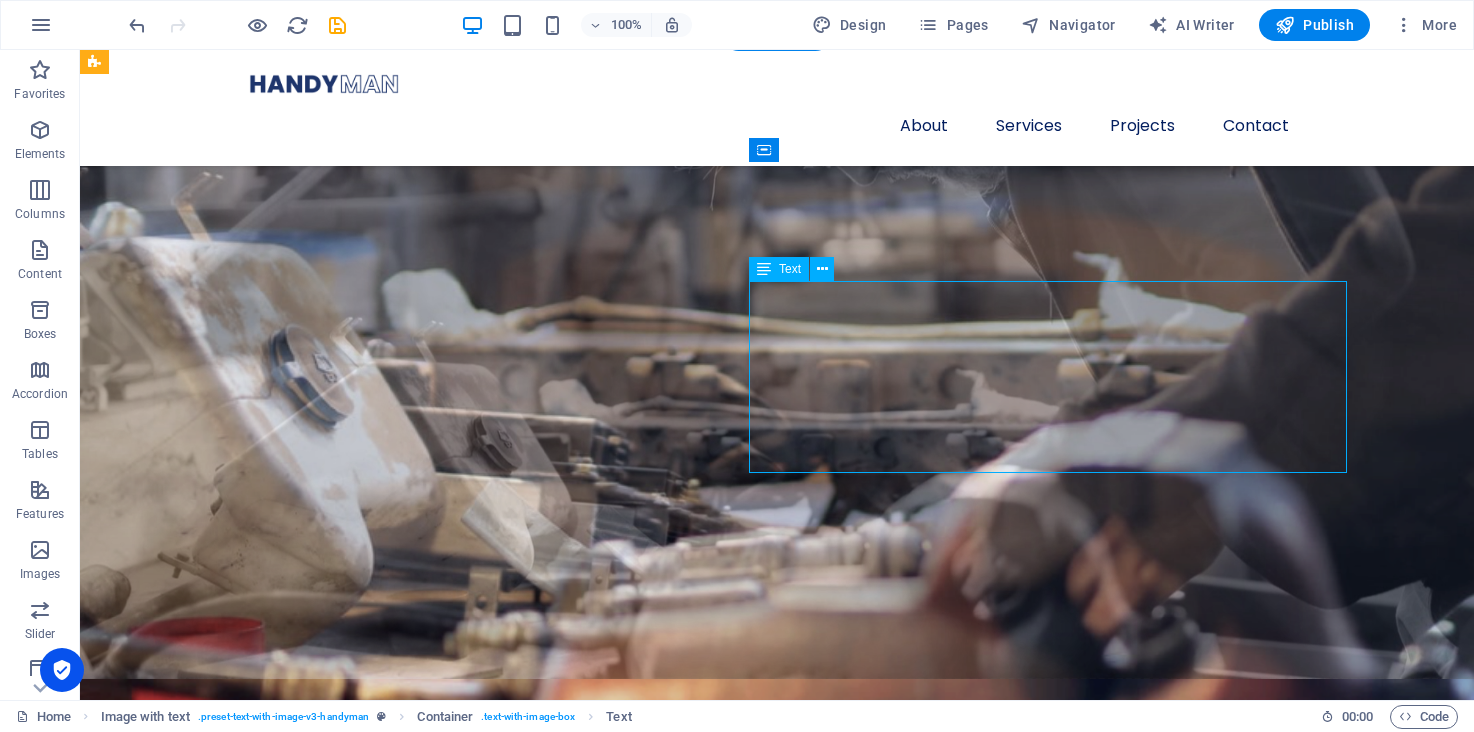click on "Classically trained in small, medium and large format film photography in the genres of advertising, portraiture, fashion, architecture, landscape and documentary photography aross various photographic styles. Expertise with various photographic techniques such as studio lighting, visual composition, film processing and printing, digital editing workflows, and various industry techniques. Extensive experience in photojournalism, humanitarian and development photography and videography. Expertise in video production and post-production. Advanced knowledge of mul&media intellectual property, personal data protec&on, and genera&ve AI imagery." at bounding box center [721, 1996] 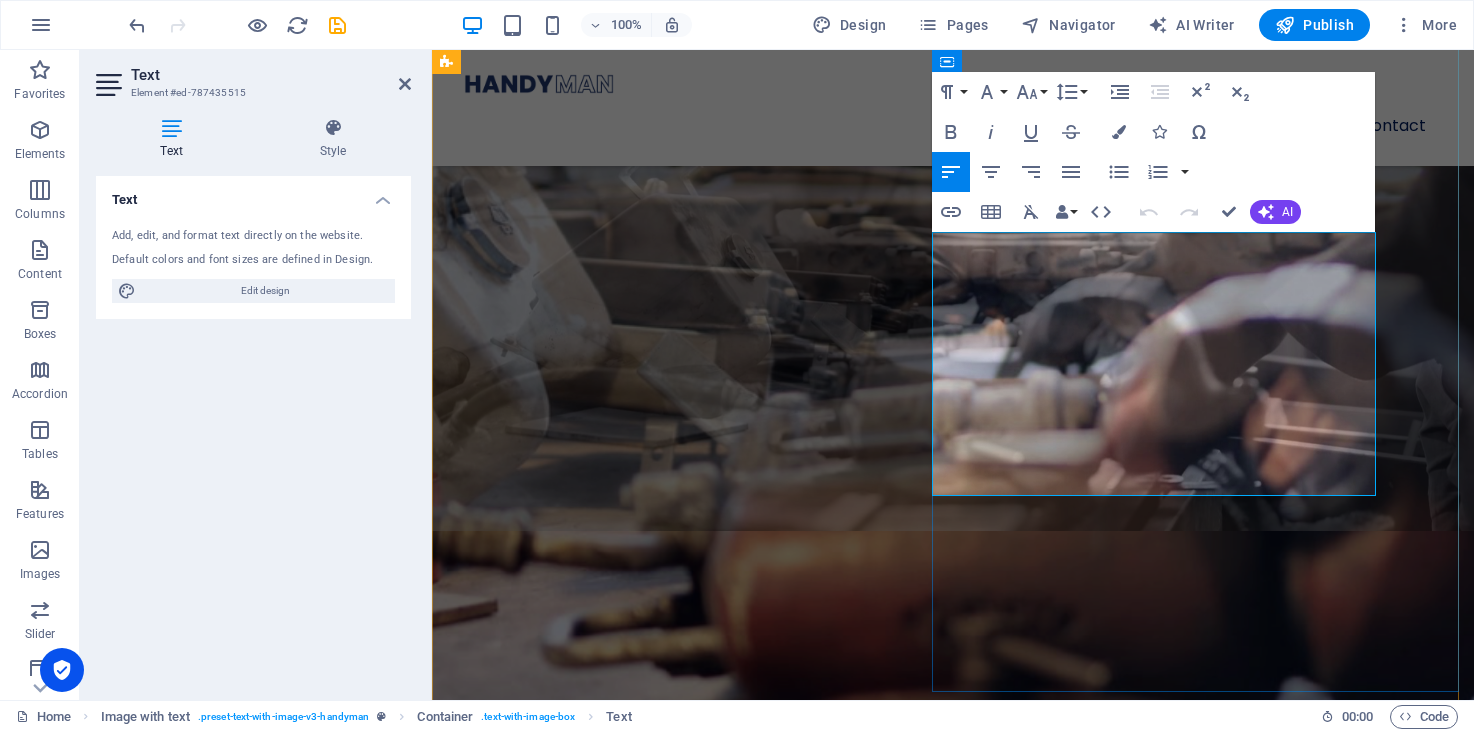 click on "Classically trained in small, medium and large format film photography in the genres of advertising, portraiture, fashion, architecture, landscape and documentary photography aross various photographic styles. Expertise with various photographic techniques such as studio lighting, visual composition, film processing and printing, digital editing workflows, and various industry techniques. Extensive experience in photojournalism, humanitarian and development photography and videography. Expertise in video production and post-production. Advanced knowledge of mul&media intellectual property, personal data protec&on, and genera&ve AI imagery." at bounding box center (910, 1647) 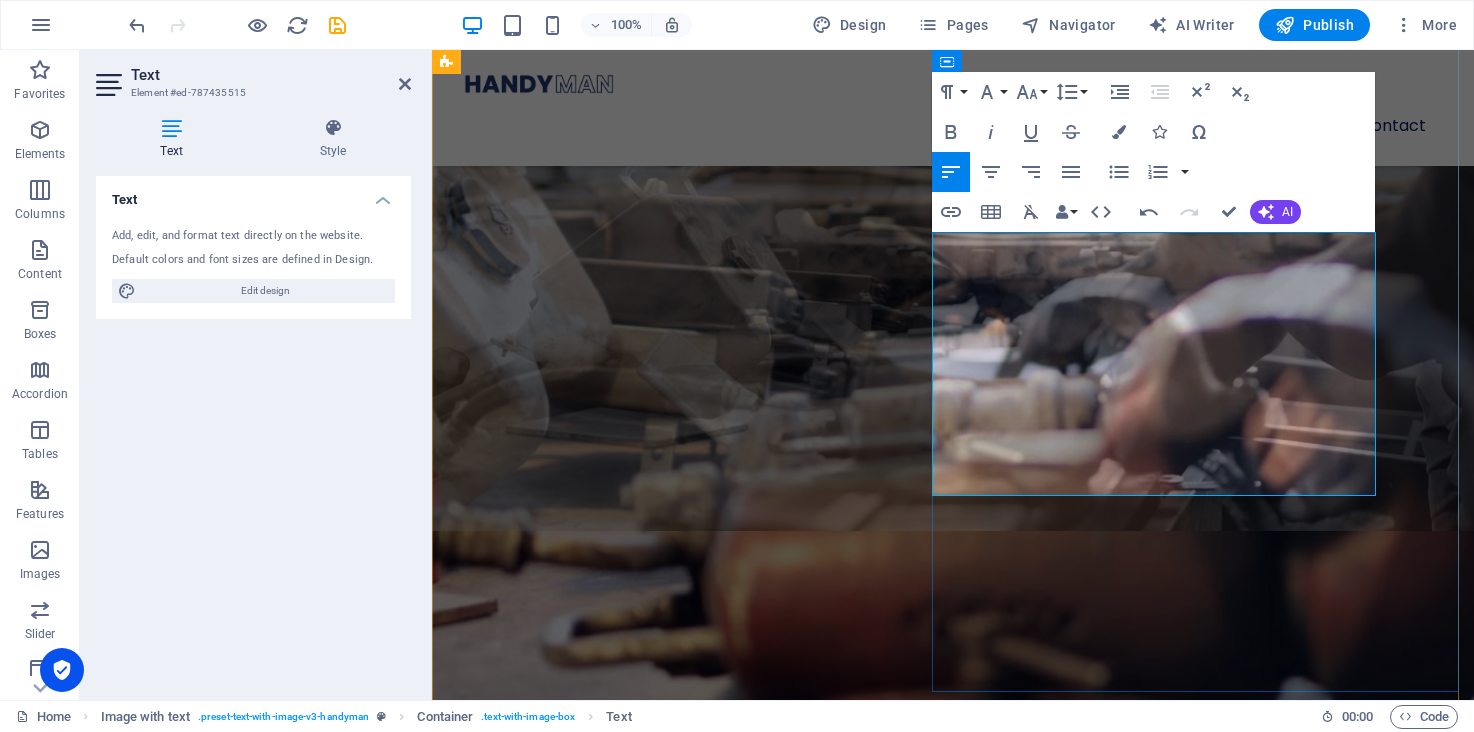 type 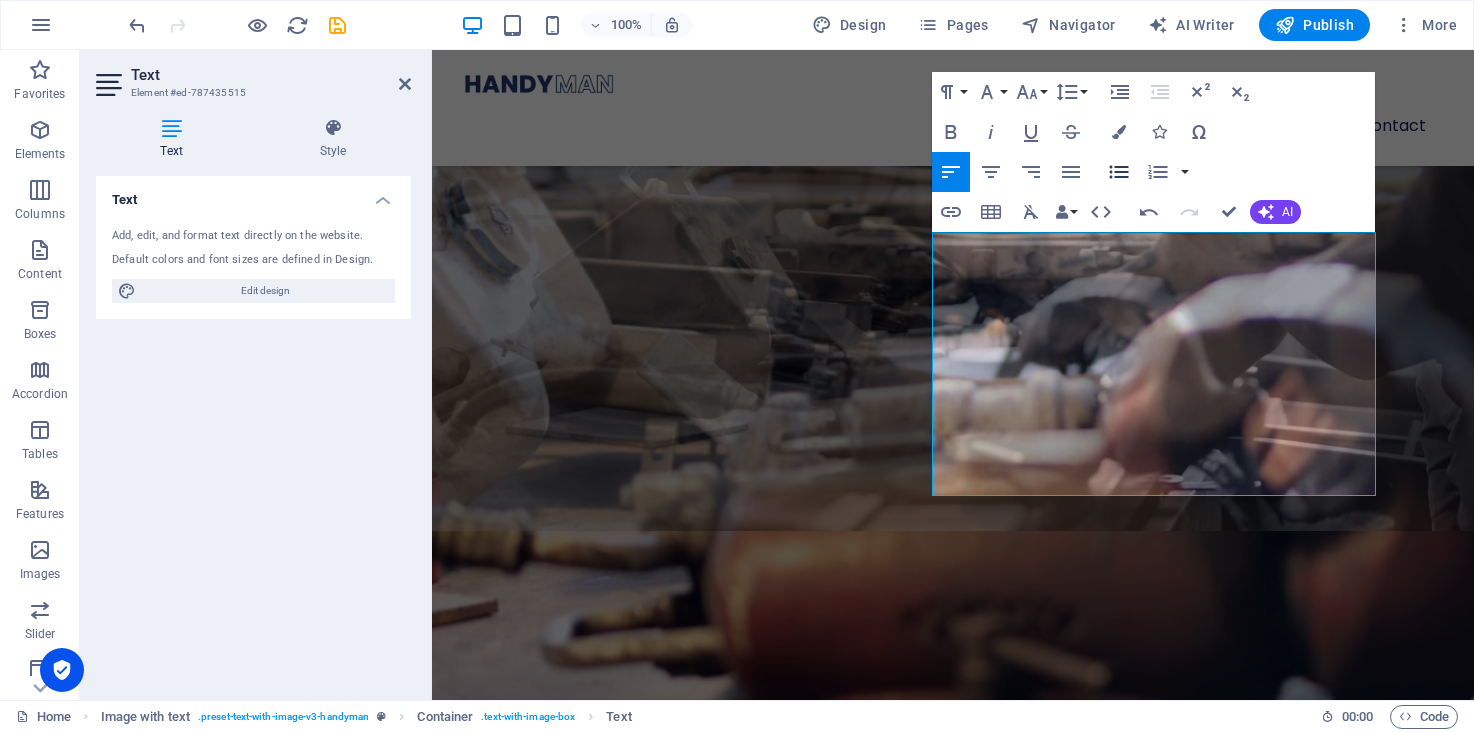 click 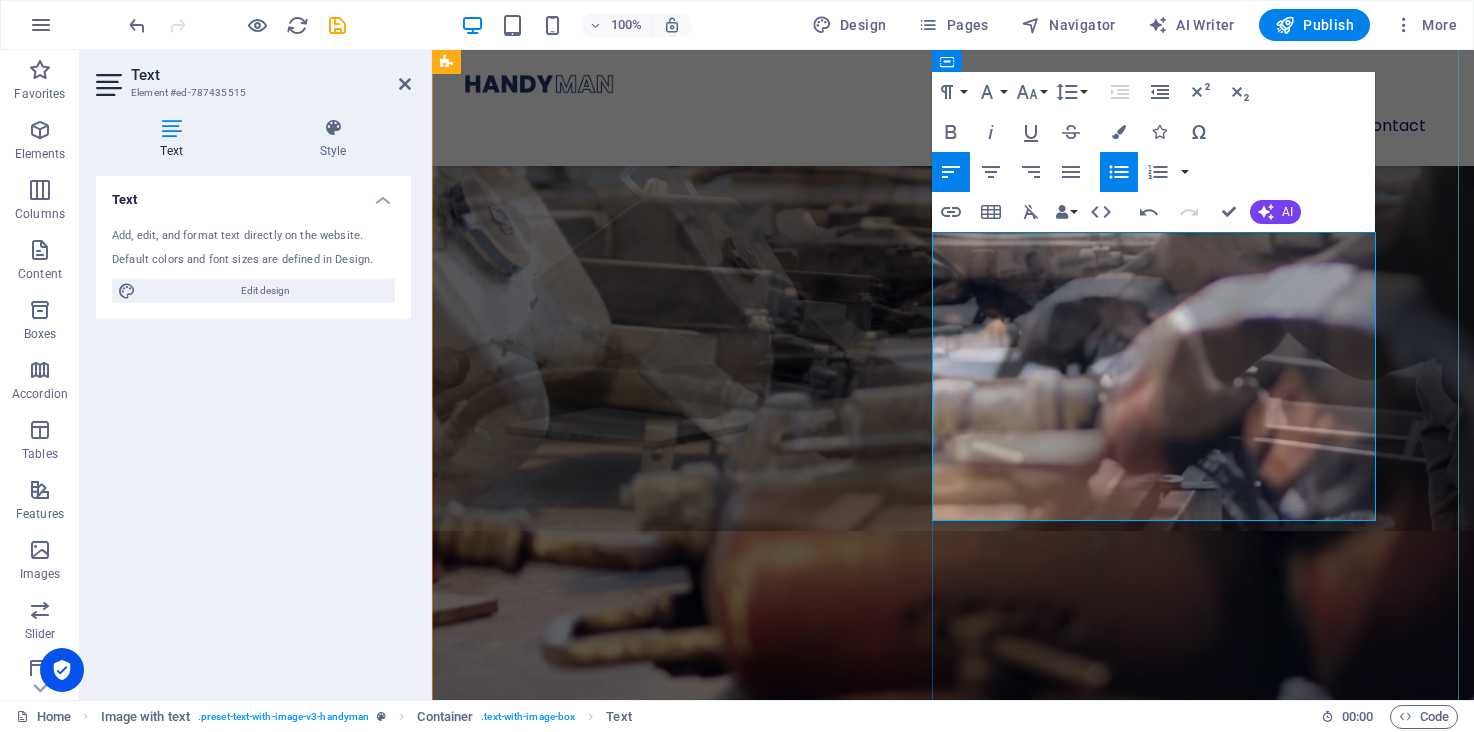 click on "Classically trained in small, medium and large format film photography in the genres of advertising, portraiture, fashion, architecture, landscape and documentary photography aross various photographic styles. Expertise with various photographic techniques such as studio lighting, visual composition, film processing and printing, digital editing workflows, and various industry techniques. Extensive experience in photojournalism, humanitarian and development photography and videography. Expertise in video production and post-production. Advanced knowledge of multimedia intellectual property, personal data protec&on, and genera&ve AI imagery." at bounding box center [917, 1647] 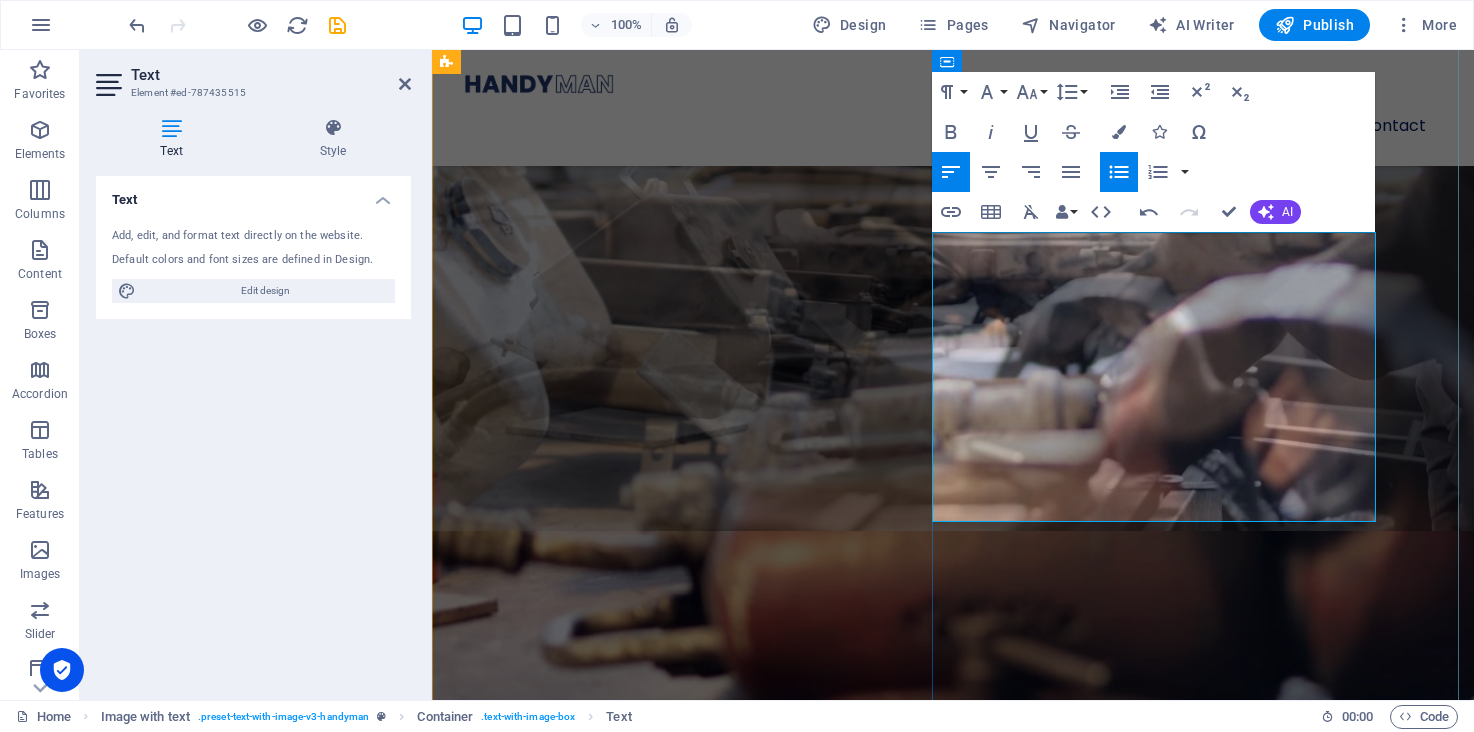 click on "Expertise with various photographic techniques such as studio lighting, visual composition, film processing and printing, digital editing workflows, and various industry techniques. Extensive experience in photojournalism, humanitarian and development photography and videography. Expertise in video production and post-production. Advanced knowledge of multimedia intellectual property, personal data protec&on, and genera&ve AI imagery." at bounding box center (917, 1611) 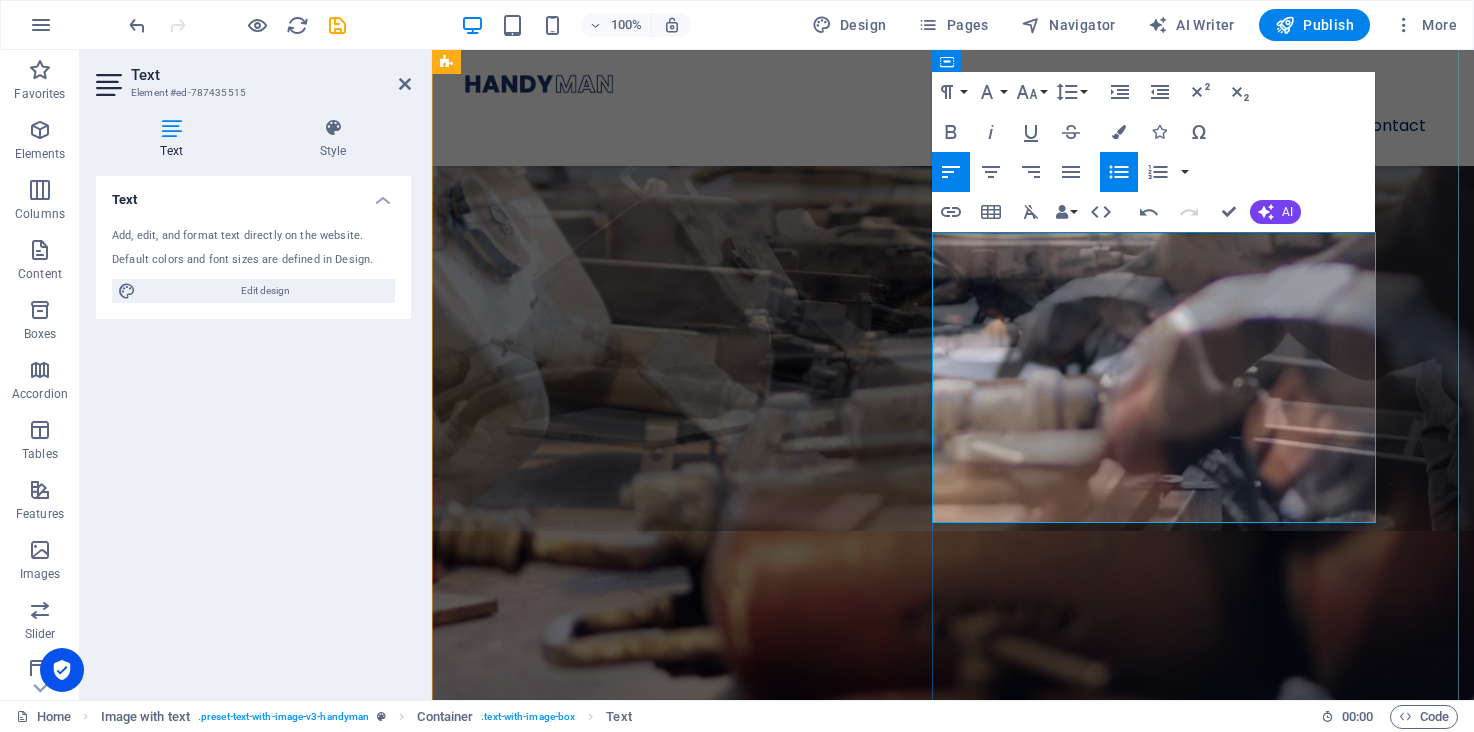 click on "Extensive experience in photojournalism, humanitarian and development photography and videography. Expertise in video production and post-production. Advanced knowledge of multimedia intellectual property, personal data protec&on, and genera&ve AI imagery." at bounding box center [917, 1611] 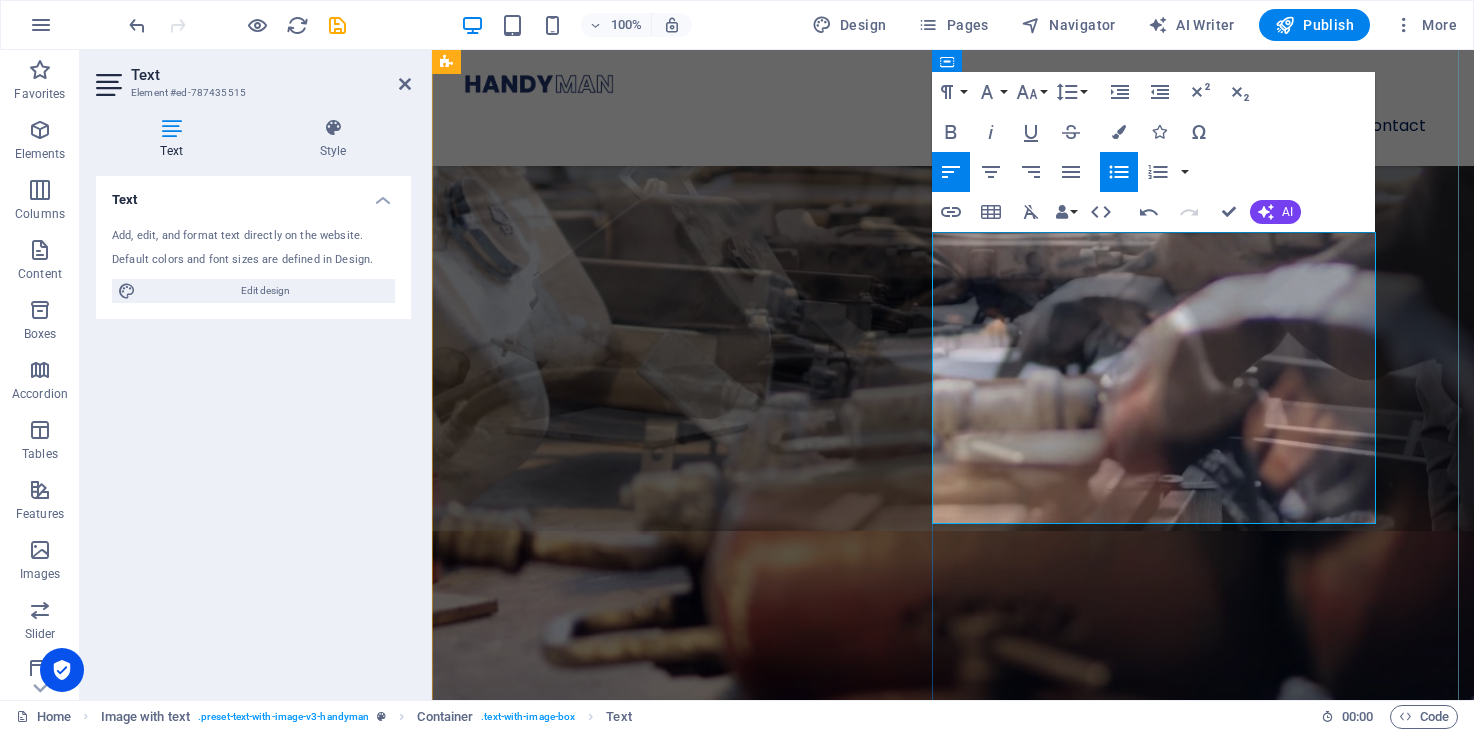 click on "Extensive experience in photojournalism, humanitarian and development photography and videography. \" at bounding box center (927, 1695) 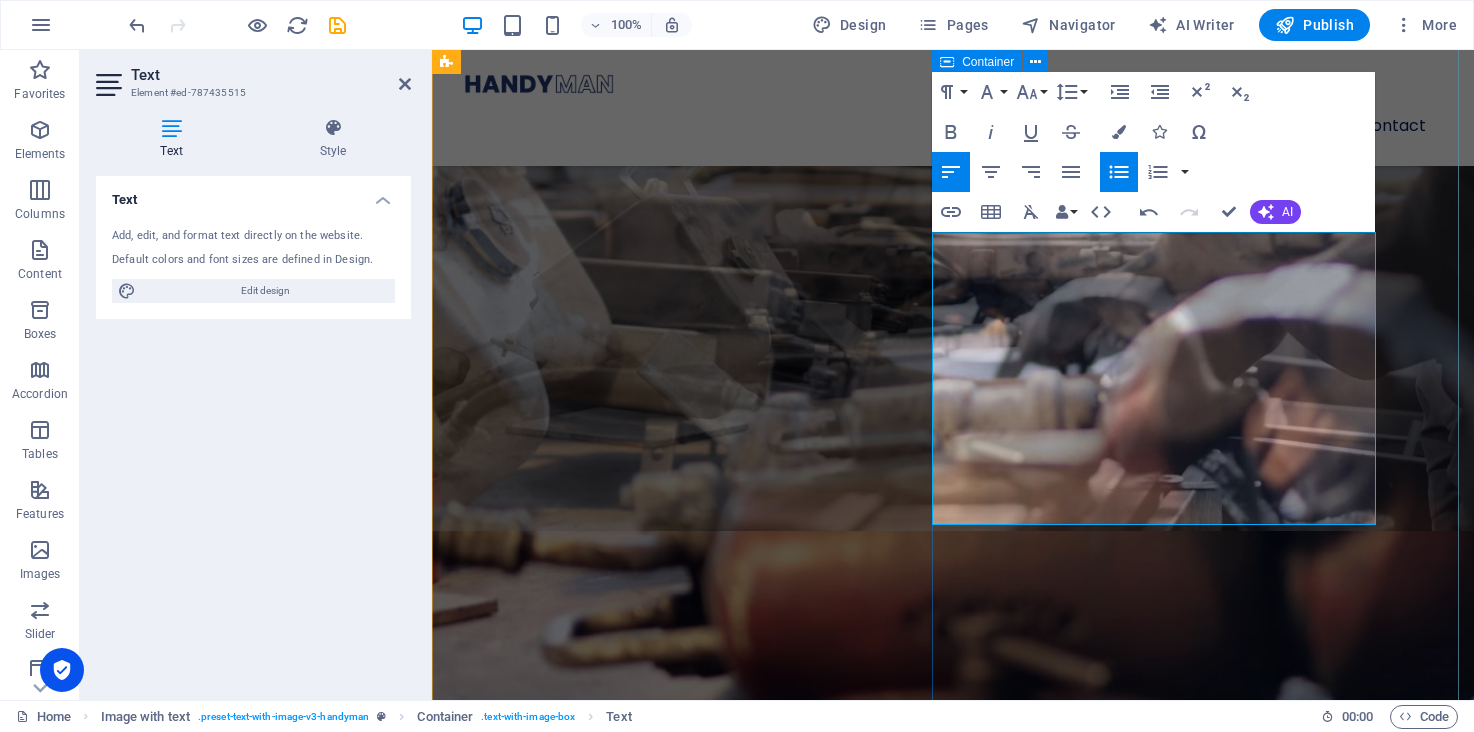 click on "We Offer Professional Repair Services For Your House Classically trained in small, medium and large format film photography in the genres of advertising, portraiture, fashion, architecture, landscape and documentary photography aross various photographic styles.  Expertise with various photographic techniques such as studio lighting, visual composition, film processing and printing, digital editing workflows, and various industry techniques.  Extensive experience in photojournalism, humanitarian and development photography and videography.  Expertise in video production and post-production.  Advanced knowledge of multimedia intellectual property, personal data protec&on, and genera&ve AI imagery. Benefit of our service is lore ipsum dummy Benefit of our service is lore ipsum dummy Benefit of our service is lore ipsum dummy" at bounding box center [953, 1754] 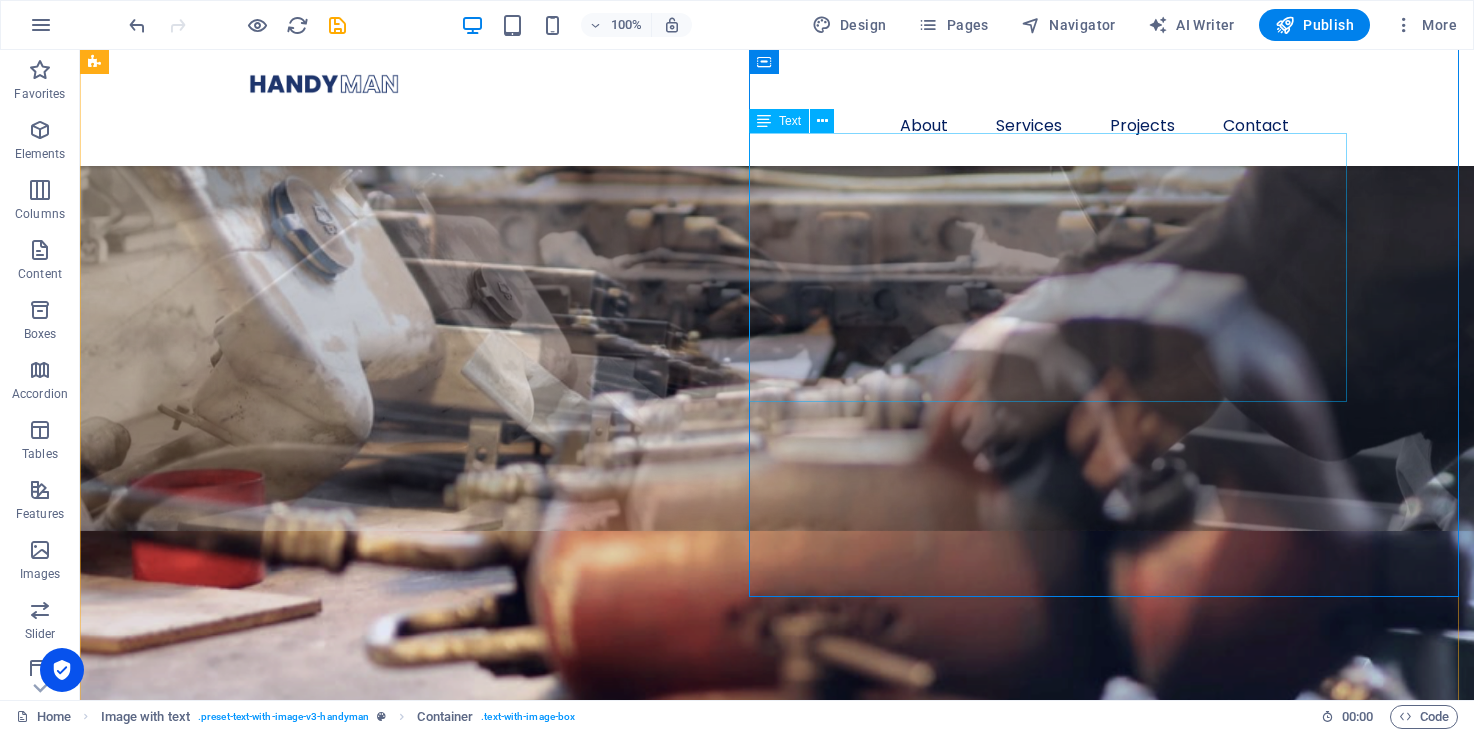 click on "Classically trained in small, medium and large format film photography in the genres of advertising, portraiture, fashion, architecture, landscape and documentary photography aross various photographic styles.  Expertise with various photographic techniques such as studio lighting, visual composition, film processing and printing, digital editing workflows, and various industry techniques.  Extensive experience in photojournalism, humanitarian and development photography and videography.  Expertise in video production and post-production.  Advanced knowledge of multimedia intellectual property, personal data protec&on, and genera&ve AI imagery." at bounding box center [721, 1872] 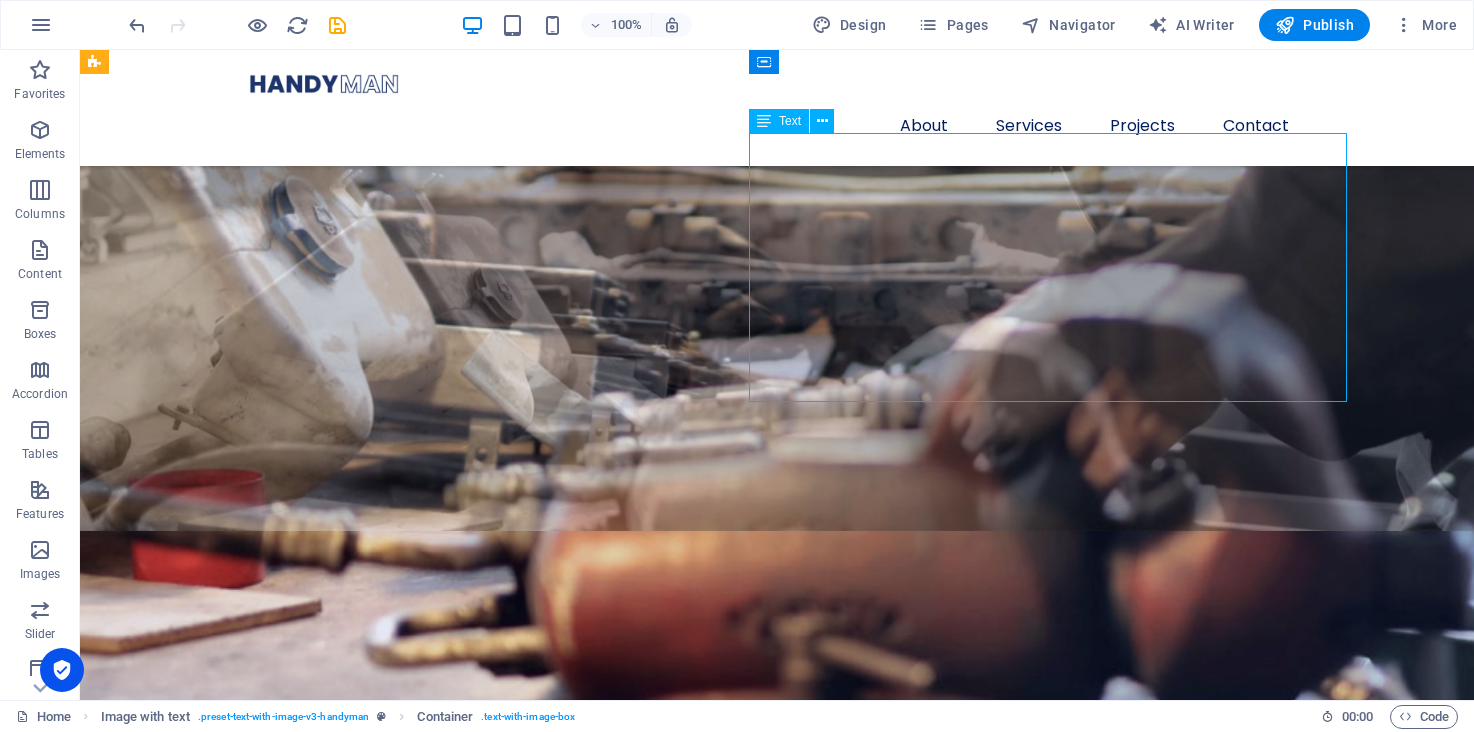 click on "Classically trained in small, medium and large format film photography in the genres of advertising, portraiture, fashion, architecture, landscape and documentary photography aross various photographic styles.  Expertise with various photographic techniques such as studio lighting, visual composition, film processing and printing, digital editing workflows, and various industry techniques.  Extensive experience in photojournalism, humanitarian and development photography and videography.  Expertise in video production and post-production.  Advanced knowledge of multimedia intellectual property, personal data protec&on, and genera&ve AI imagery." at bounding box center (721, 1872) 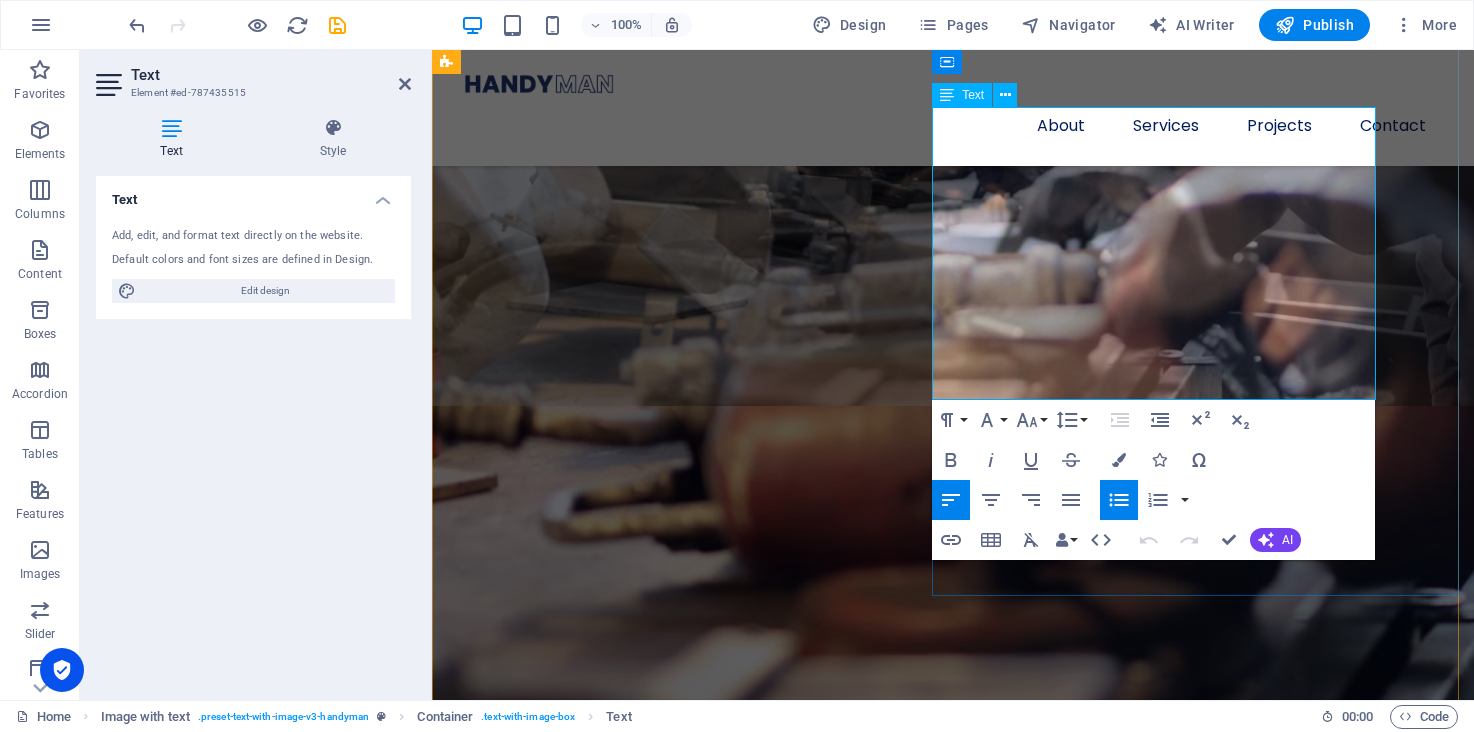 click on "Advanced knowledge of multimedia intellectual property, personal data protec&on, and genera&ve AI imagery." at bounding box center (917, 1486) 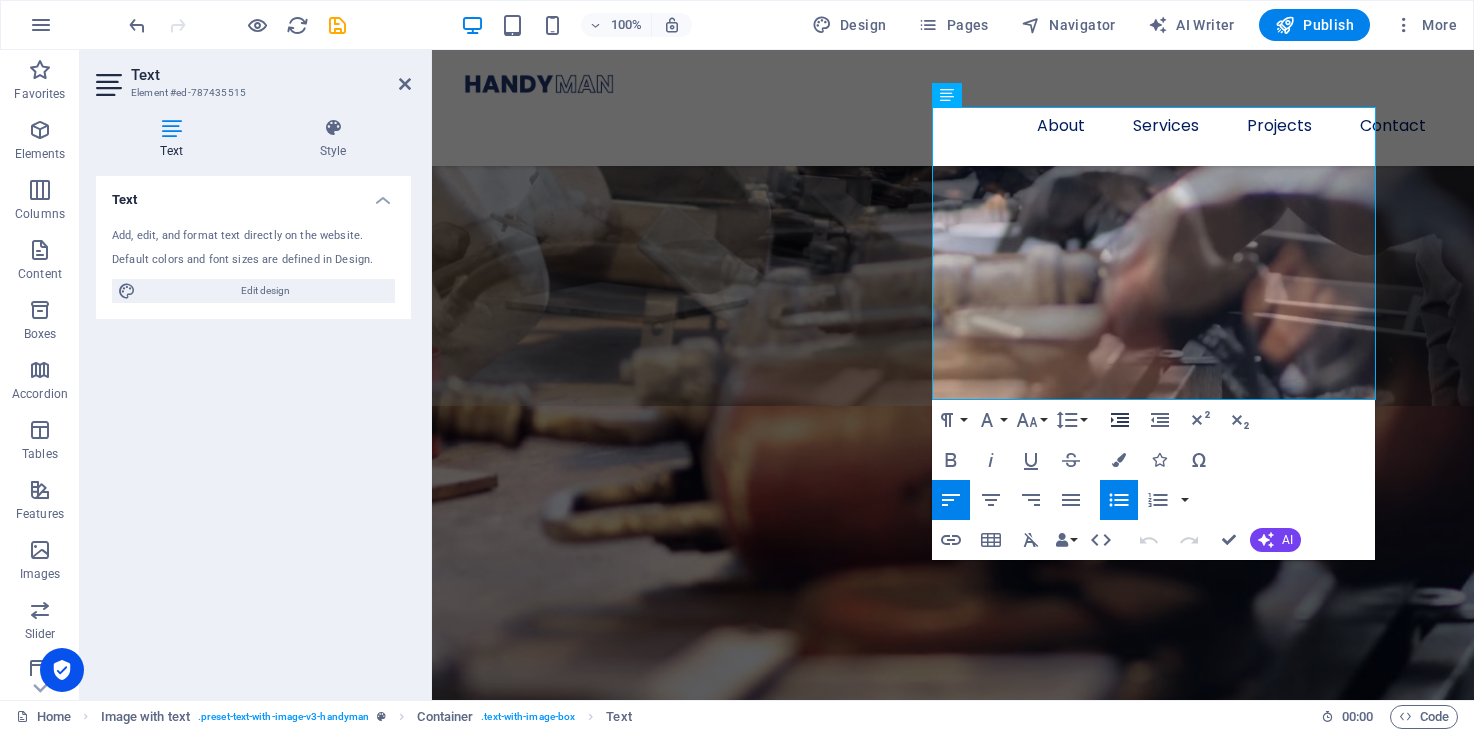 type 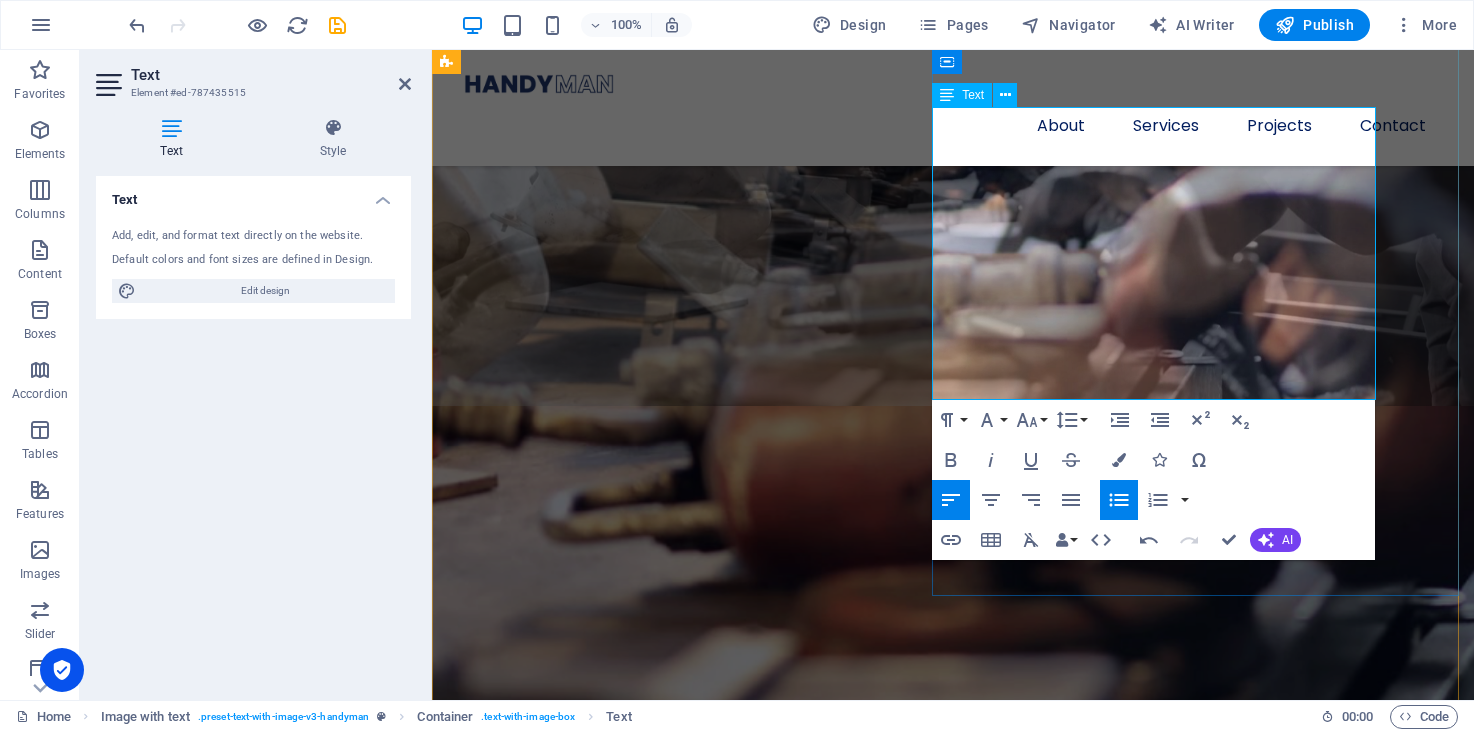 click on "Advanced knowledge of multimedia intellectual property, personal data protection, and genera&ve AI imagery." at bounding box center (917, 1486) 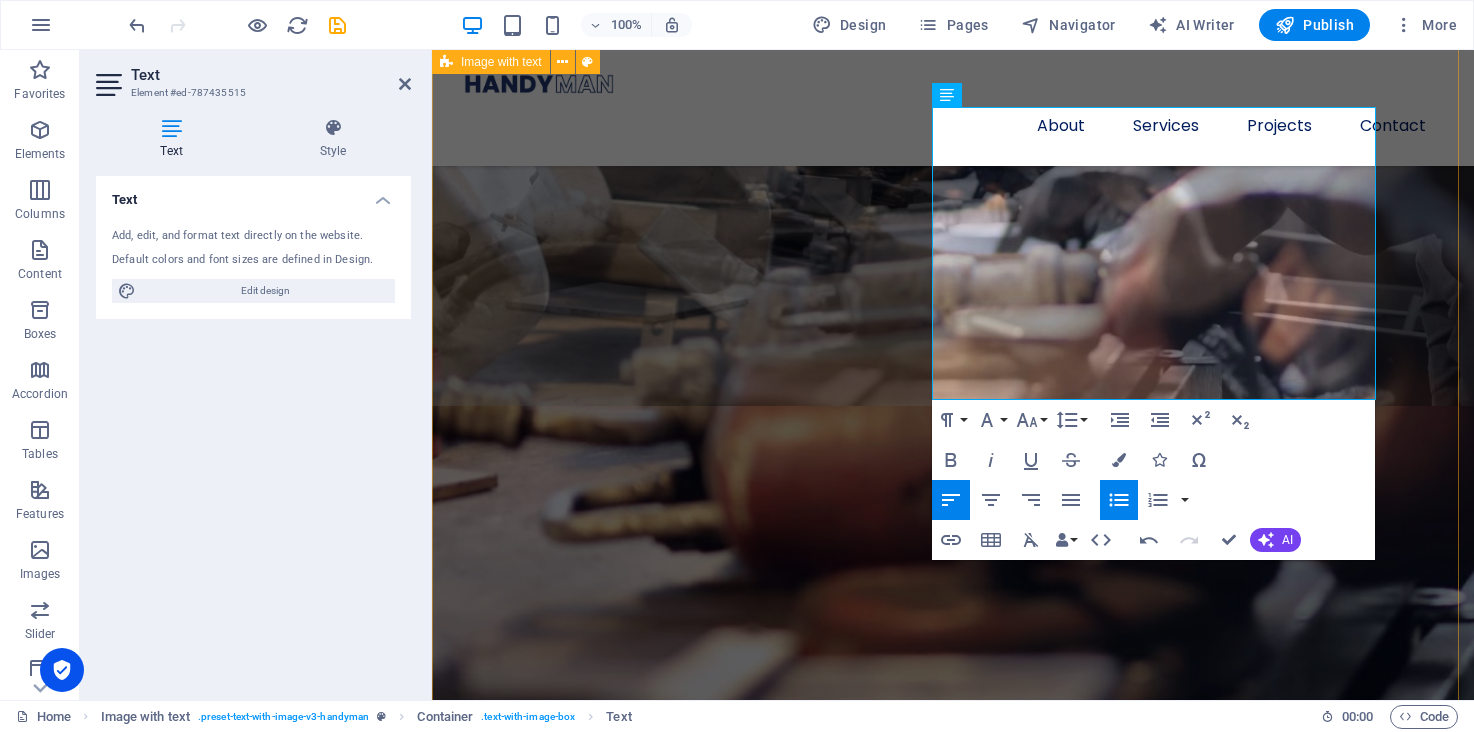 click on "We Offer Professional Repair Services For Your House Classically trained in small, medium and large format film photography in the genres of advertising, portraiture, fashion, architecture, landscape and documentary photography aross various photographic styles.  Expertise with various photographic techniques such as studio lighting, visual composition, film processing and printing, digital editing workflows, and various industry techniques.  Extensive experience in photojournalism, humanitarian and development photography and videography.  Expertise in video production and post-production.  Advanced knowledge of multimedia intellectual property, personal data protection, and generative AI imagery. Benefit of our service is lore ipsum dummy Benefit of our service is lore ipsum dummy Benefit of our service is lore ipsum dummy" at bounding box center (953, 1224) 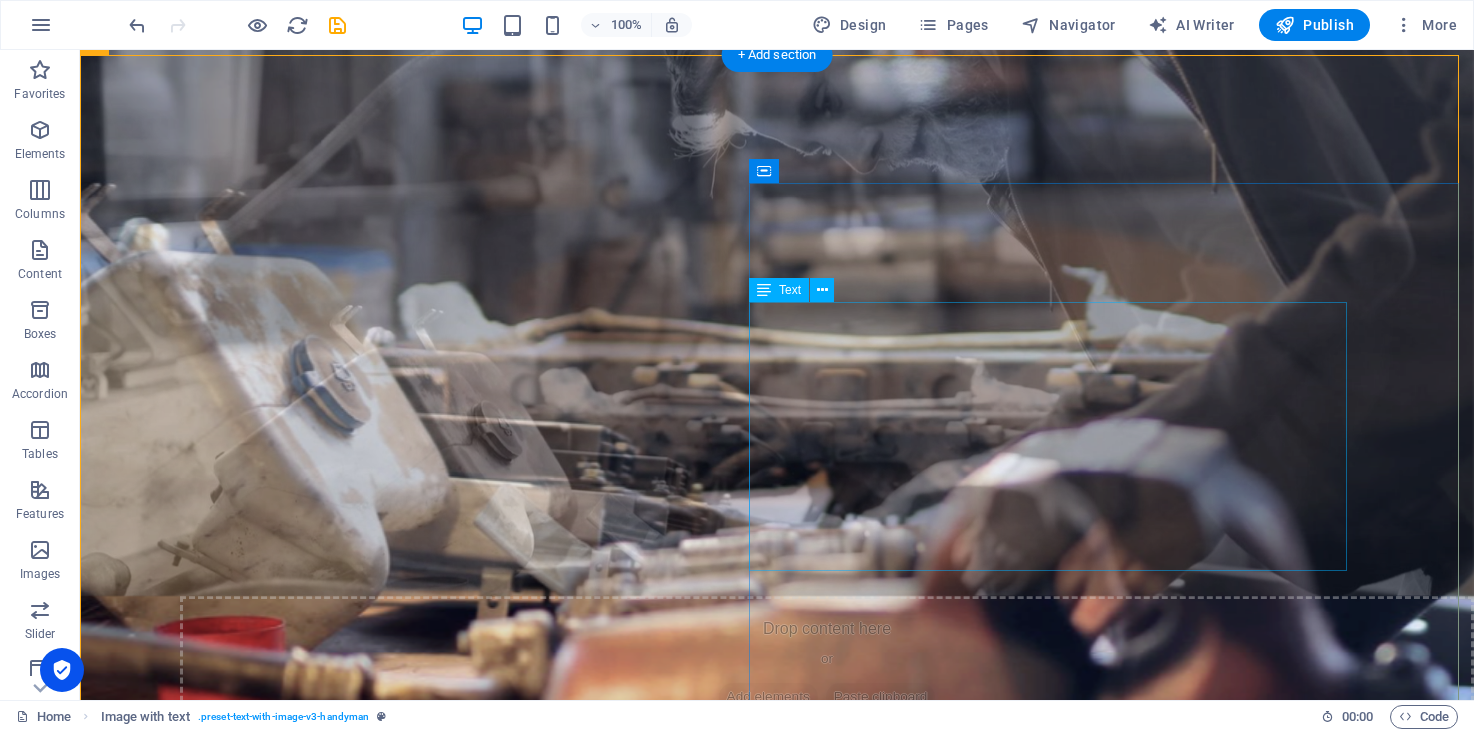 scroll, scrollTop: 1275, scrollLeft: 0, axis: vertical 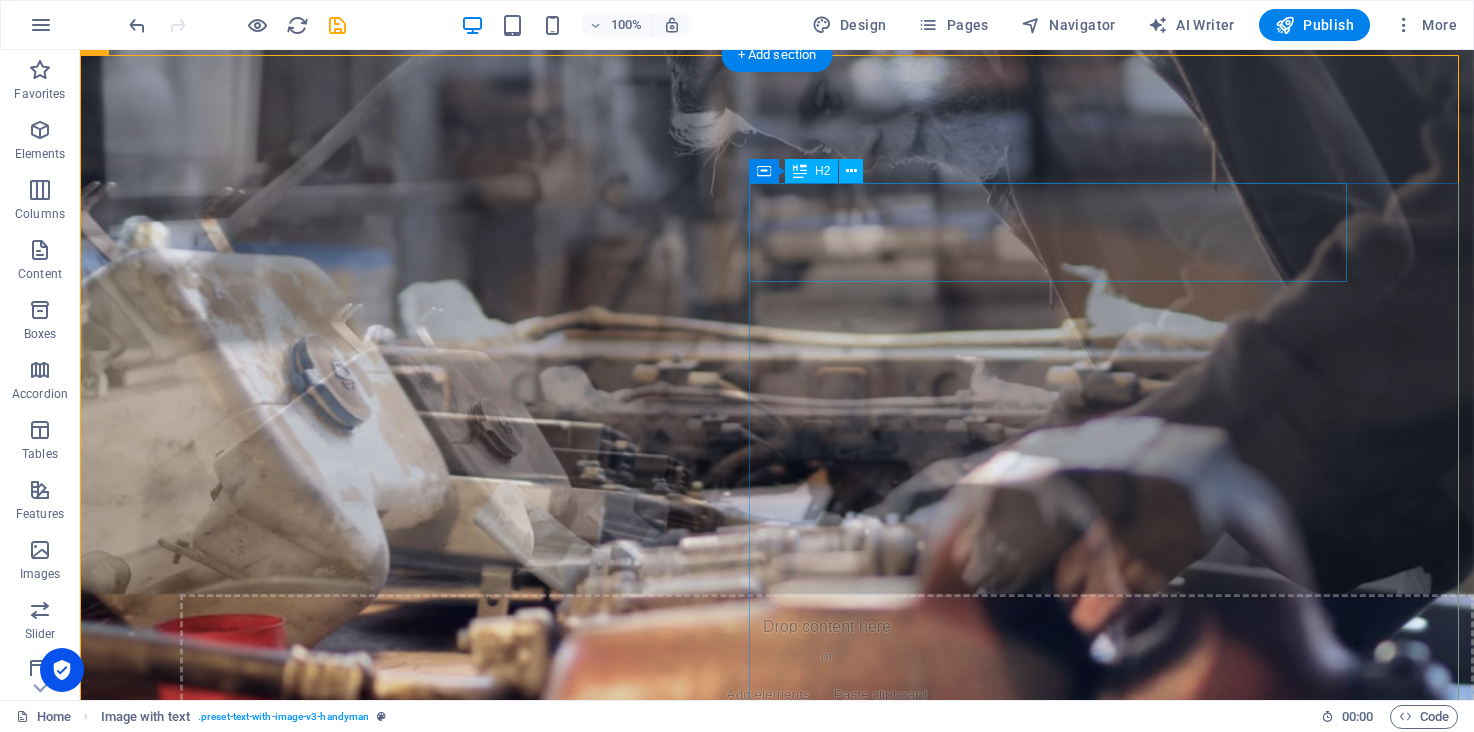 click on "We Offer Professional Repair Services For Your House" at bounding box center [721, 1961] 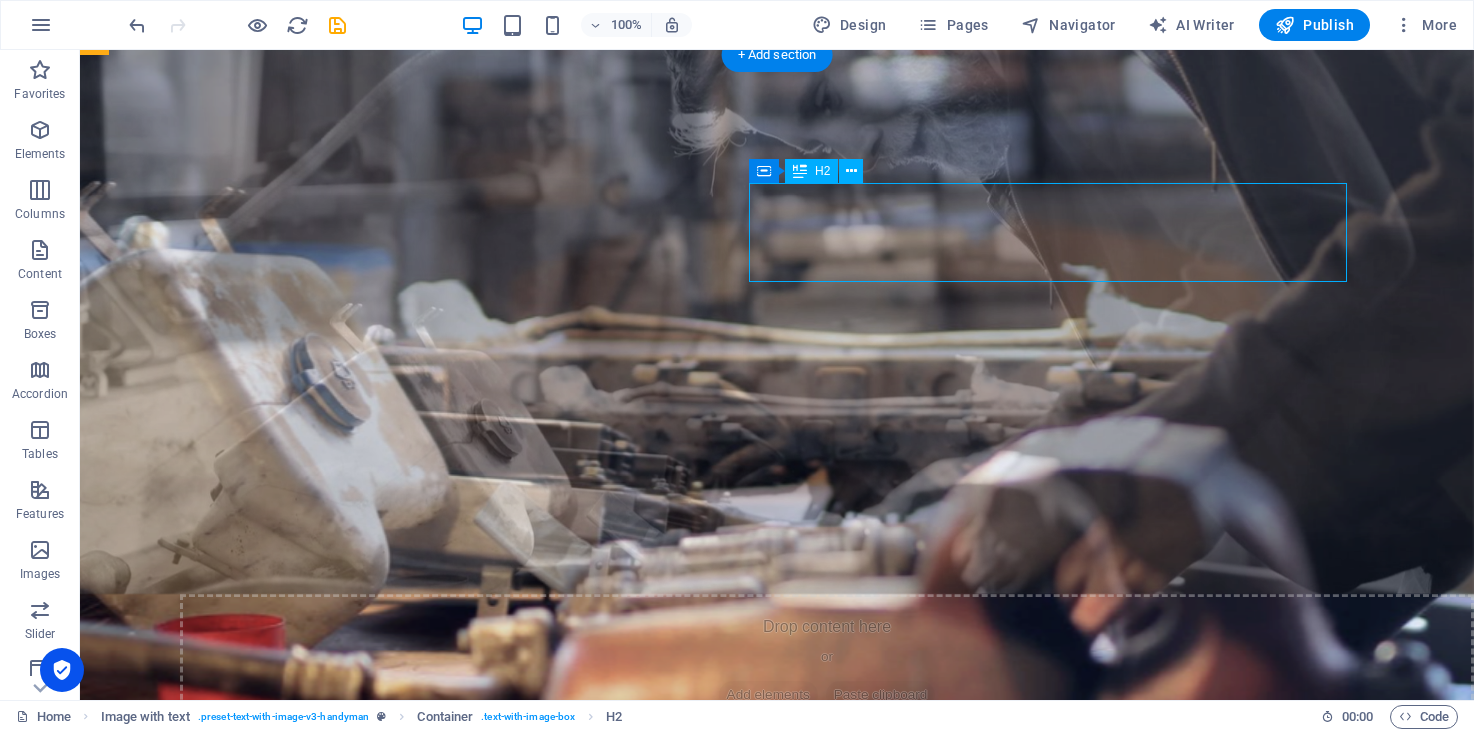 click on "We Offer Professional Repair Services For Your House" at bounding box center (721, 1961) 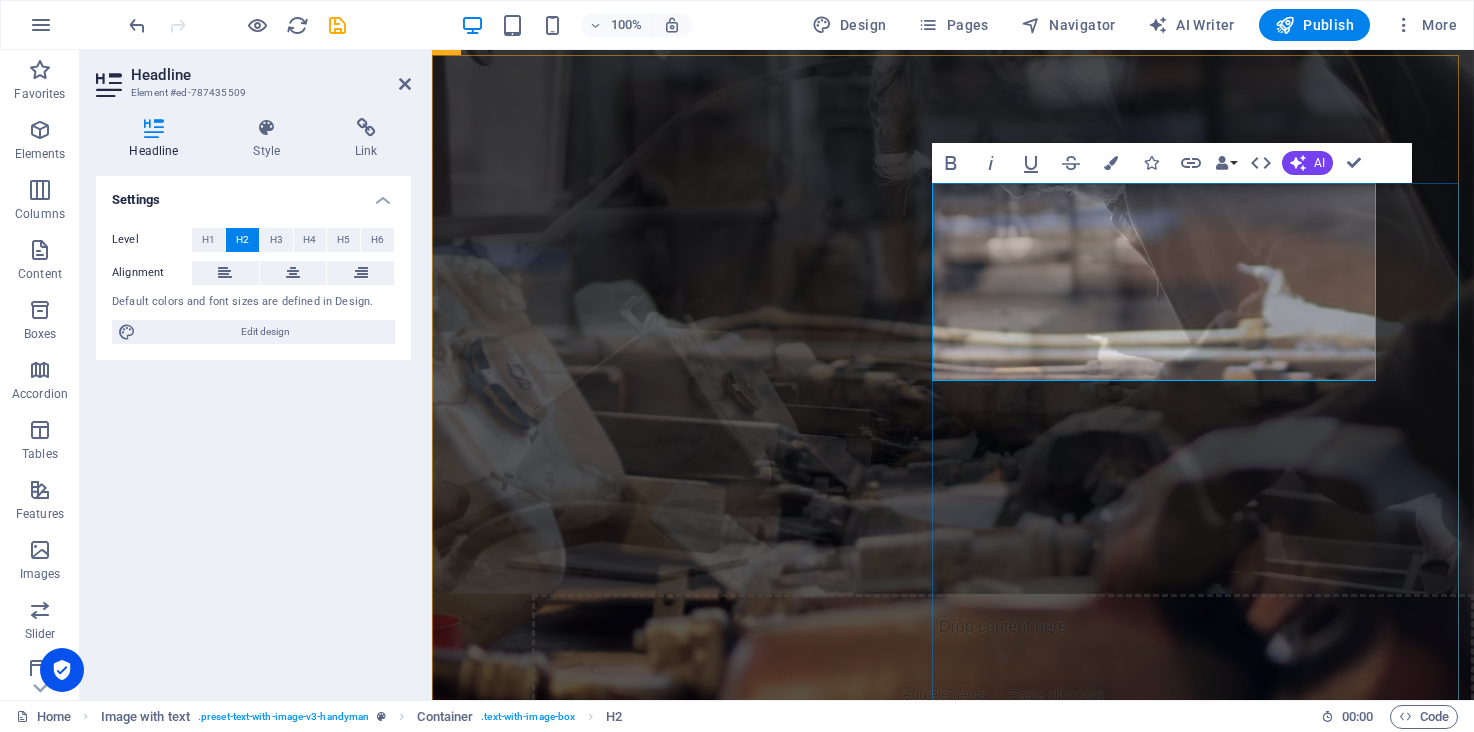 type 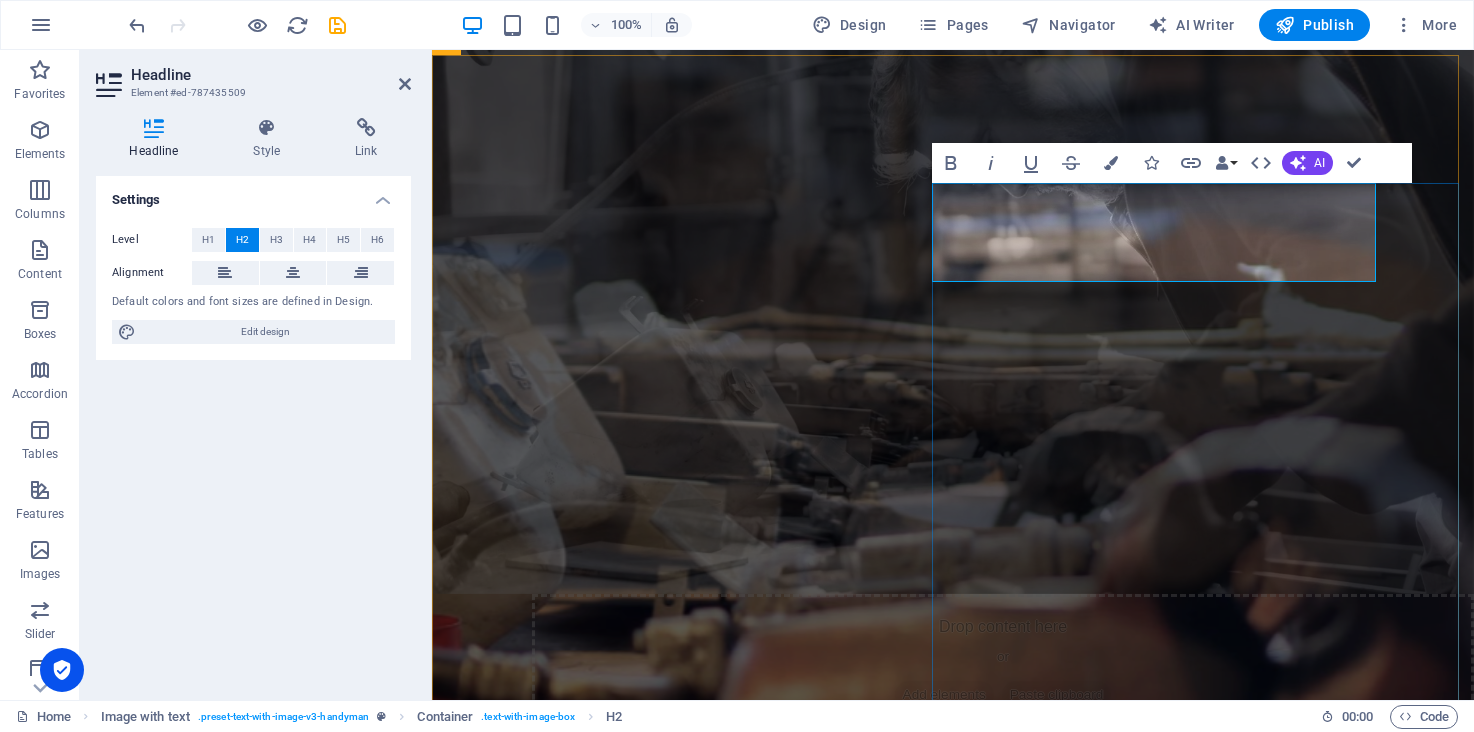 click on "Photo * video production" at bounding box center (911, 1698) 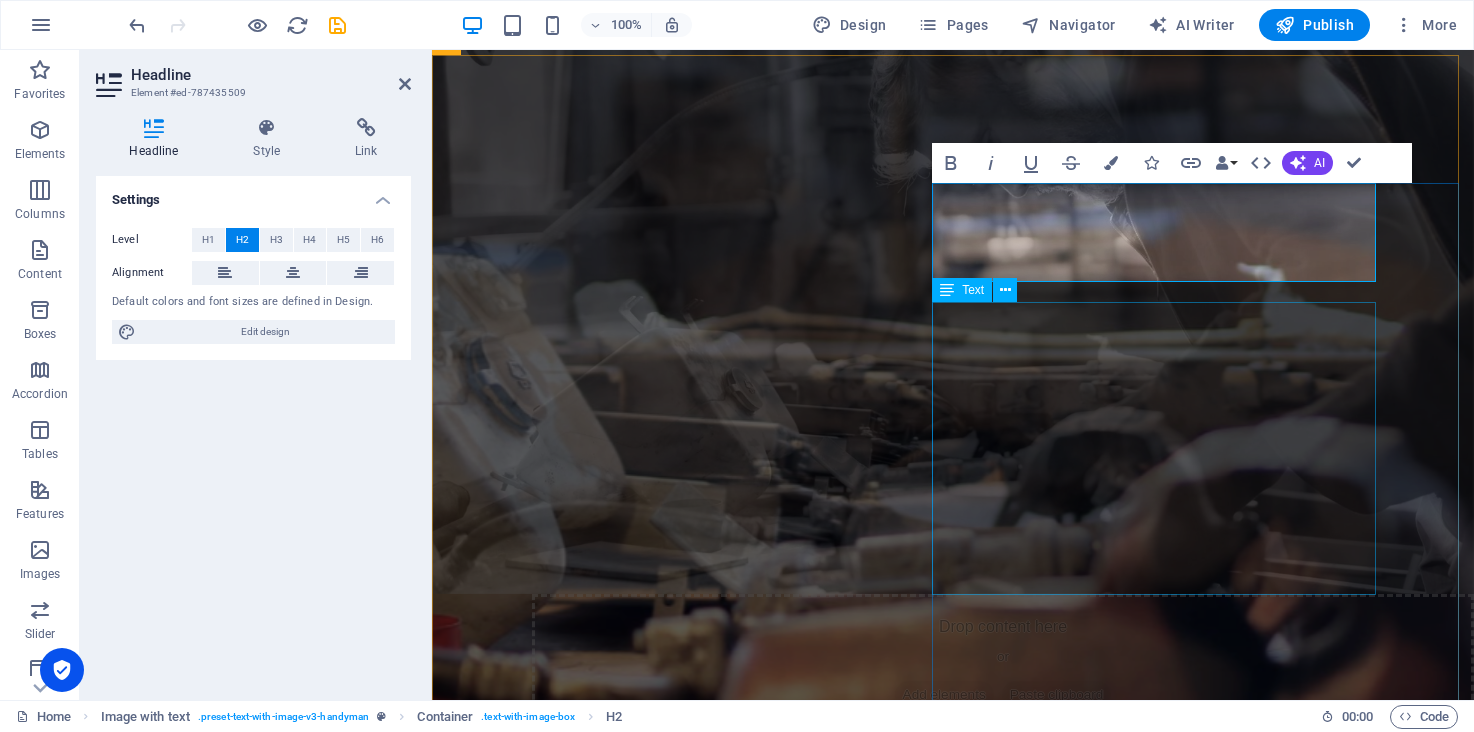 click on "Classically trained in small, medium and large format film photography in the genres of advertising, portraiture, fashion, architecture, landscape and documentary photography aross various photographic styles.  Expertise with various photographic techniques such as studio lighting, visual composition, film processing and printing, digital editing workflows, and various industry techniques.  Extensive experience in photojournalism, humanitarian and development photography and videography.  Expertise in video production and post-production.  Advanced knowledge of multimedia intellectual property, personal data protection, and generative AI imagery." at bounding box center (911, 1827) 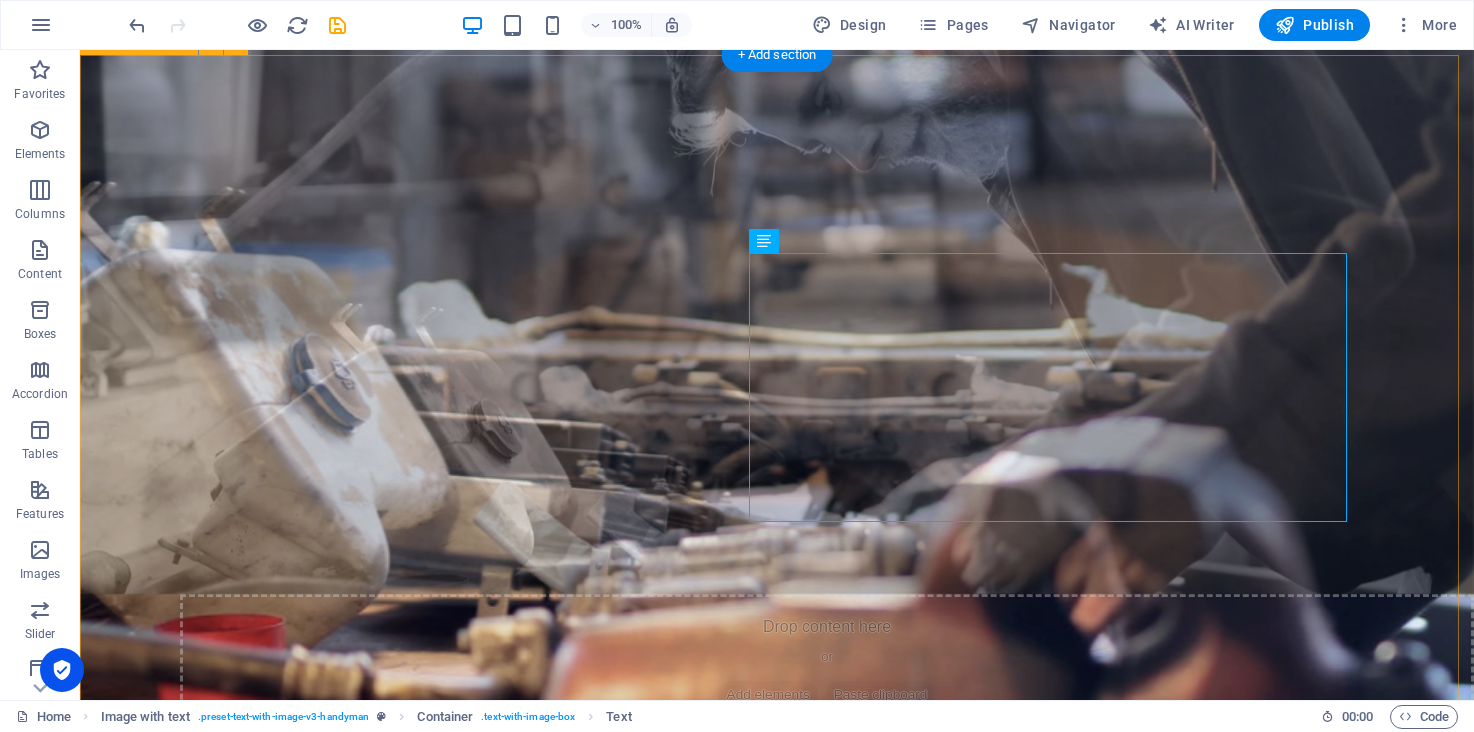 click on "Photo & video production Classically trained in small, medium and large format film photography in the genres of advertising, portraiture, fashion, architecture, landscape and documentary photography aross various photographic styles.  Expertise with various photographic techniques such as studio lighting, visual composition, film processing and printing, digital editing workflows, and various industry techniques.  Extensive experience in photojournalism, humanitarian and development photography and videography.  Expertise in video production and post-production.  Advanced knowledge of multimedia intellectual property, personal data protection, and generative AI imagery. Benefit of our service is lore ipsum dummy Benefit of our service is lore ipsum dummy Benefit of our service is lore ipsum dummy" at bounding box center [777, 1649] 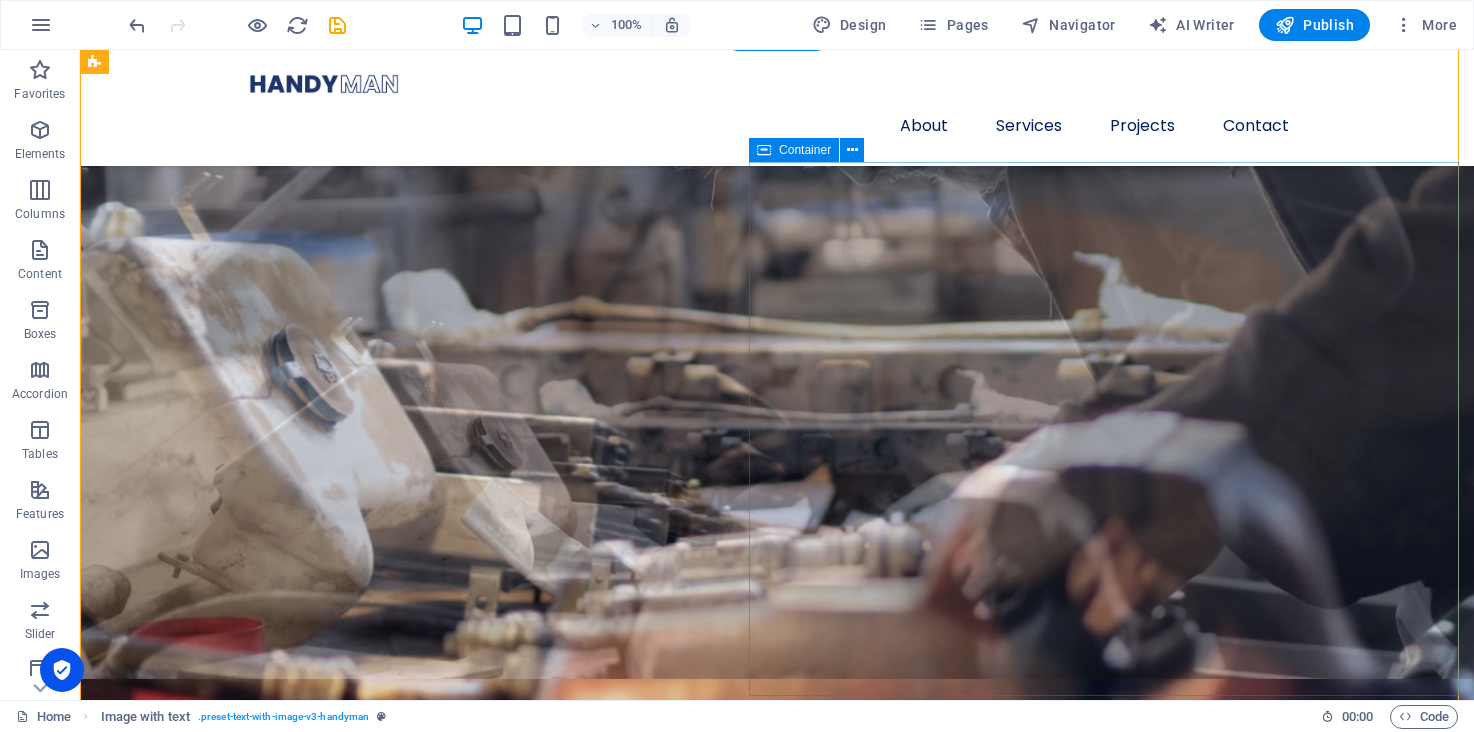 scroll, scrollTop: 1297, scrollLeft: 0, axis: vertical 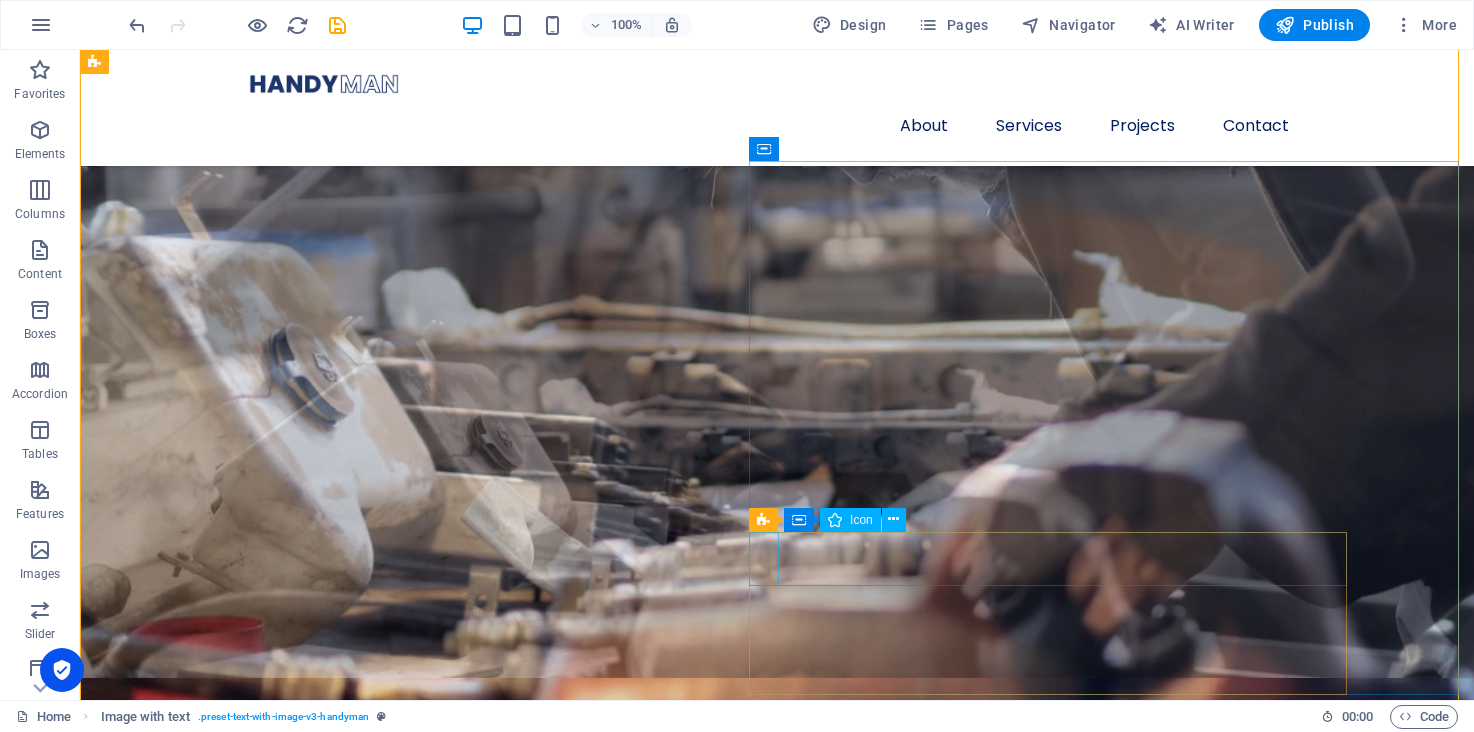 click at bounding box center [721, 2138] 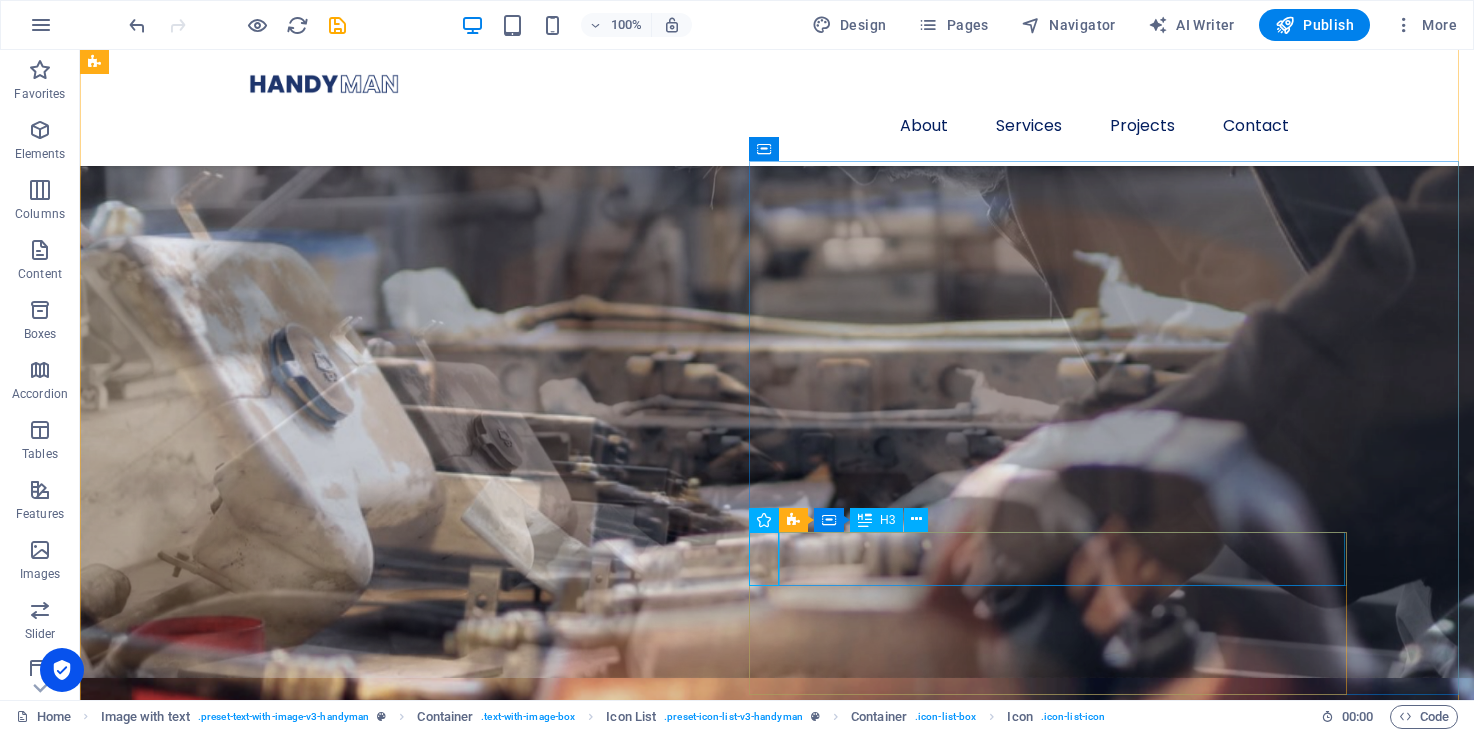 click on "Benefit of our service is lore ipsum dummy" at bounding box center [705, 2180] 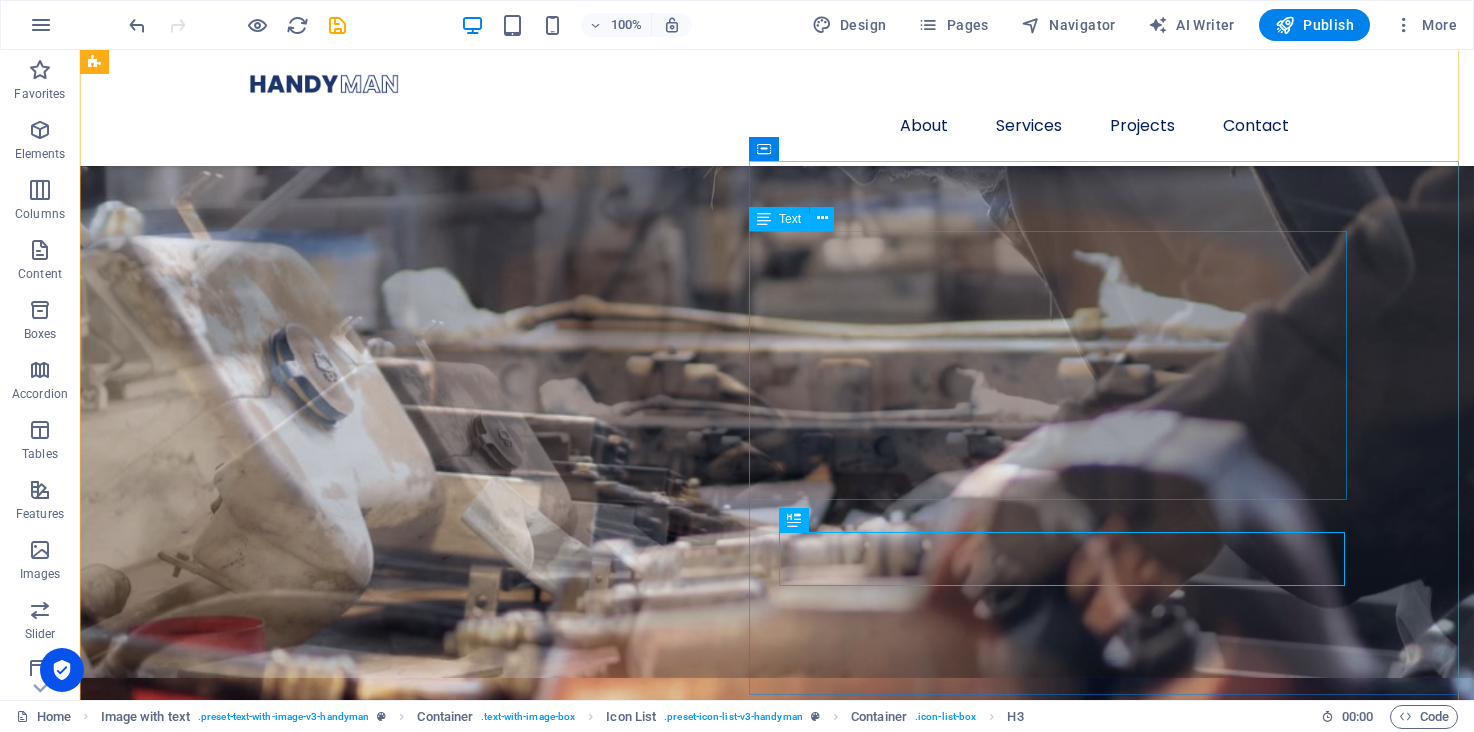 click on "Classically trained in small, medium and large format film photography in the genres of advertising, portraiture, fashion, architecture, landscape and documentary photography aross various photographic styles.  Expertise with various photographic techniques such as studio lighting, visual composition, film processing and printing, digital editing workflows, and various industry techniques.  Extensive experience in photojournalism, humanitarian and development photography and videography.  Expertise in video production and post-production.  Advanced knowledge of multimedia intellectual property, personal data protection, and generative AI imagery." at bounding box center [721, 2019] 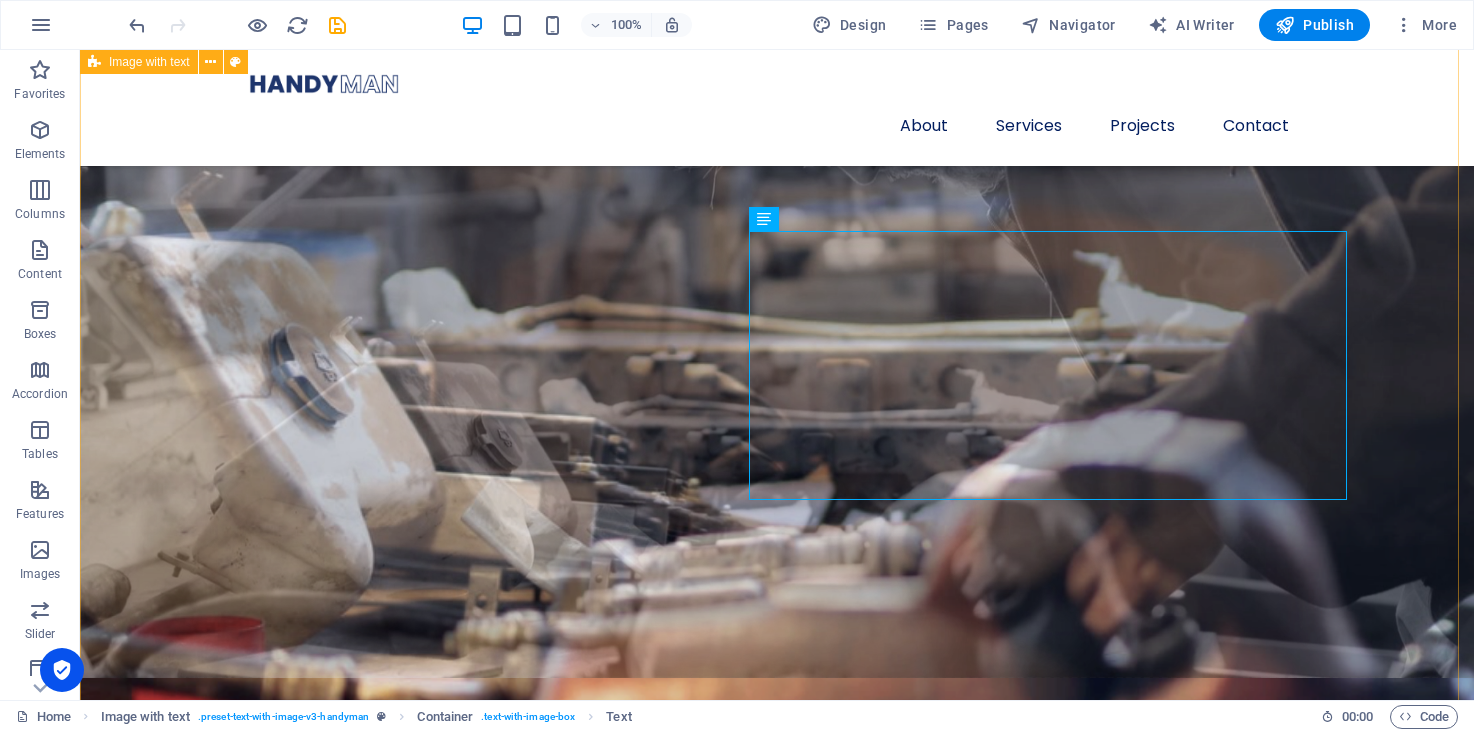 click on "Photo & video production Classically trained in small, medium and large format film photography in the genres of advertising, portraiture, fashion, architecture, landscape and documentary photography aross various photographic styles.  Expertise with various photographic techniques such as studio lighting, visual composition, film processing and printing, digital editing workflows, and various industry techniques.  Extensive experience in photojournalism, humanitarian and development photography and videography.  Expertise in video production and post-production.  Advanced knowledge of multimedia intellectual property, personal data protection, and generative AI imagery. Benefit of our service is lore ipsum dummy Benefit of our service is lore ipsum dummy Benefit of our service is lore ipsum dummy" at bounding box center [777, 1591] 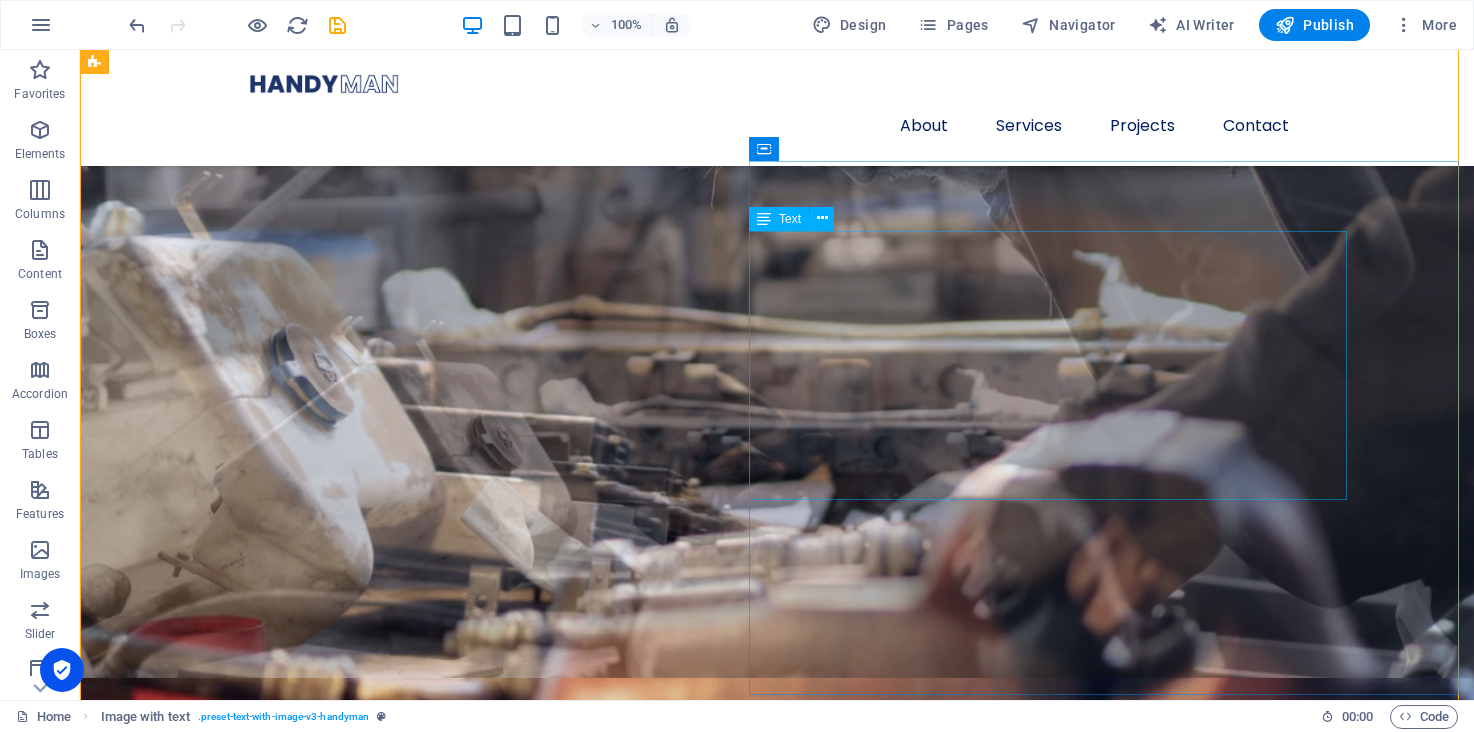 click on "Classically trained in small, medium and large format film photography in the genres of advertising, portraiture, fashion, architecture, landscape and documentary photography aross various photographic styles.  Expertise with various photographic techniques such as studio lighting, visual composition, film processing and printing, digital editing workflows, and various industry techniques.  Extensive experience in photojournalism, humanitarian and development photography and videography.  Expertise in video production and post-production.  Advanced knowledge of multimedia intellectual property, personal data protection, and generative AI imagery." at bounding box center [721, 2019] 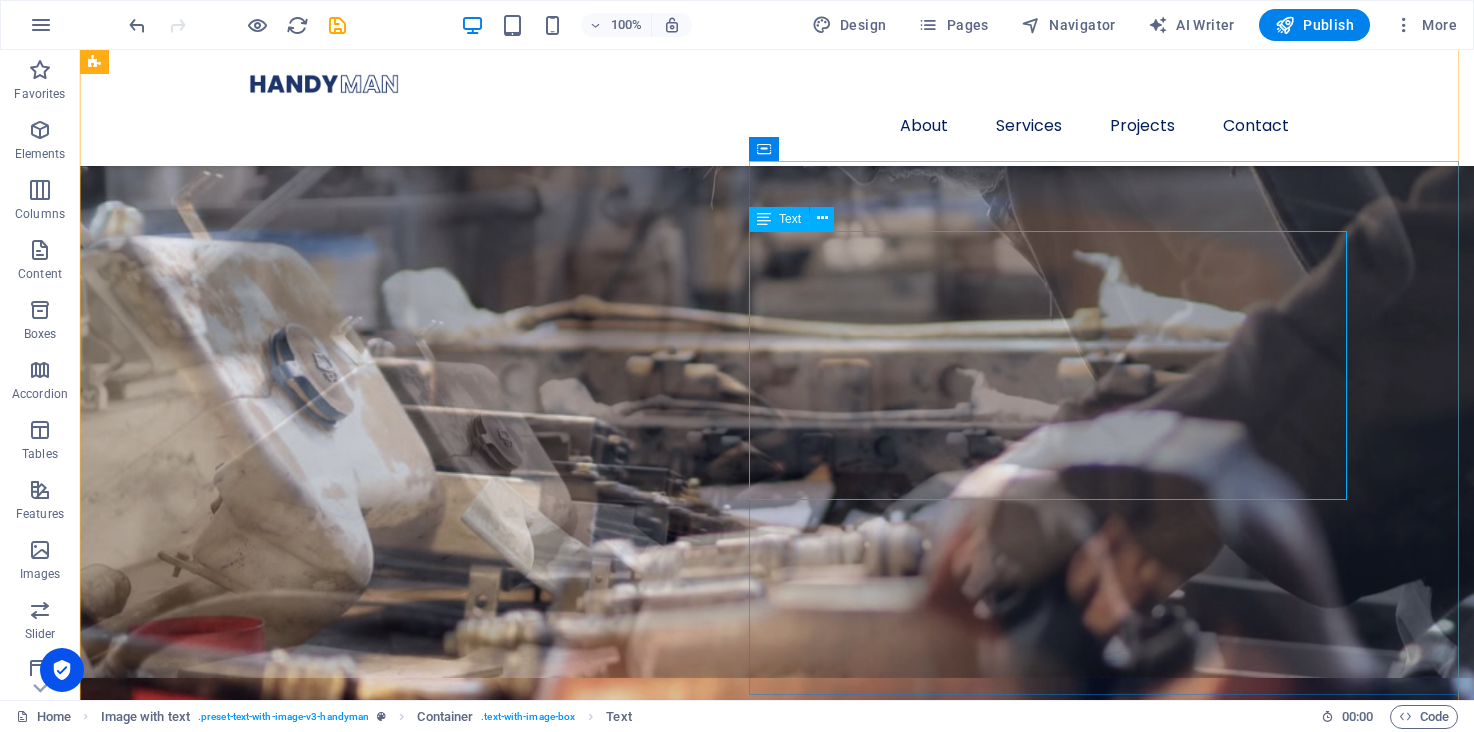 click on "Classically trained in small, medium and large format film photography in the genres of advertising, portraiture, fashion, architecture, landscape and documentary photography aross various photographic styles.  Expertise with various photographic techniques such as studio lighting, visual composition, film processing and printing, digital editing workflows, and various industry techniques.  Extensive experience in photojournalism, humanitarian and development photography and videography.  Expertise in video production and post-production.  Advanced knowledge of multimedia intellectual property, personal data protection, and generative AI imagery." at bounding box center [721, 2019] 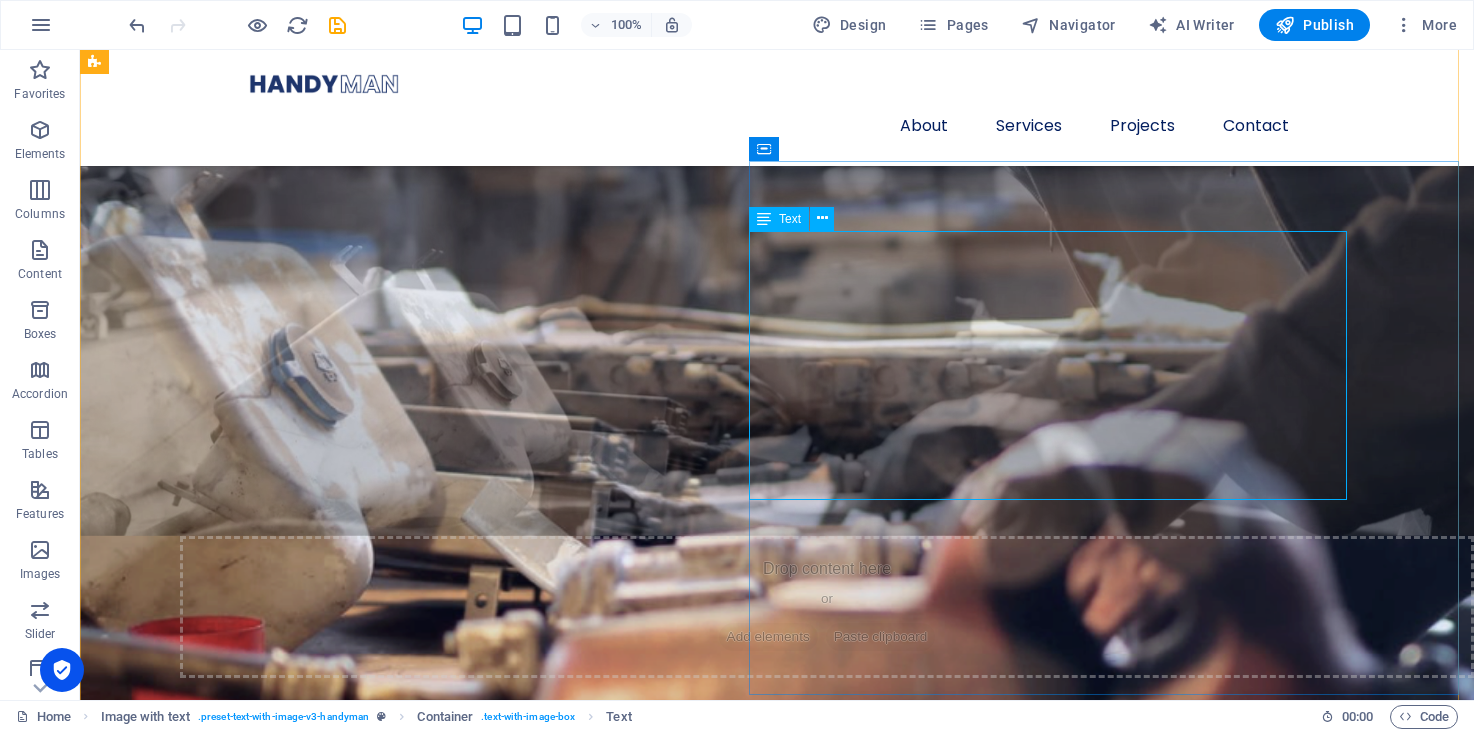 scroll, scrollTop: 1397, scrollLeft: 0, axis: vertical 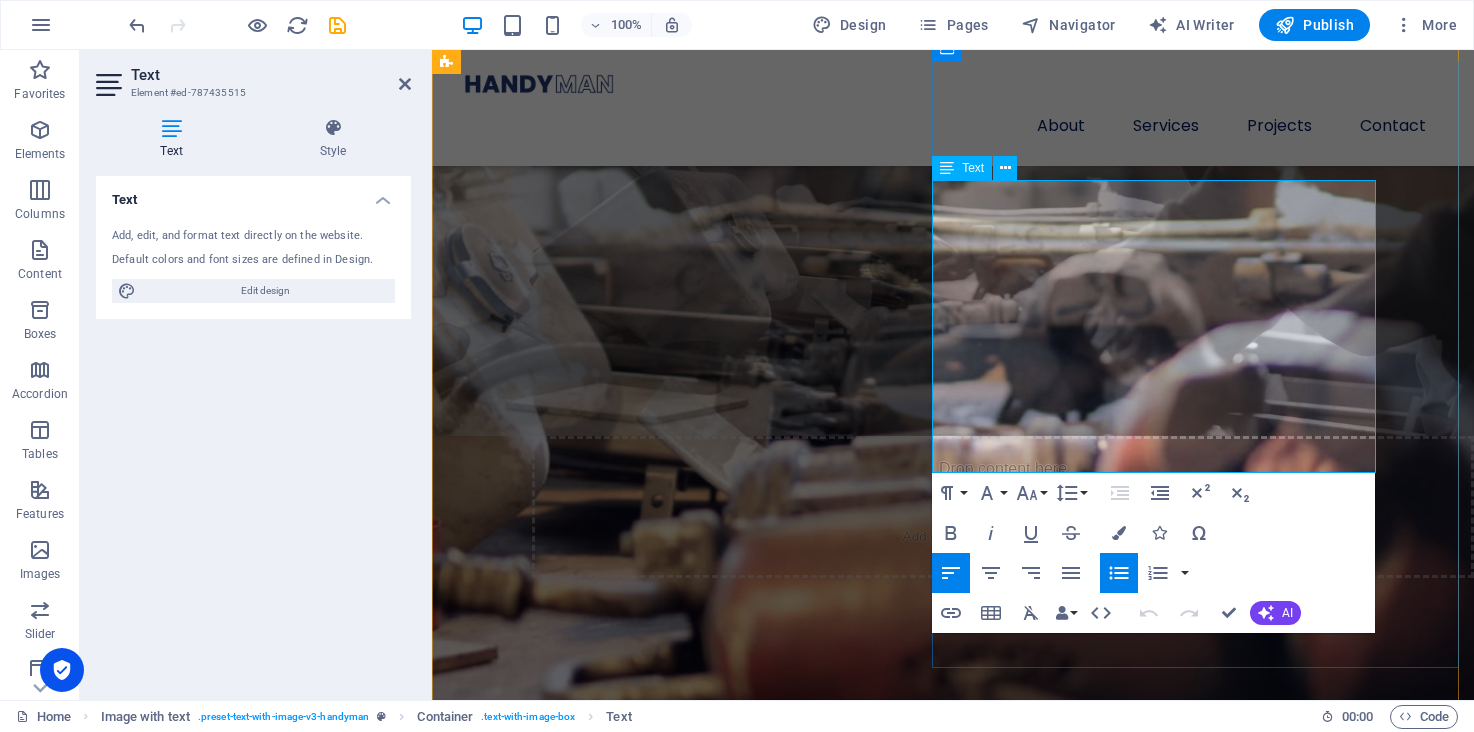 drag, startPoint x: 1312, startPoint y: 462, endPoint x: 964, endPoint y: 199, distance: 436.20294 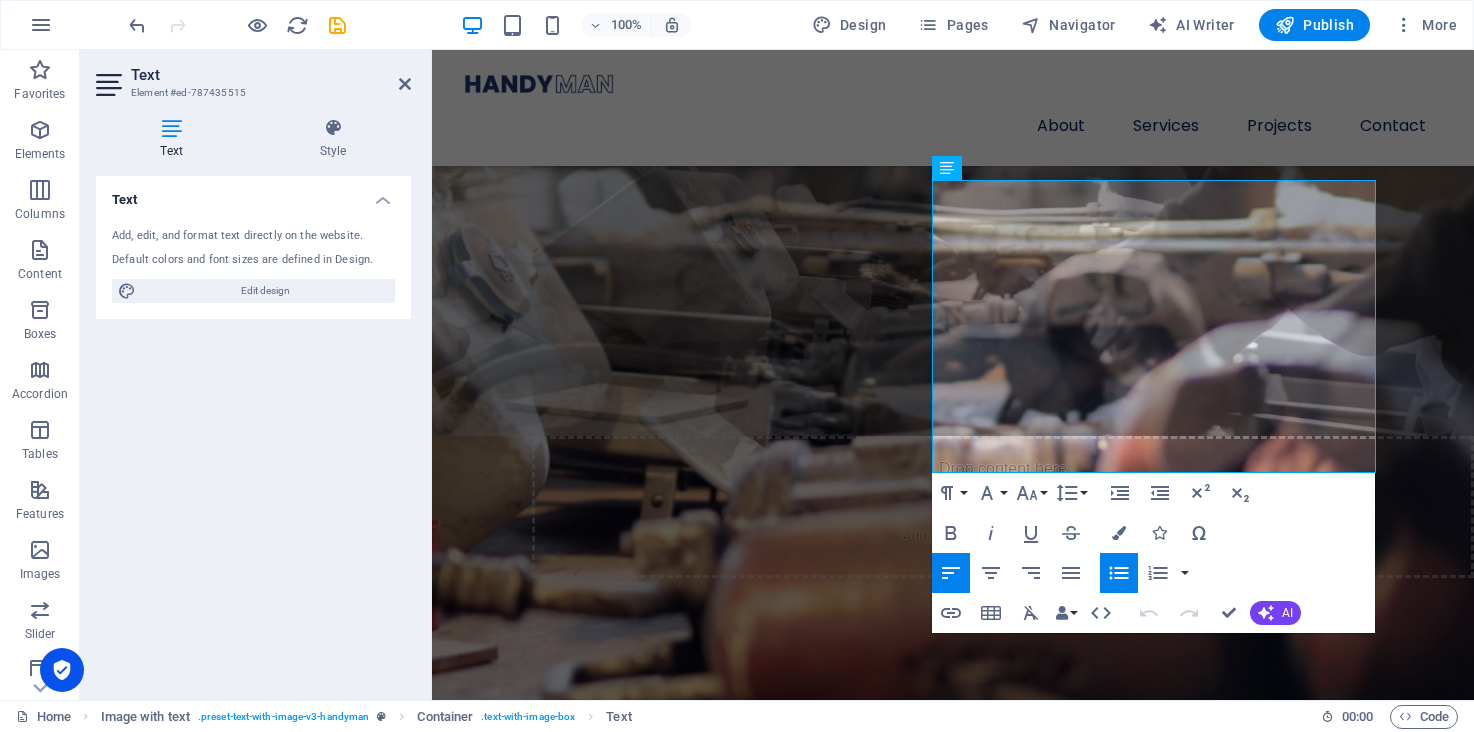 click 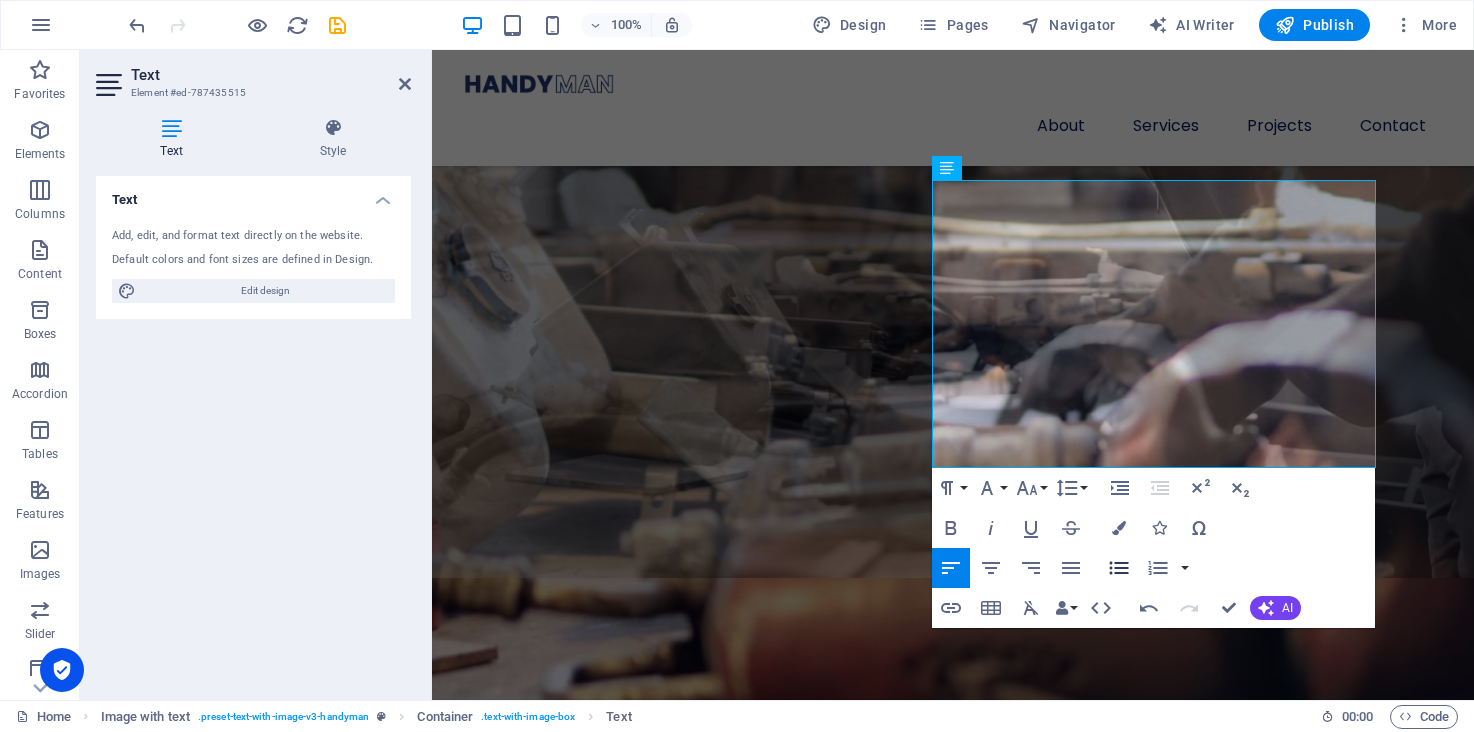 click 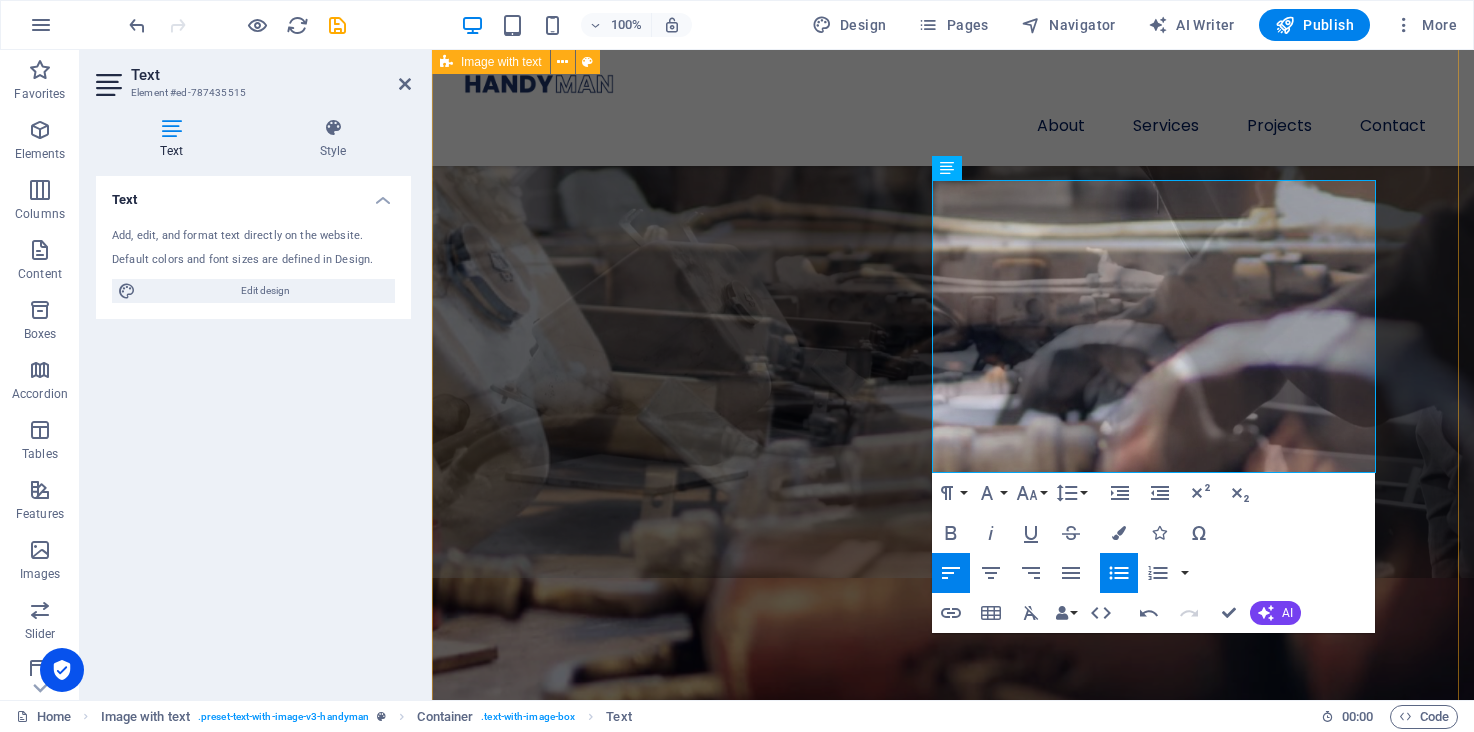 click on "Photo & video production Classically trained in small, medium and large format film photography in the genres of advertising, portraiture, fashion, architecture, landscape and documentary photography aross various photographic styles.  Expertise with various photographic techniques such as studio lighting, visual composition, film processing and printing, digital editing workflows, and various industry techniques.  Extensive experience in photojournalism, humanitarian and development photography and videography.  Expertise in video production and post-production.  Advanced knowledge of multimedia intellectual property, personal data protection, and generative AI imagery. Benefit of our service is lore ipsum dummy Benefit of our service is lore ipsum dummy Benefit of our service is lore ipsum dummy" at bounding box center [953, 1372] 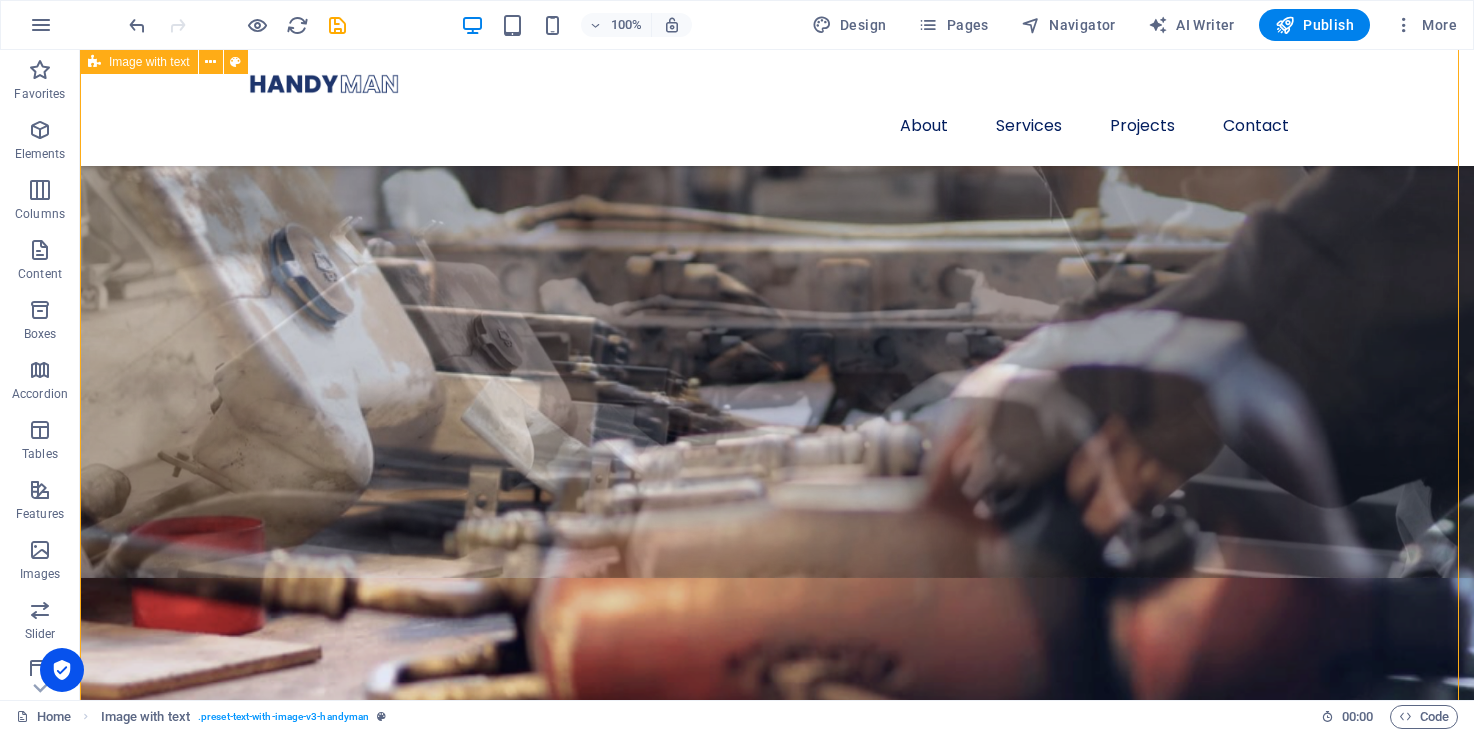 click on "Photo & video production Classically trained in small, medium and large format film photography in the genres of advertising, portraiture, fashion, architecture, landscape and documentary photography aross various photographic styles.  Expertise with various photographic techniques such as studio lighting, visual composition, film processing and printing, digital editing workflows, and various industry techniques.  Extensive experience in photojournalism, humanitarian and development photography and videography.  Expertise in video production and post-production.  Advanced knowledge of multimedia intellectual property, personal data protection, and generative AI imagery. Benefit of our service is lore ipsum dummy Benefit of our service is lore ipsum dummy Benefit of our service is lore ipsum dummy" at bounding box center [777, 1491] 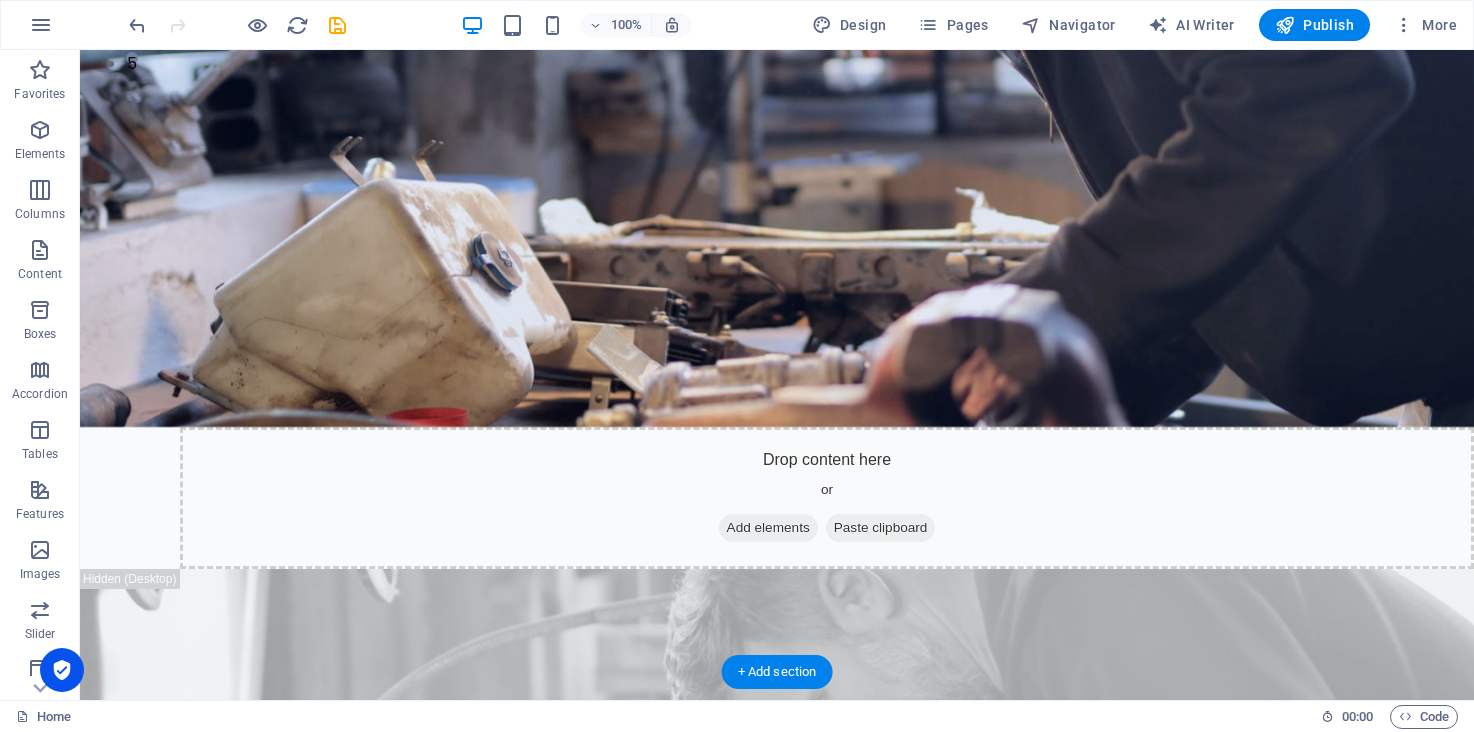 scroll, scrollTop: 661, scrollLeft: 0, axis: vertical 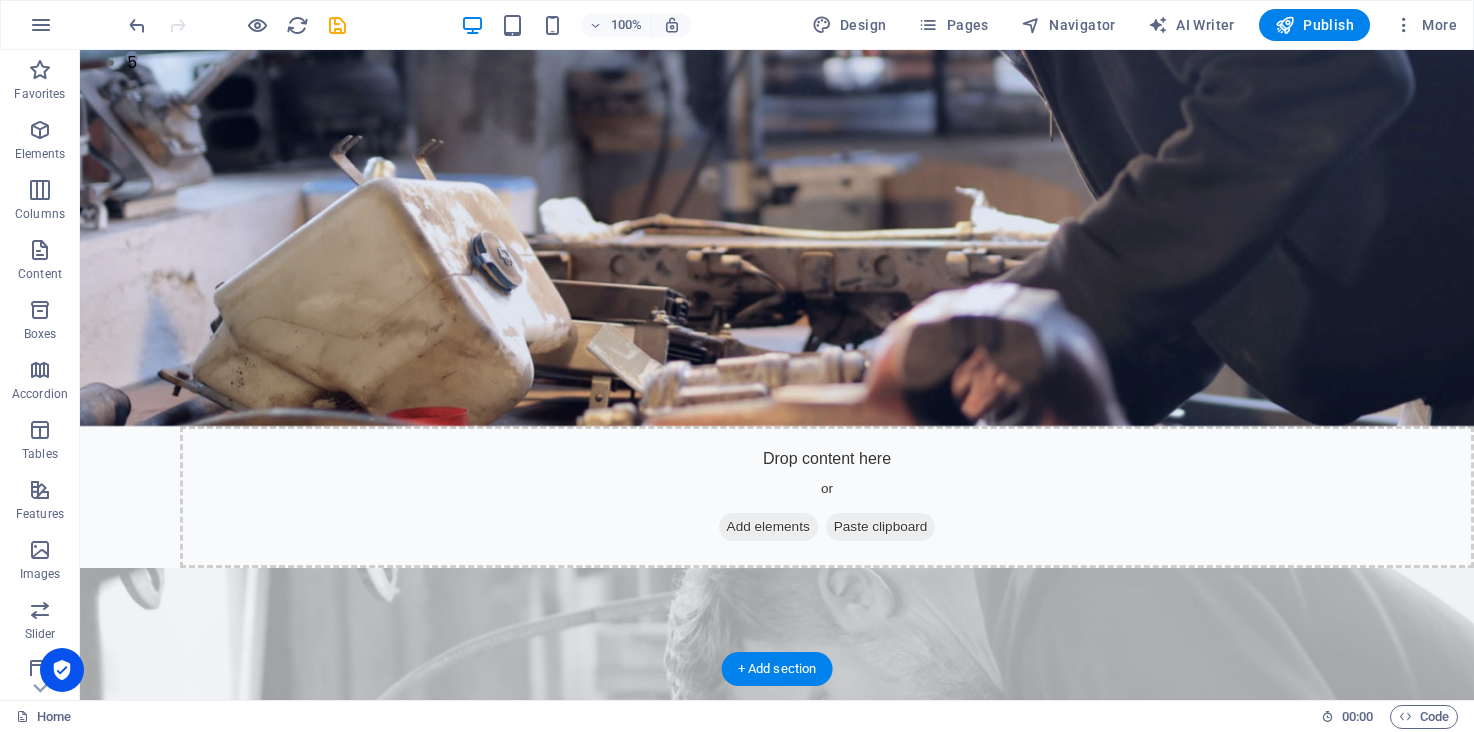 click at bounding box center [777, 888] 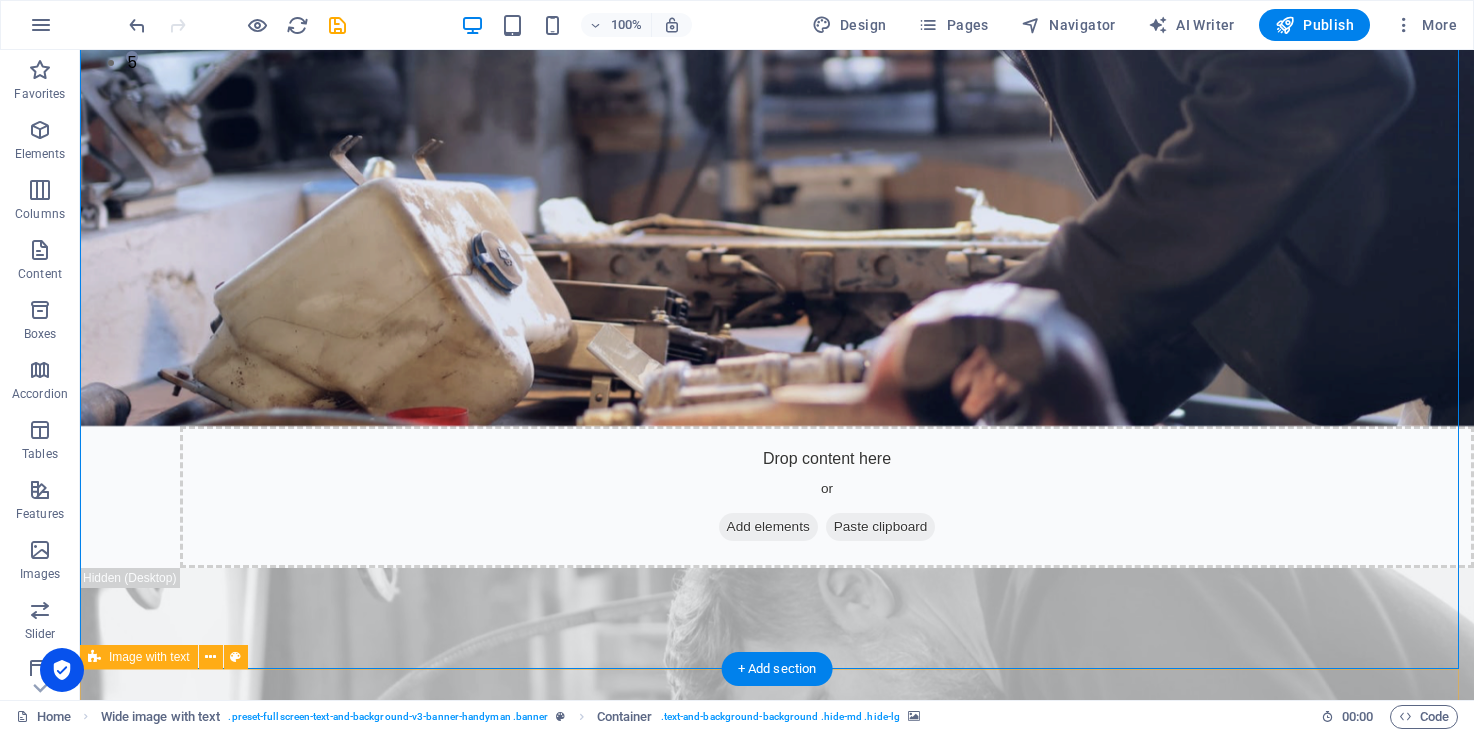 click on "Photo & video production Classically trained in small, medium and large format film photography in the genres of advertising, portraiture, fashion, architecture, landscape and documentary photography aross various photographic styles.  Expertise with various photographic techniques such as studio lighting, visual composition, film processing and printing, digital editing workflows, and various industry techniques.  Extensive experience in photojournalism, humanitarian and development photography and videography.  Expertise in video production and post-production.  Advanced knowledge of multimedia intellectual property, personal data protection, and generative AI imagery. Benefit of our service is lore ipsum dummy Benefit of our service is lore ipsum dummy Benefit of our service is lore ipsum dummy" at bounding box center [777, 2263] 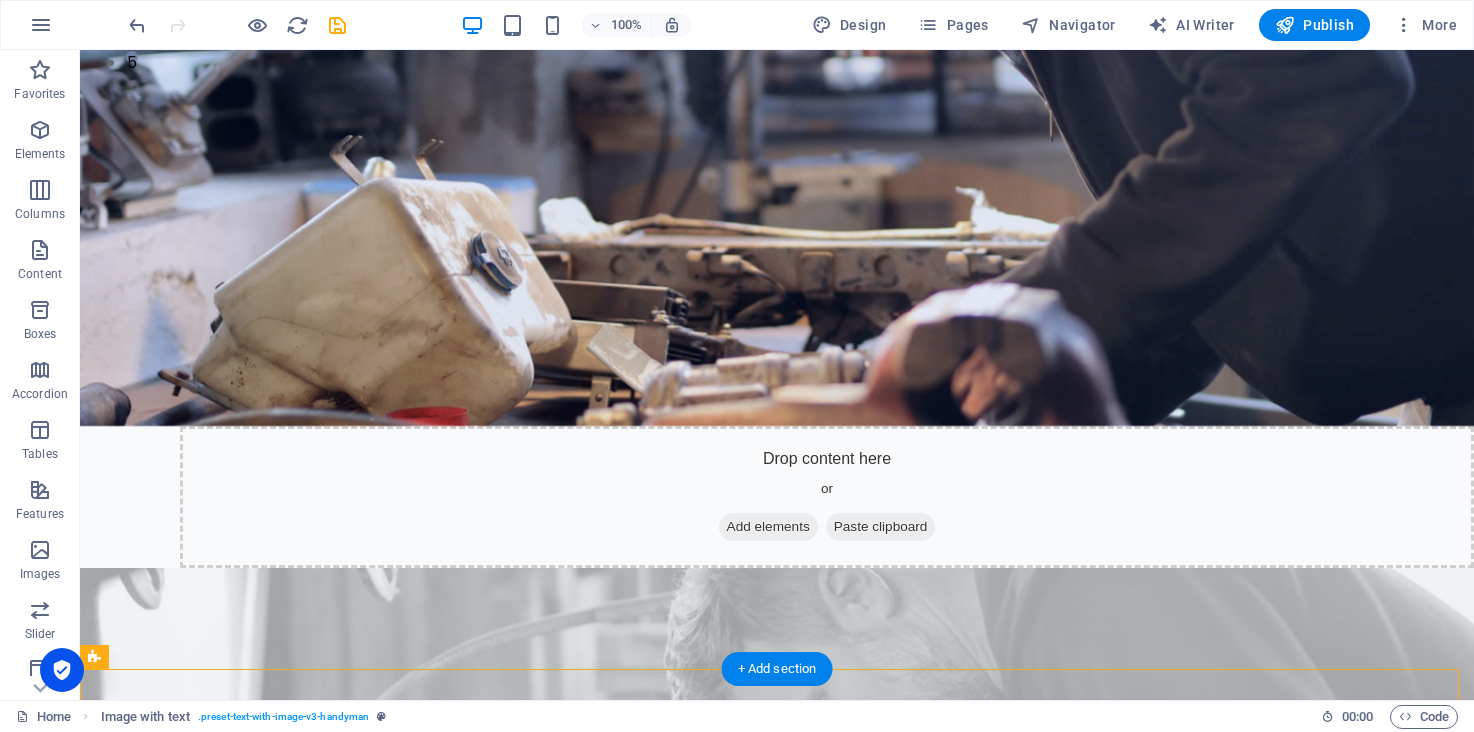 click at bounding box center [777, 888] 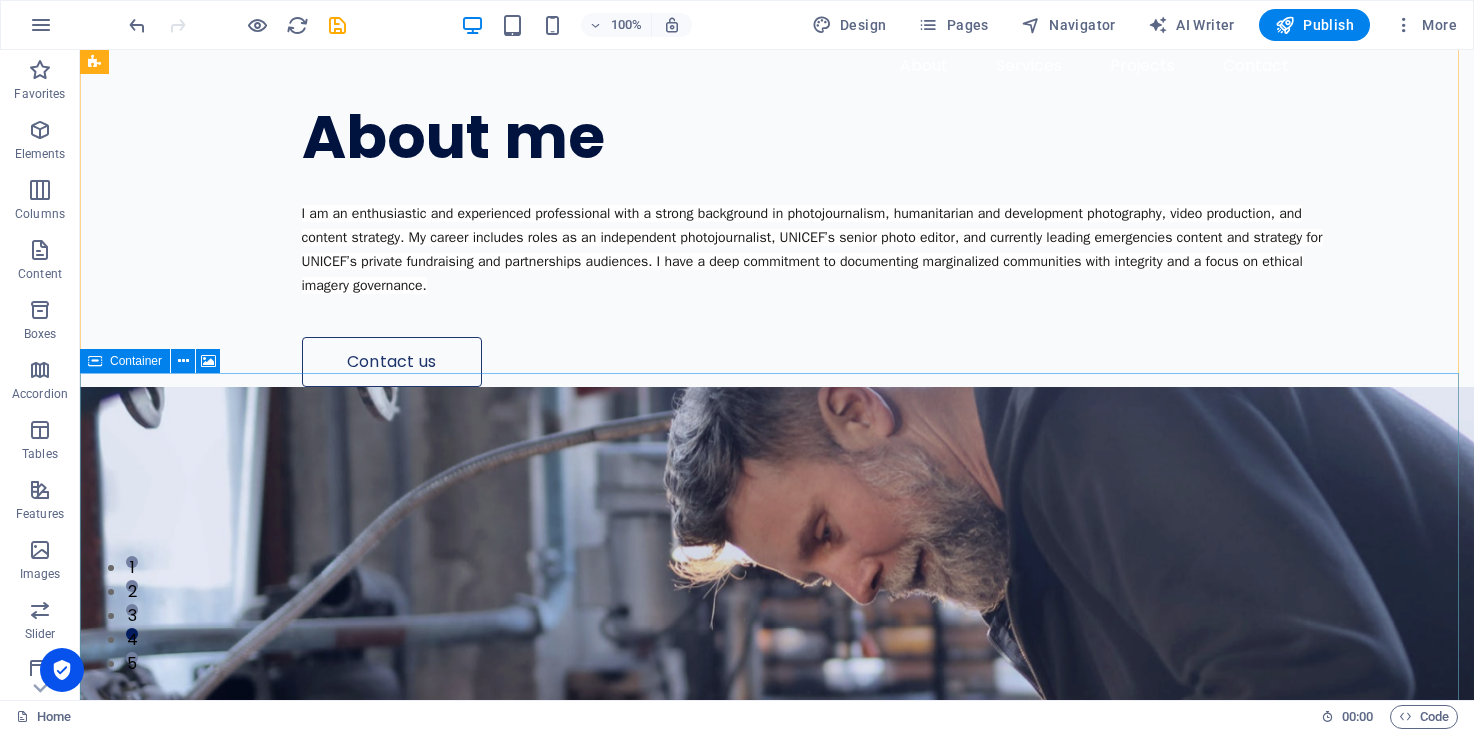 scroll, scrollTop: 0, scrollLeft: 0, axis: both 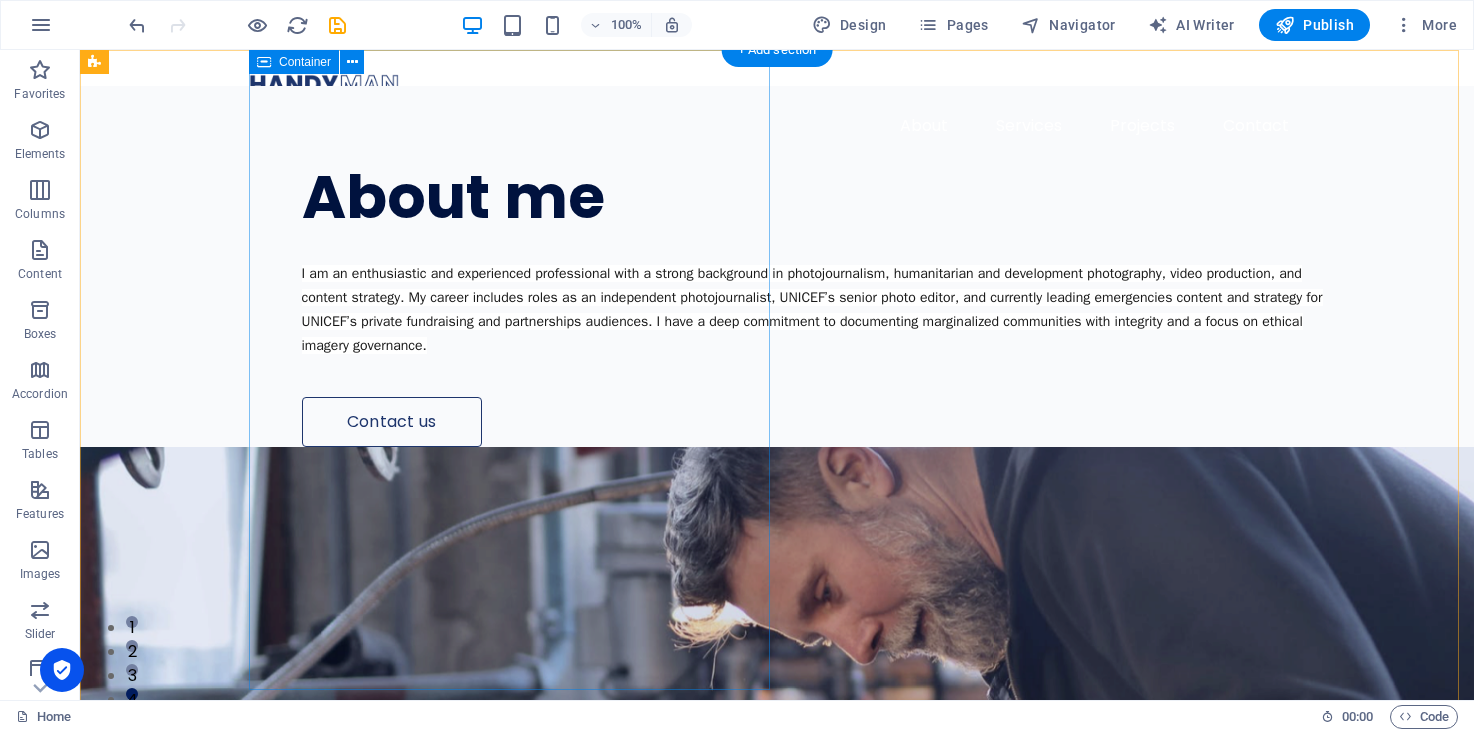 click on "About me I am an enthusiastic and experienced professional with a strong background in photojournalism, humanitarian and development photography, video production, and content strategy. My career includes roles as an independent photojournalist, UNICEF’s senior photo editor, and currently leading emergencies content and strategy for UNICEF’s private fundraising and partnerships audiences. I have a deep commitment to documenting marginalized communities with integrity and a focus on ethical imagery governance. Contact us" at bounding box center [861, 266] 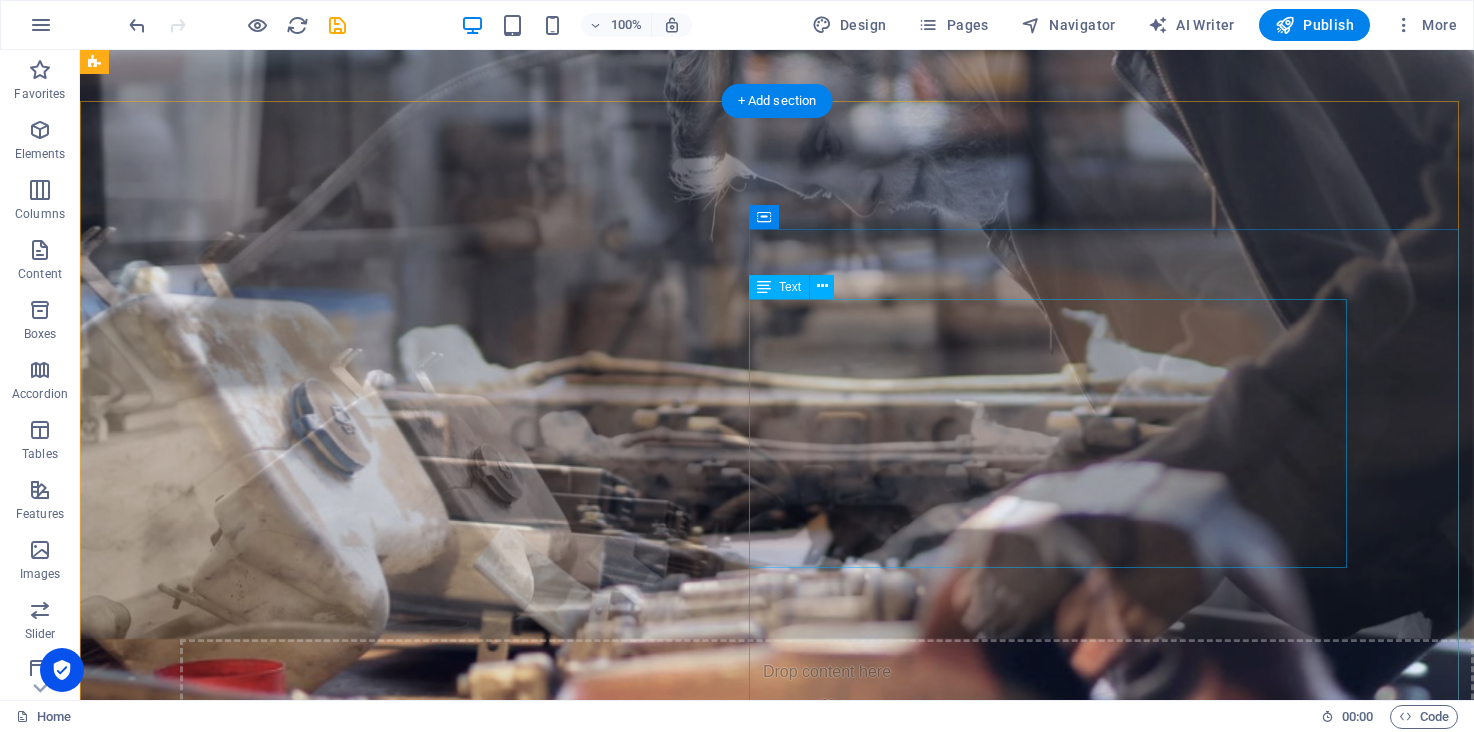 scroll, scrollTop: 1229, scrollLeft: 0, axis: vertical 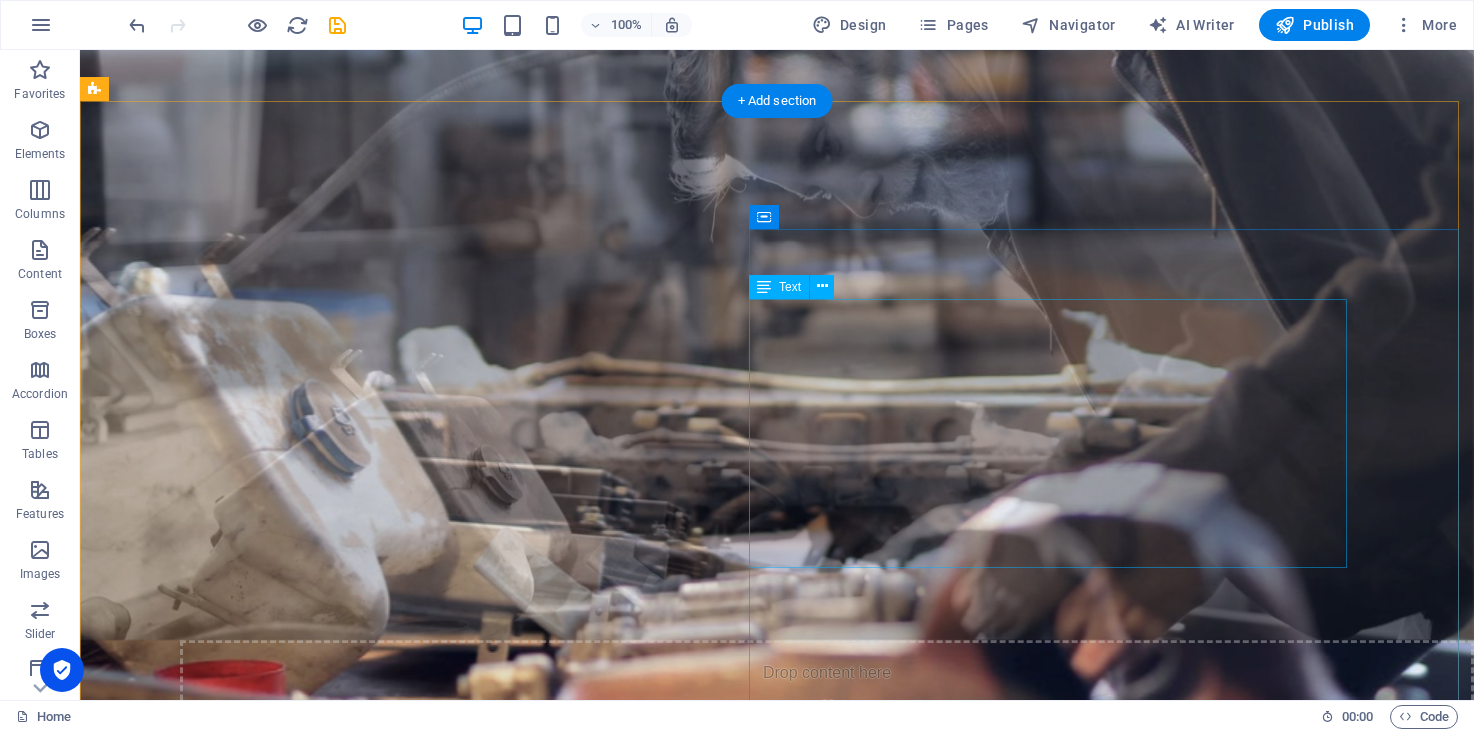 click on "Classically trained in small, medium and large format film photography in the genres of advertising, portraiture, fashion, architecture, landscape and documentary photography aross various photographic styles.  Expertise with various photographic techniques such as studio lighting, visual composition, film processing and printing, digital editing workflows, and various industry techniques.  Extensive experience in photojournalism, humanitarian and development photography and videography.  Expertise in video production and post-production.  Advanced knowledge of multimedia intellectual property, personal data protection, and generative AI imagery." at bounding box center [721, 2123] 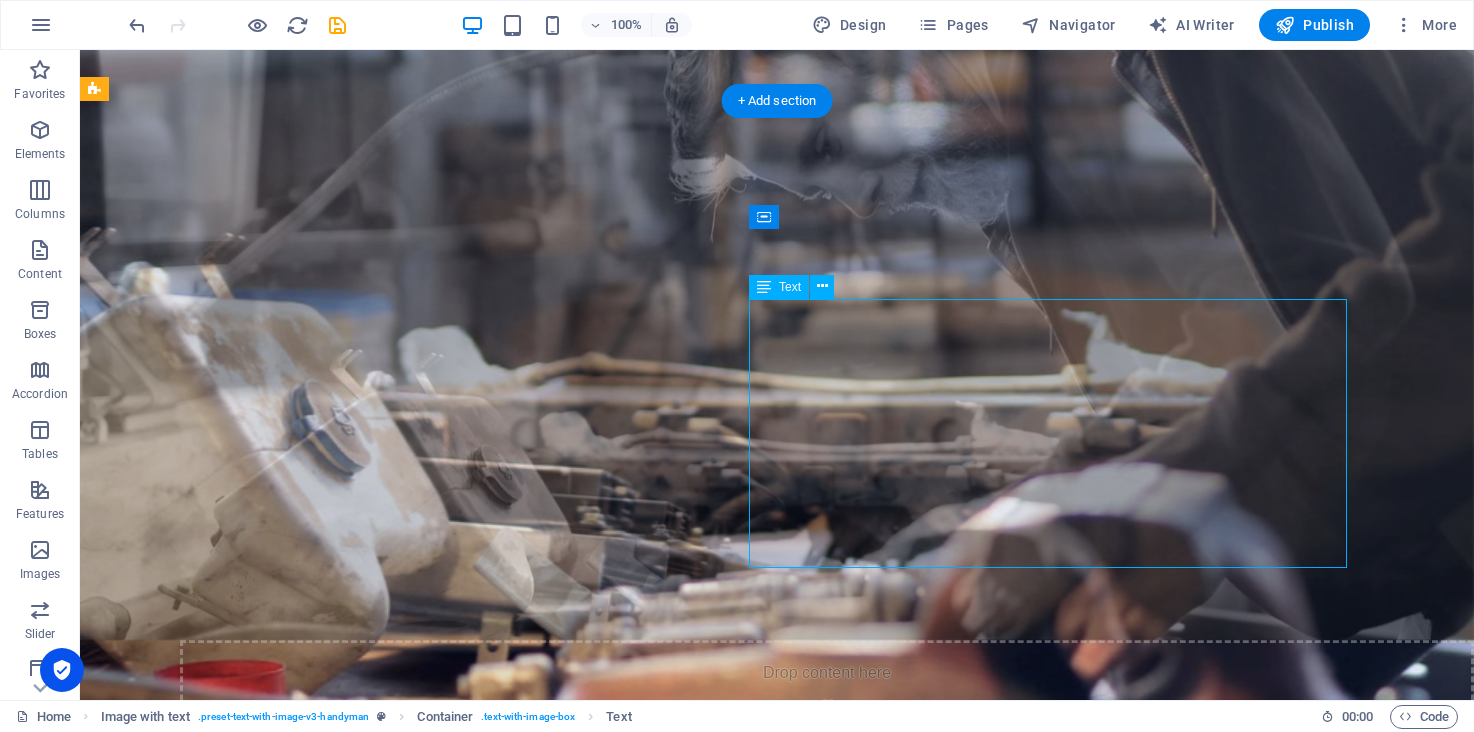 click on "Classically trained in small, medium and large format film photography in the genres of advertising, portraiture, fashion, architecture, landscape and documentary photography aross various photographic styles.  Expertise with various photographic techniques such as studio lighting, visual composition, film processing and printing, digital editing workflows, and various industry techniques.  Extensive experience in photojournalism, humanitarian and development photography and videography.  Expertise in video production and post-production.  Advanced knowledge of multimedia intellectual property, personal data protection, and generative AI imagery." at bounding box center (721, 2123) 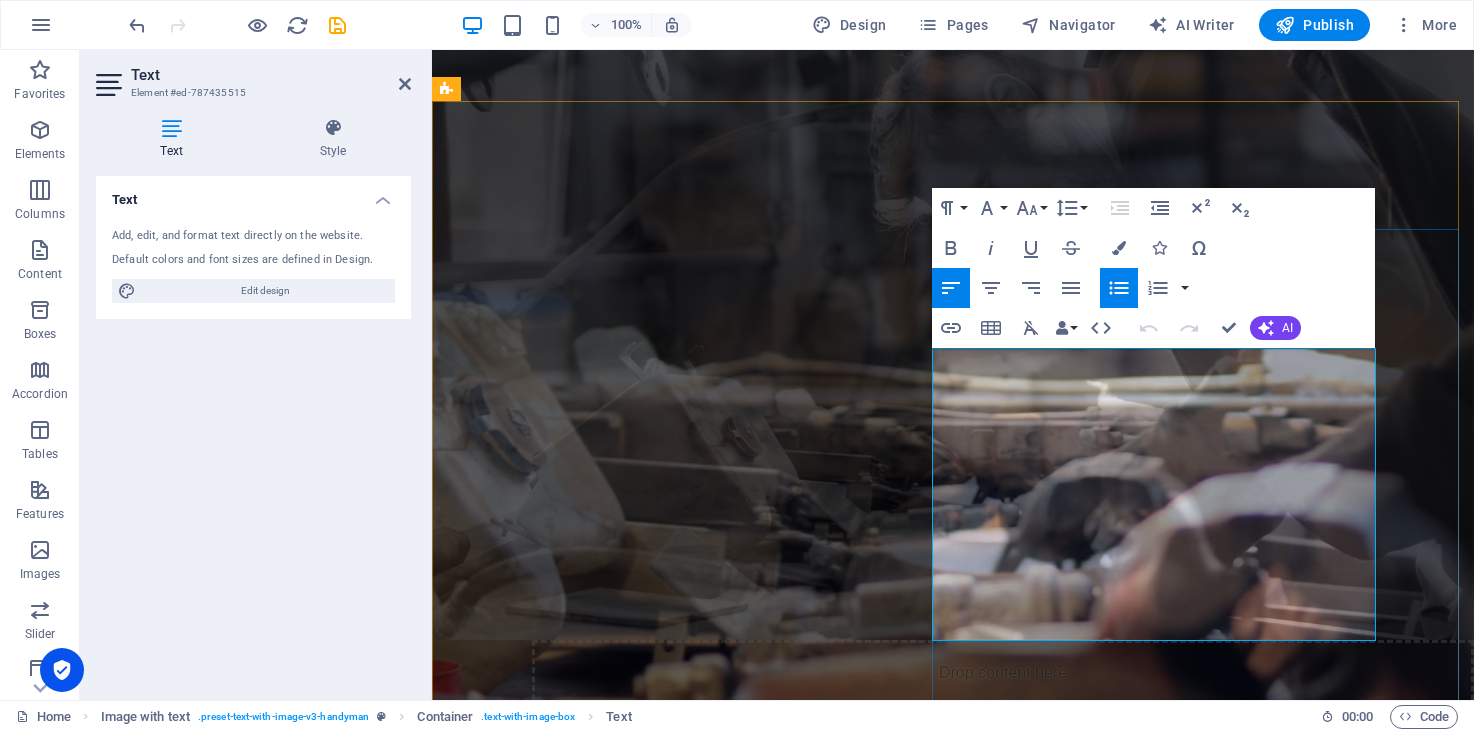drag, startPoint x: 1318, startPoint y: 630, endPoint x: 957, endPoint y: 357, distance: 452.60358 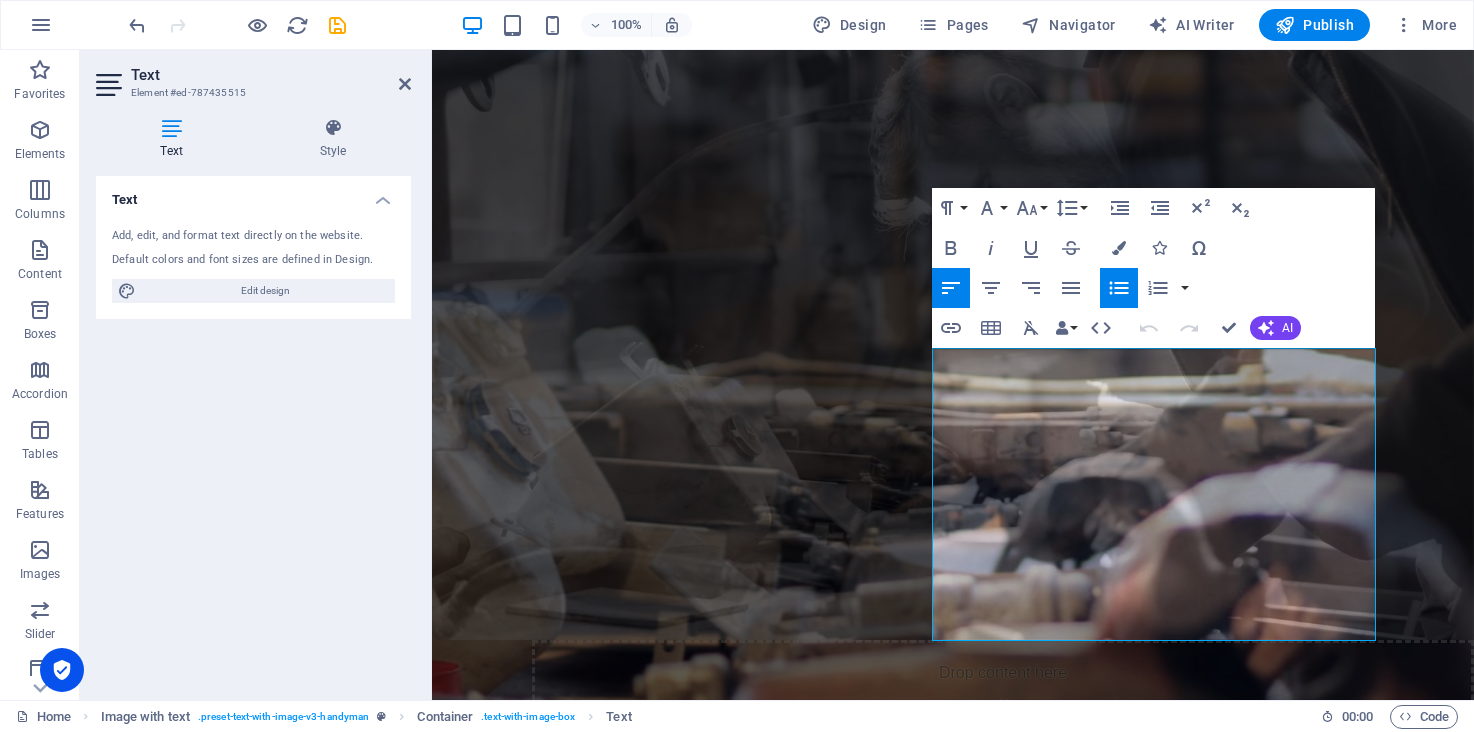click on "Unordered List" at bounding box center (1119, 288) 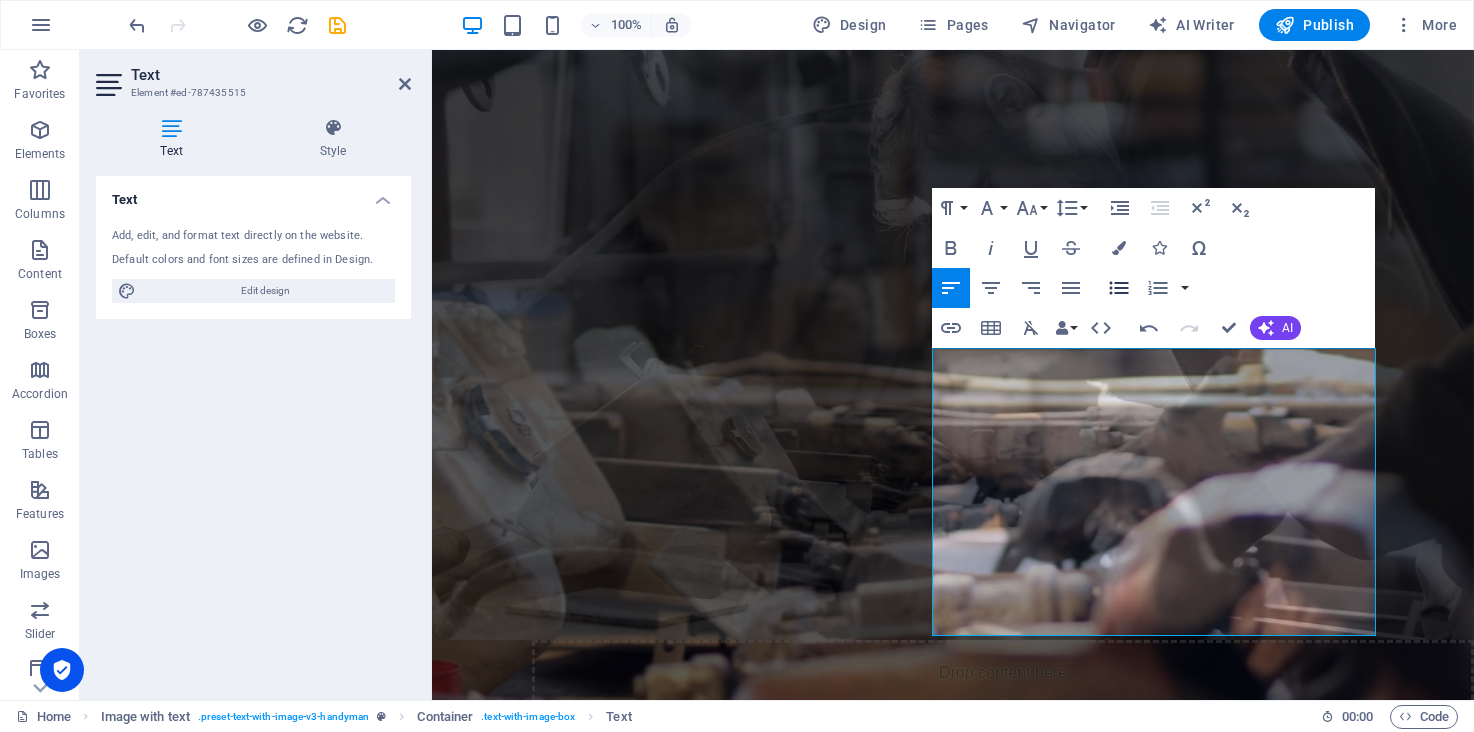 click on "Unordered List" at bounding box center [1119, 288] 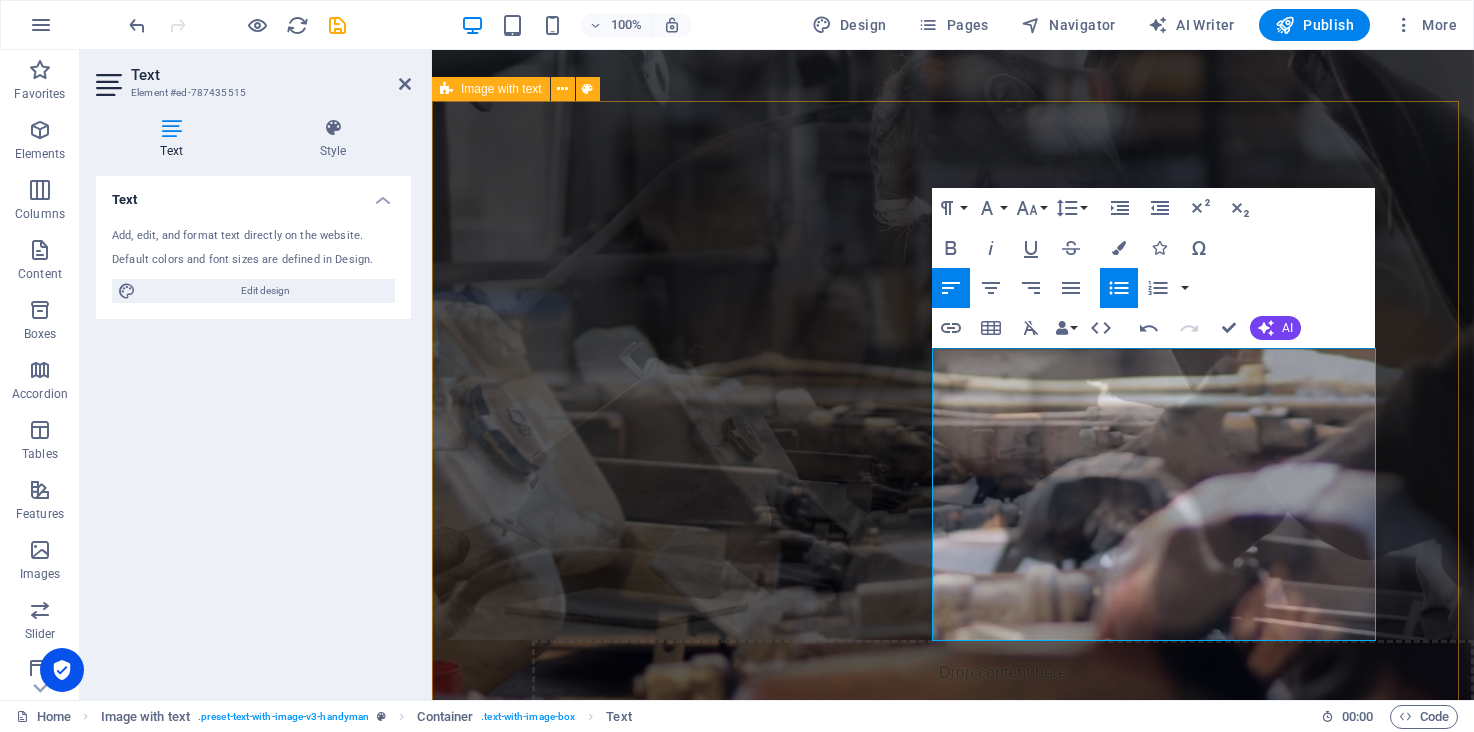 click on "Photo & video production Classically trained in small, medium and large format film photography in the genres of advertising, portraiture, fashion, architecture, landscape and documentary photography aross various photographic styles.  Expertise with various photographic techniques such as studio lighting, visual composition, film processing and printing, digital editing workflows, and various industry techniques.  Extensive experience in photojournalism, humanitarian and development photography and videography.  Expertise in video production and post-production.  Advanced knowledge of multimedia intellectual property, personal data protection, and generative AI imagery. Benefit of our service is lore ipsum dummy Benefit of our service is lore ipsum dummy Benefit of our service is lore ipsum dummy" at bounding box center (953, 1576) 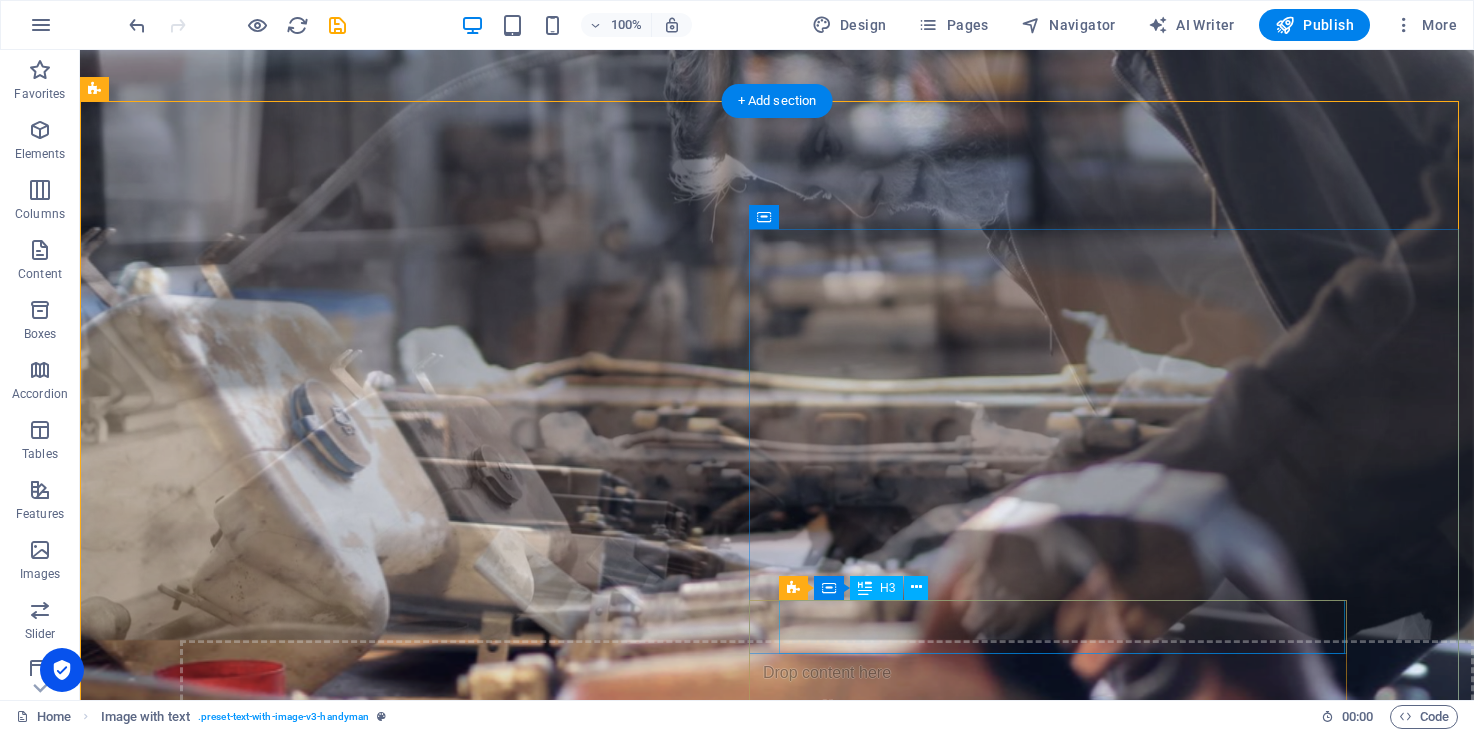 click on "Benefit of our service is lore ipsum dummy" at bounding box center (705, 2284) 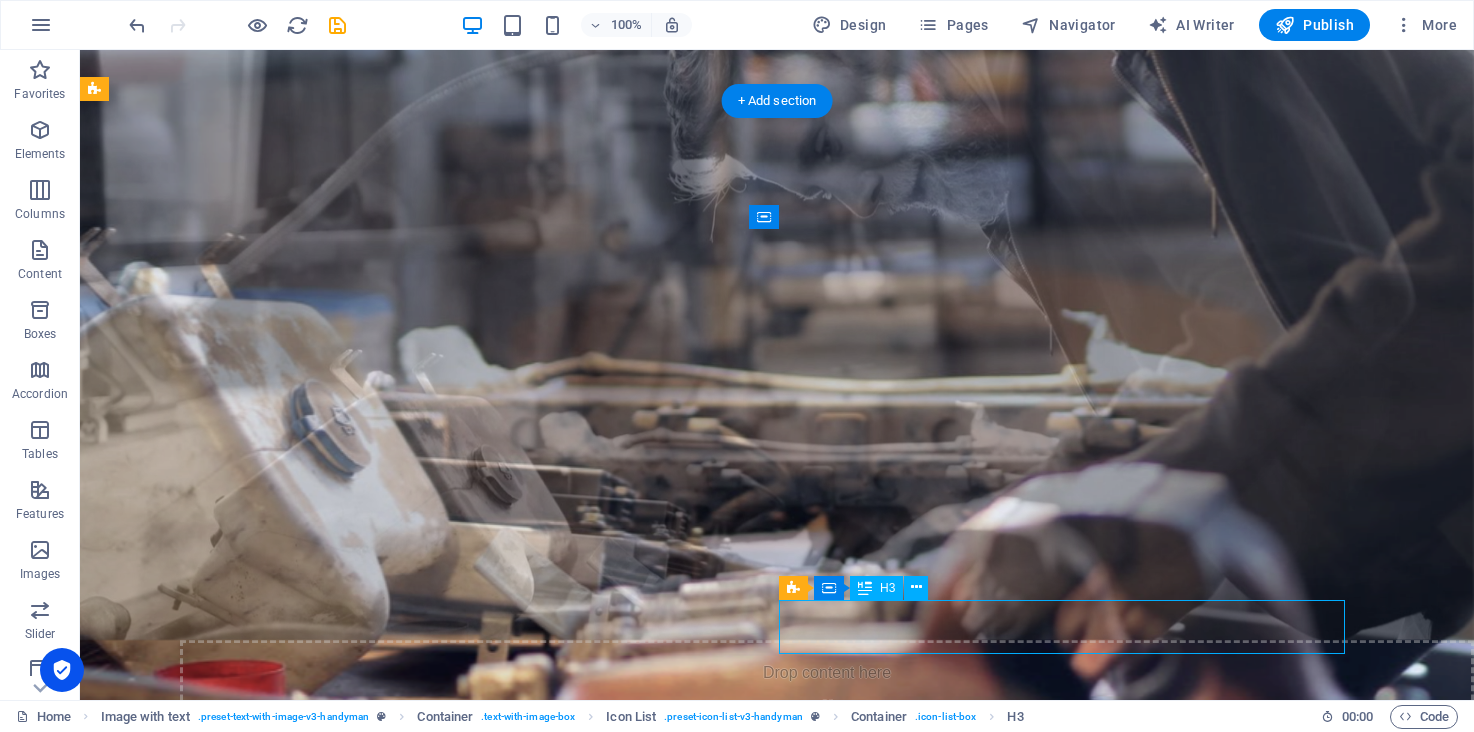 click on "Benefit of our service is lore ipsum dummy" at bounding box center [705, 2284] 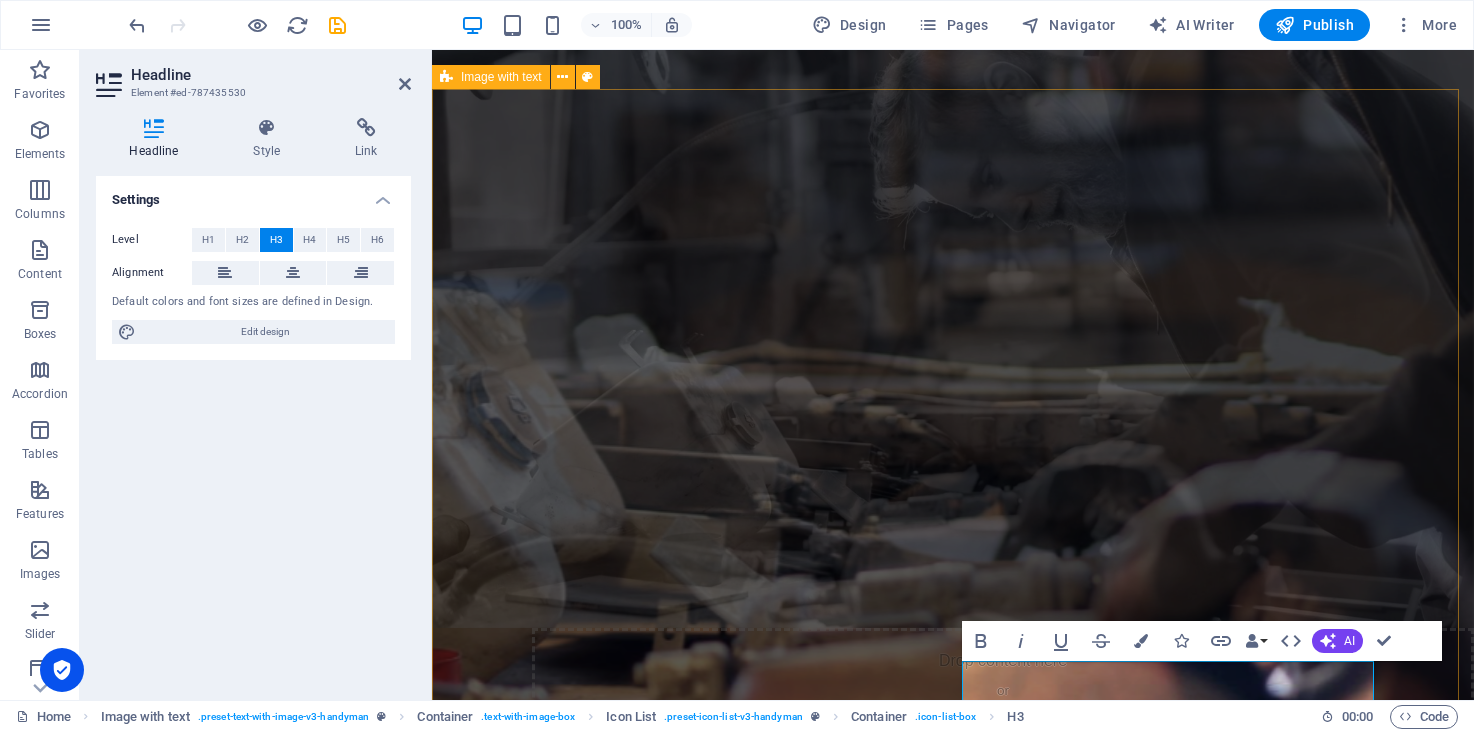 click on "Photo & video production Classically trained in small, medium and large format film photography in the genres of advertising, portraiture, fashion, architecture, landscape and documentary photography aross various photographic styles.  Expertise with various photographic techniques such as studio lighting, visual composition, film processing and printing, digital editing workflows, and various industry techniques.  Extensive experience in photojournalism, humanitarian and development photography and videography.  Expertise in video production and post-production.  Advanced knowledge of multimedia intellectual property, personal data protection, and generative AI imagery. Photo editor and content manager: Benefit of our service is lore ipsum dummy Benefit of our service is lore ipsum dummy" at bounding box center (953, 1564) 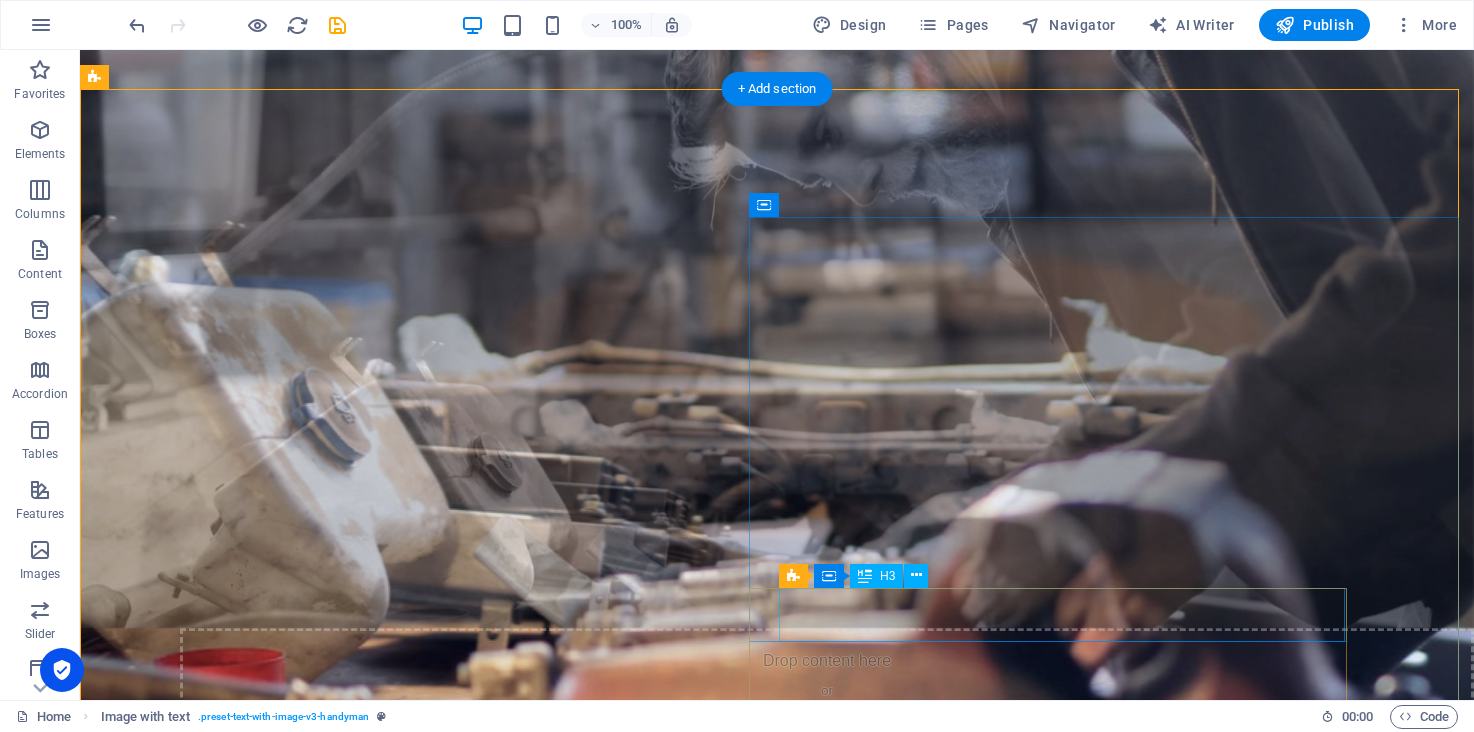 click on "Photo editor and content manager:" at bounding box center (705, 2272) 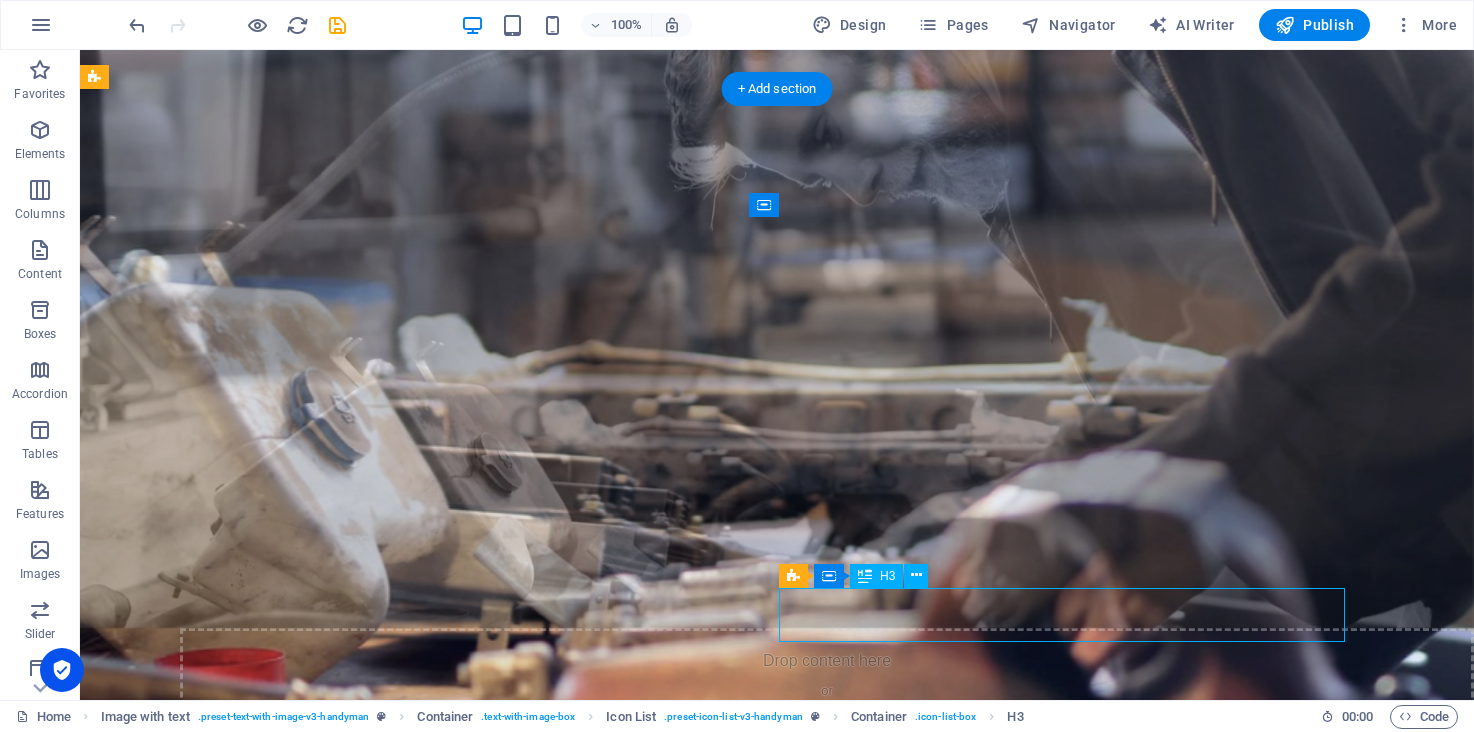 click on "Photo editor and content manager:" at bounding box center (705, 2272) 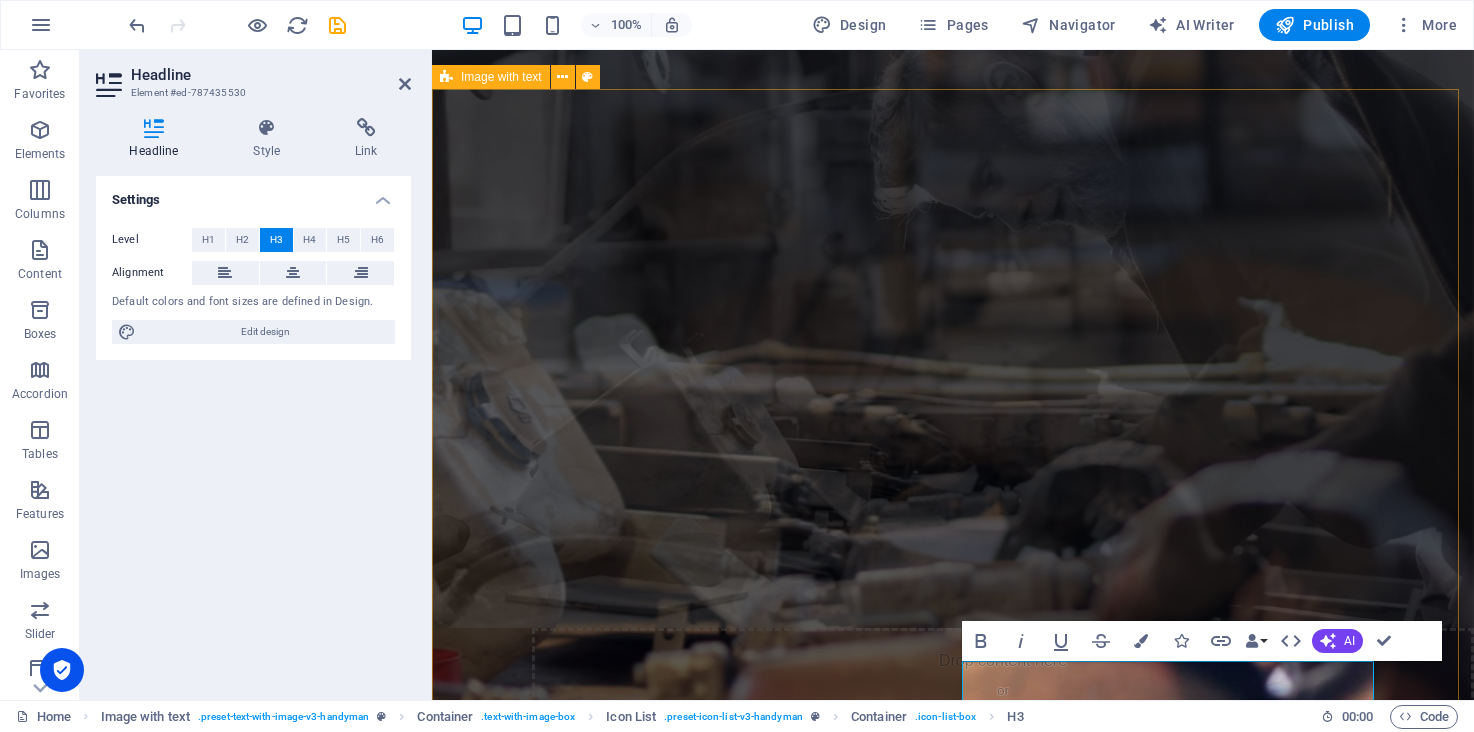 click on "Photo & video production Classically trained in small, medium and large format film photography in the genres of advertising, portraiture, fashion, architecture, landscape and documentary photography aross various photographic styles.  Expertise with various photographic techniques such as studio lighting, visual composition, film processing and printing, digital editing workflows, and various industry techniques.  Extensive experience in photojournalism, humanitarian and development photography and videography.  Expertise in video production and post-production.  Advanced knowledge of multimedia intellectual property, personal data protection, and generative AI imagery. Photo editor and content manager: Benefit of our service is lore ipsum dummy Benefit of our service is lore ipsum dummy" at bounding box center (953, 1564) 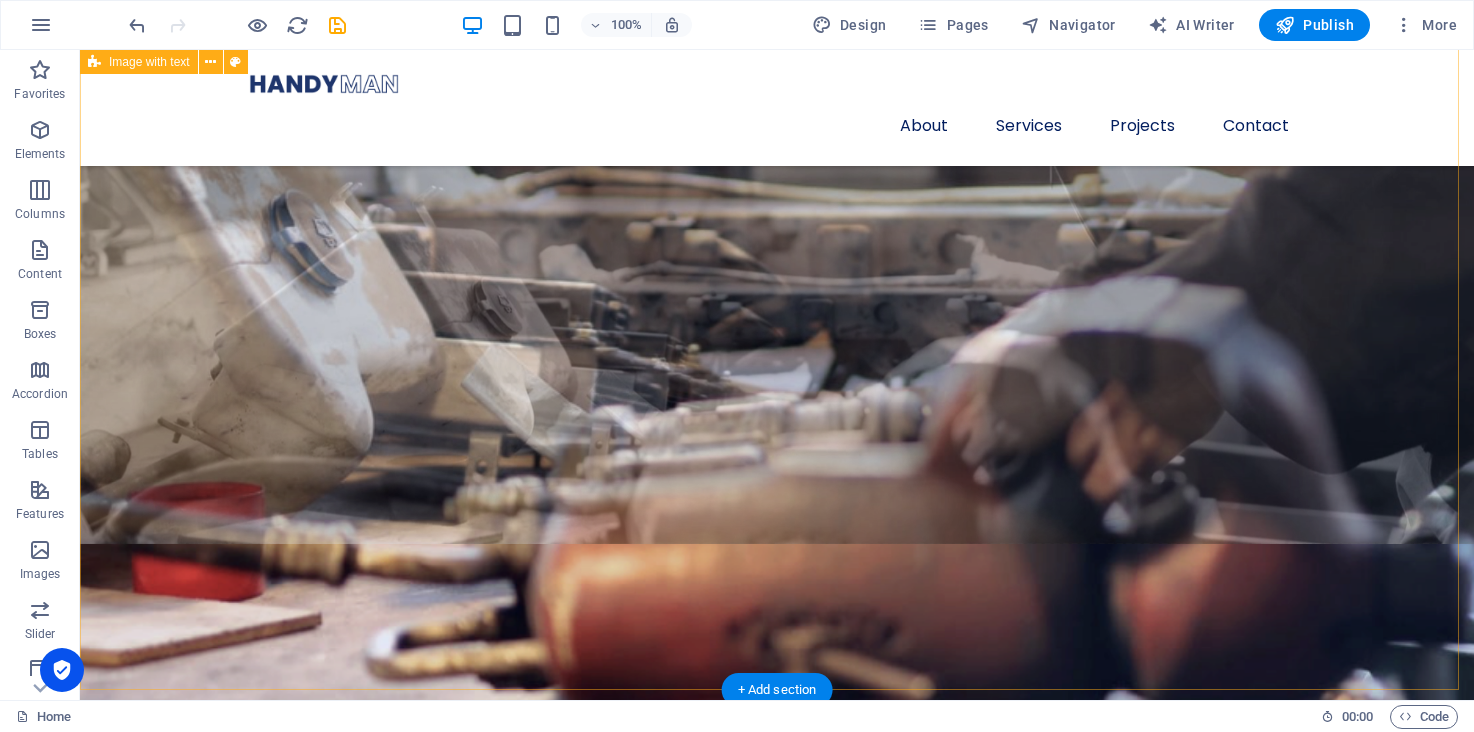 scroll, scrollTop: 1430, scrollLeft: 0, axis: vertical 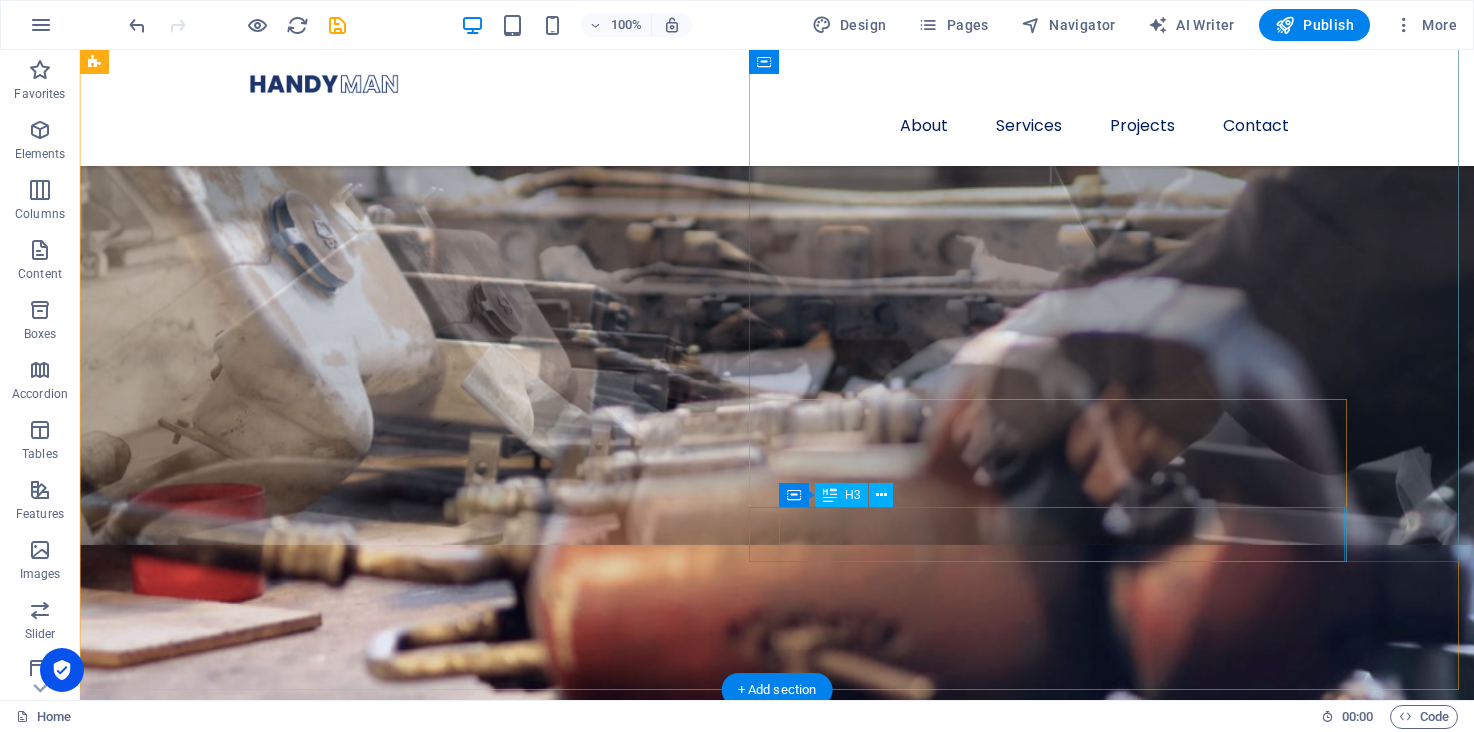 click on "Benefit of our service is lore ipsum dummy" at bounding box center [705, 2216] 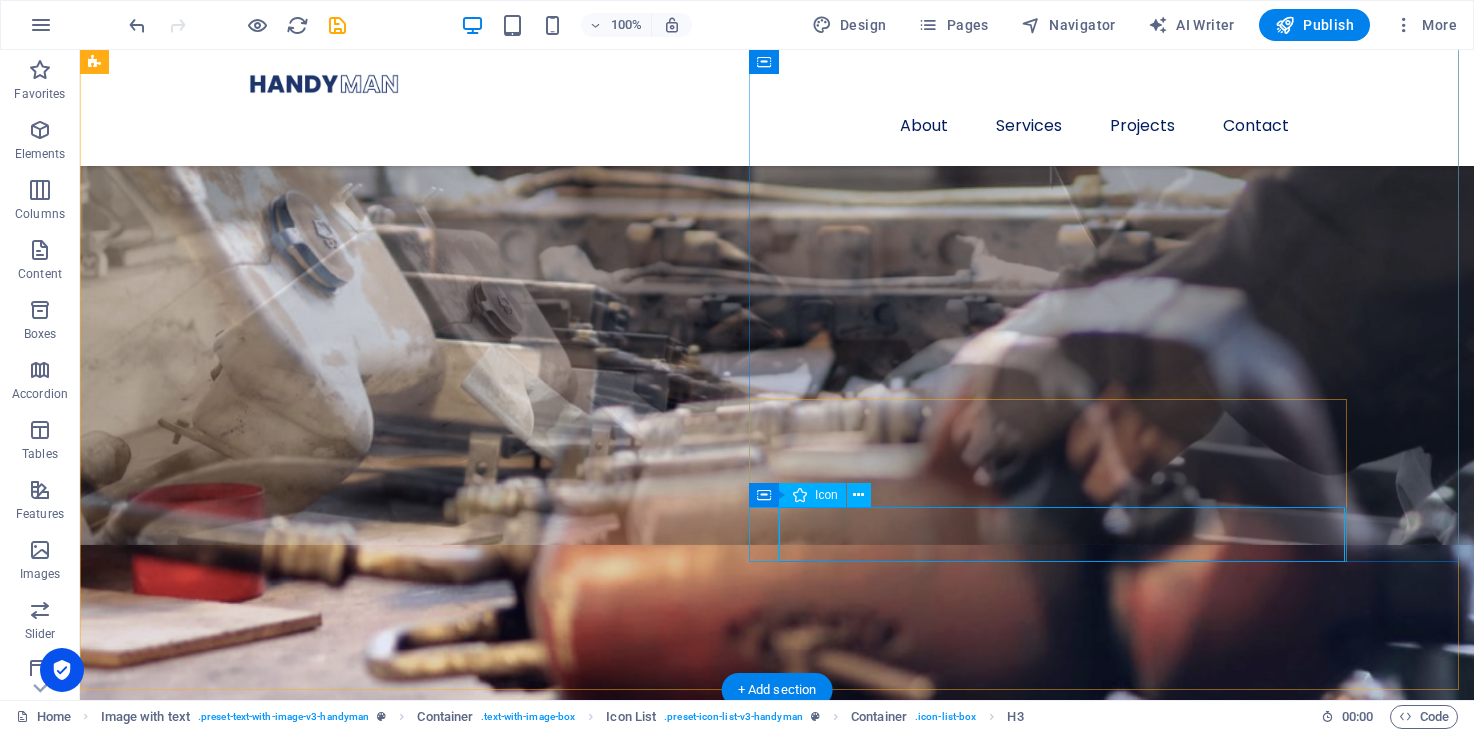 click at bounding box center [721, 2174] 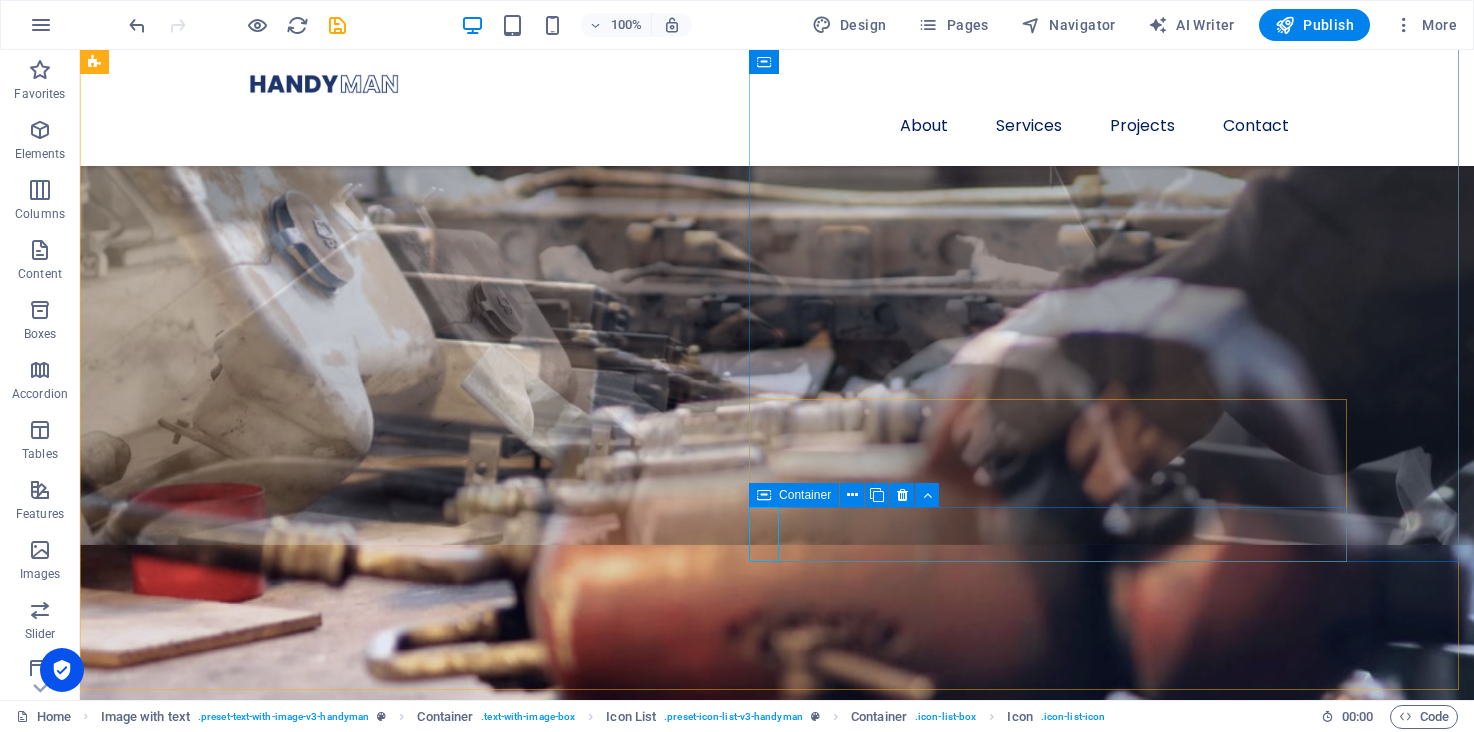 click on "Container" at bounding box center (805, 495) 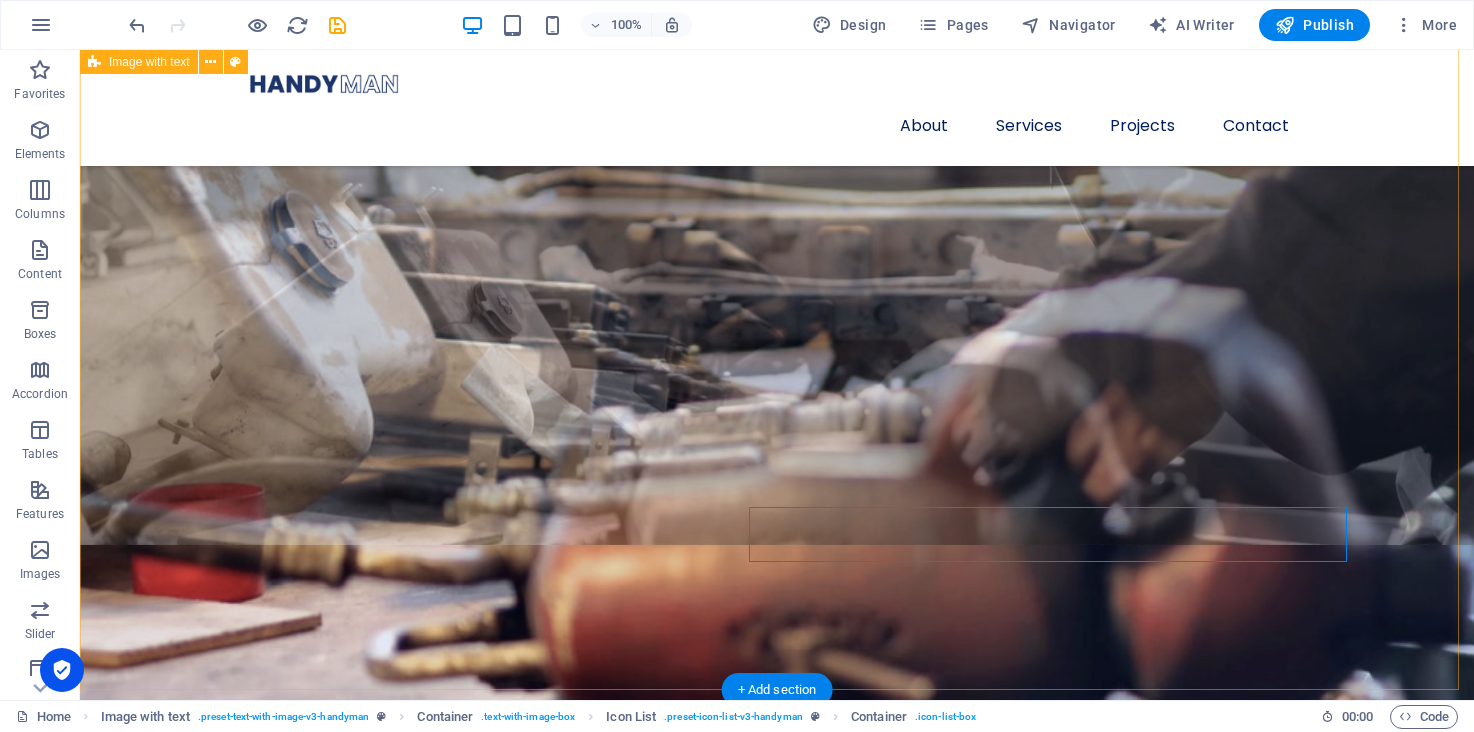 click on "Photo & video production Classically trained in small, medium and large format film photography in the genres of advertising, portraiture, fashion, architecture, landscape and documentary photography aross various photographic styles.  Expertise with various photographic techniques such as studio lighting, visual composition, film processing and printing, digital editing workflows, and various industry techniques.  Extensive experience in photojournalism, humanitarian and development photography and videography.  Expertise in video production and post-production.  Advanced knowledge of multimedia intellectual property, personal data protection, and generative AI imagery. Photo editor and content manager: Benefit of our service is lore ipsum dummy Benefit of our service is lore ipsum dummy" at bounding box center (777, 1458) 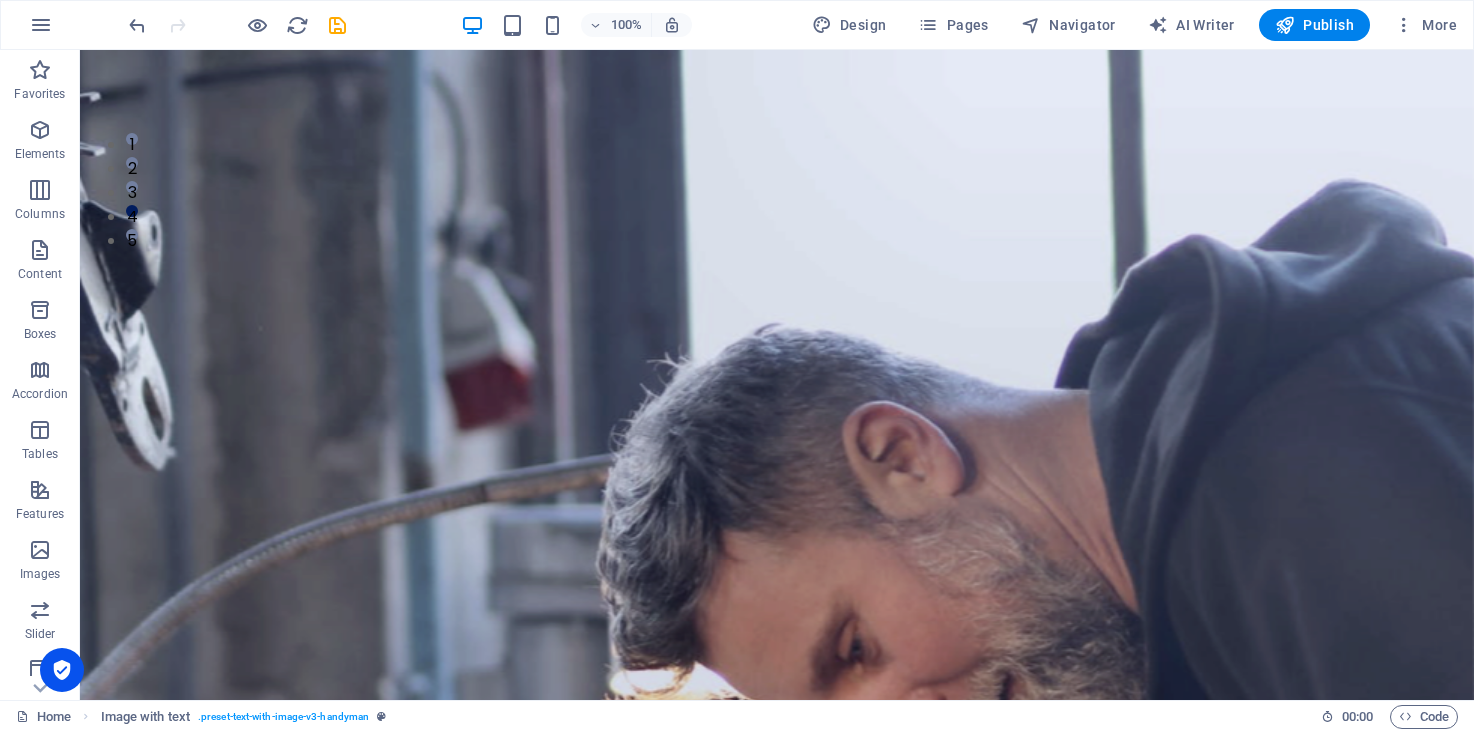 scroll, scrollTop: 0, scrollLeft: 0, axis: both 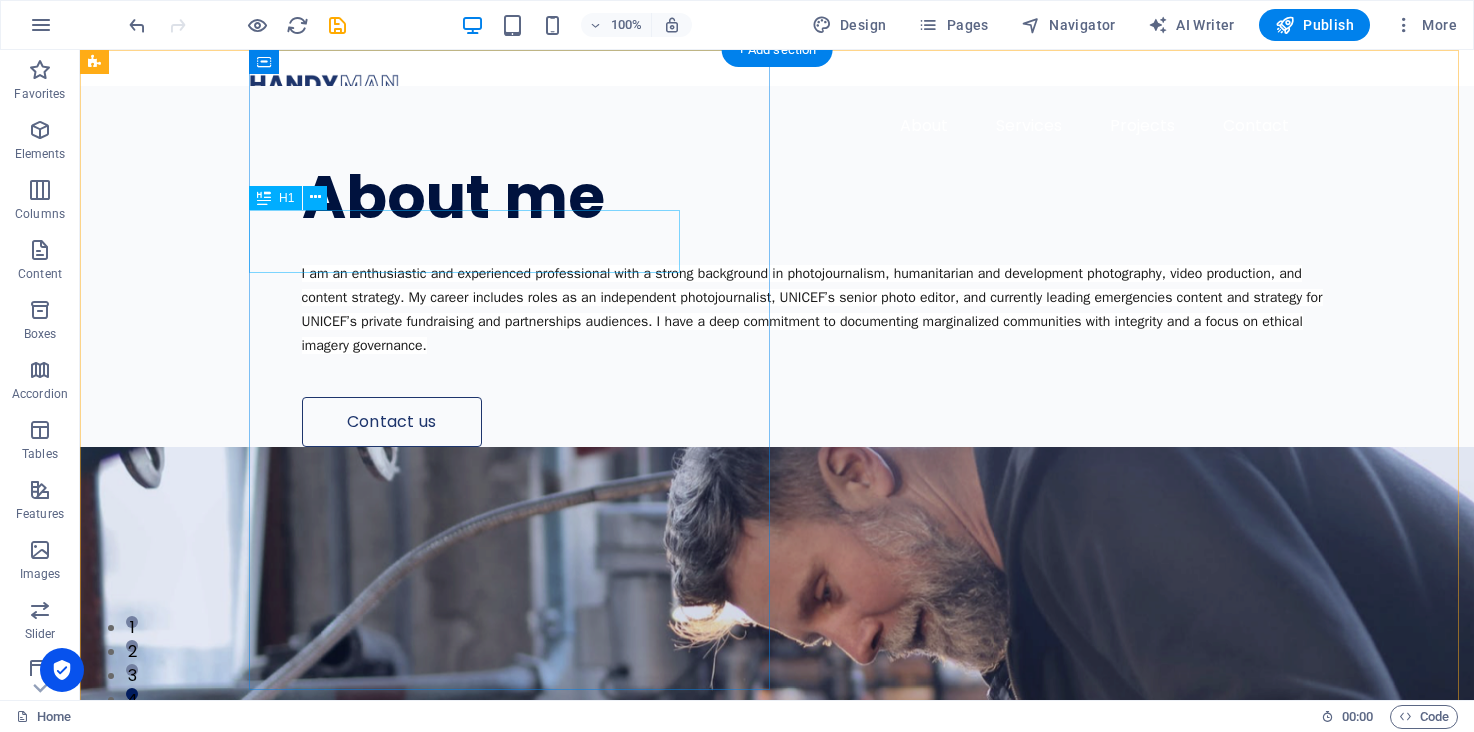 click on "About me" at bounding box center (817, 197) 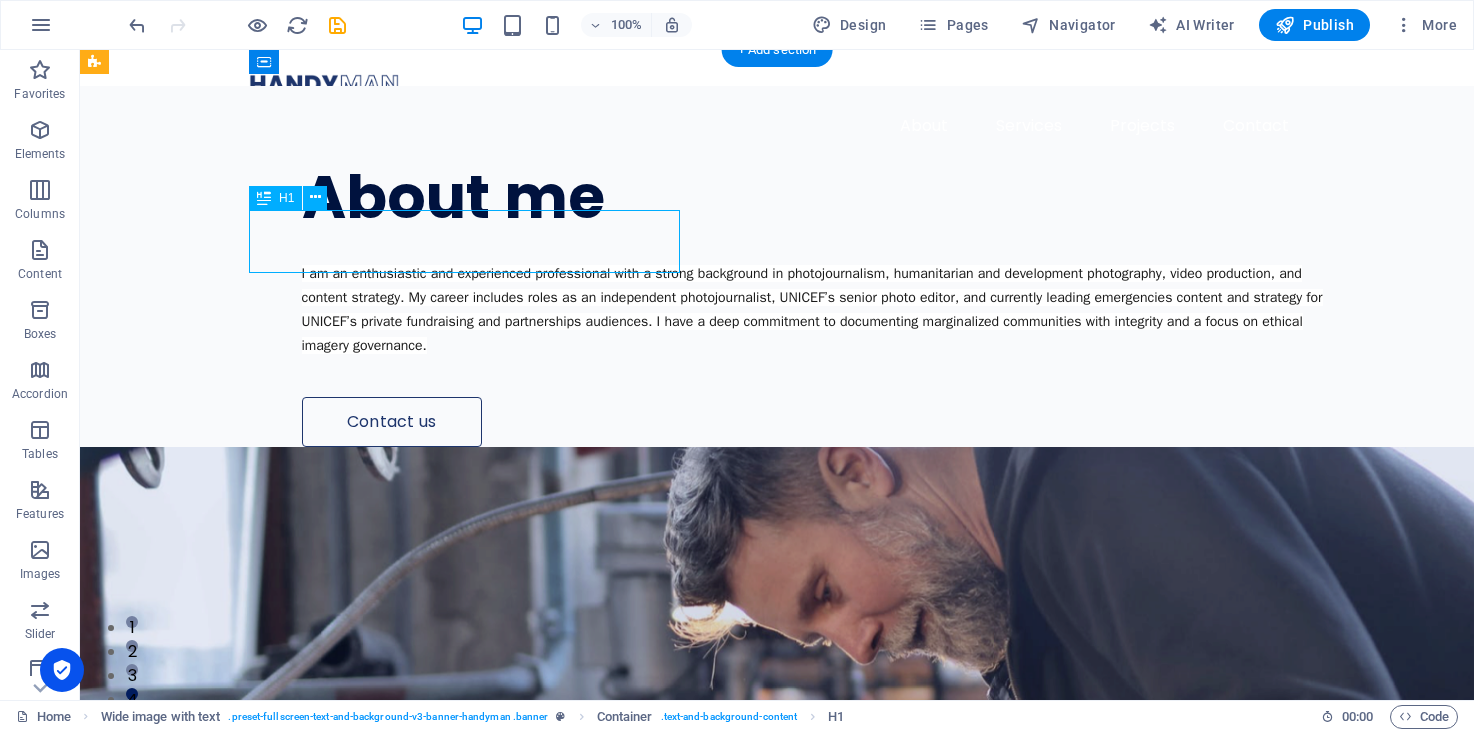 click on "About me" at bounding box center (817, 197) 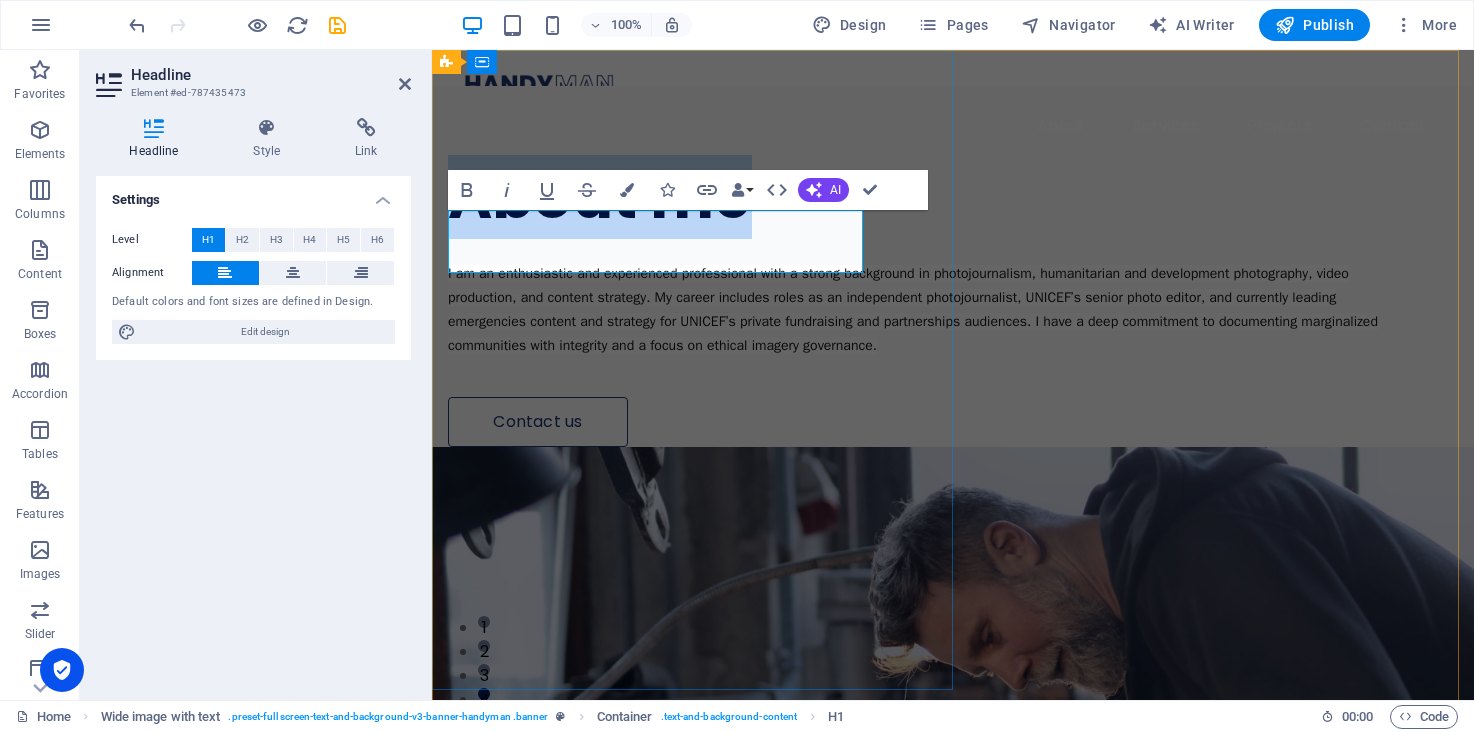 type 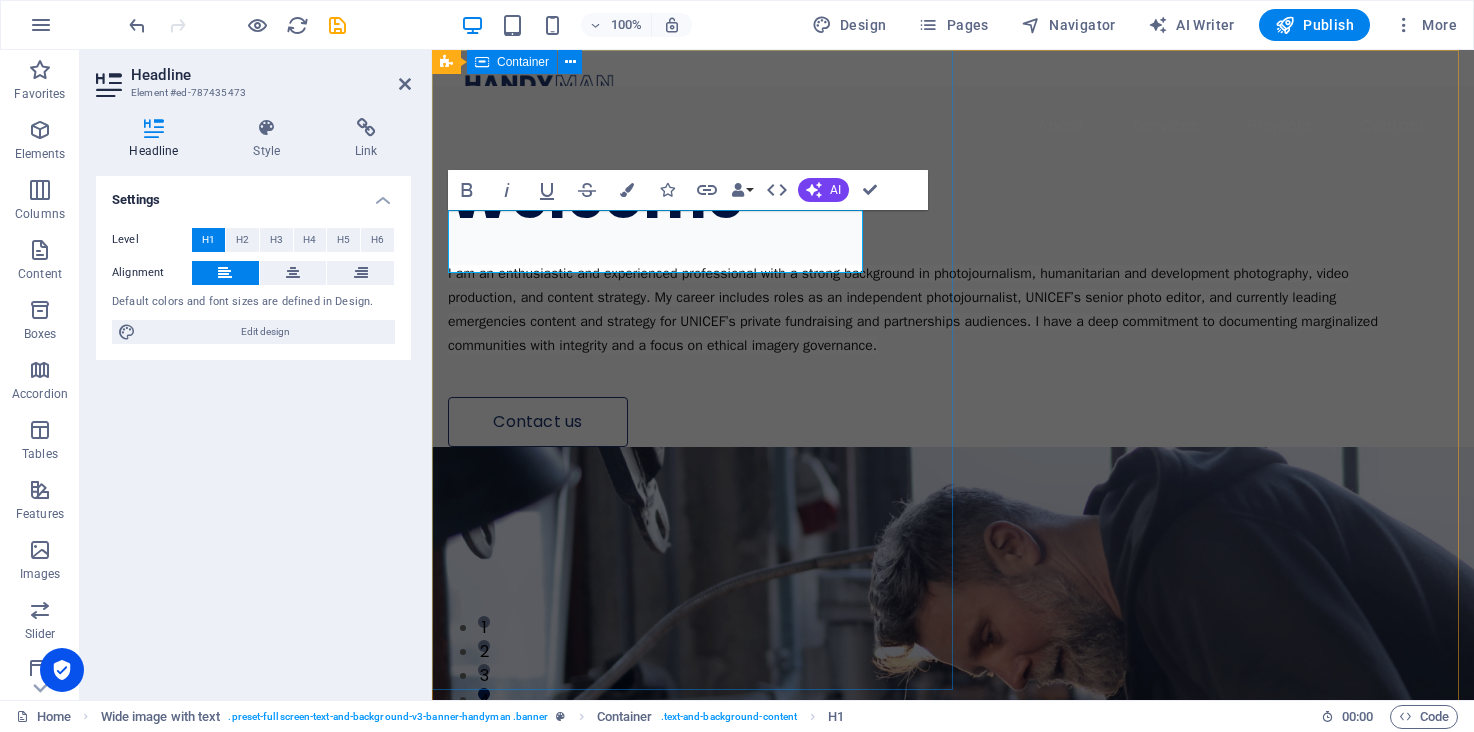 click on "Welcome I am an enthusiastic and experienced professional with a strong background in photojournalism, humanitarian and development photography, video production, and content strategy. My career includes roles as an independent photojournalist, UNICEF’s senior photo editor, and currently leading emergencies content and strategy for UNICEF’s private fundraising and partnerships audiences. I have a deep commitment to documenting marginalized communities with integrity and a focus on ethical imagery governance. Contact us" at bounding box center [953, 266] 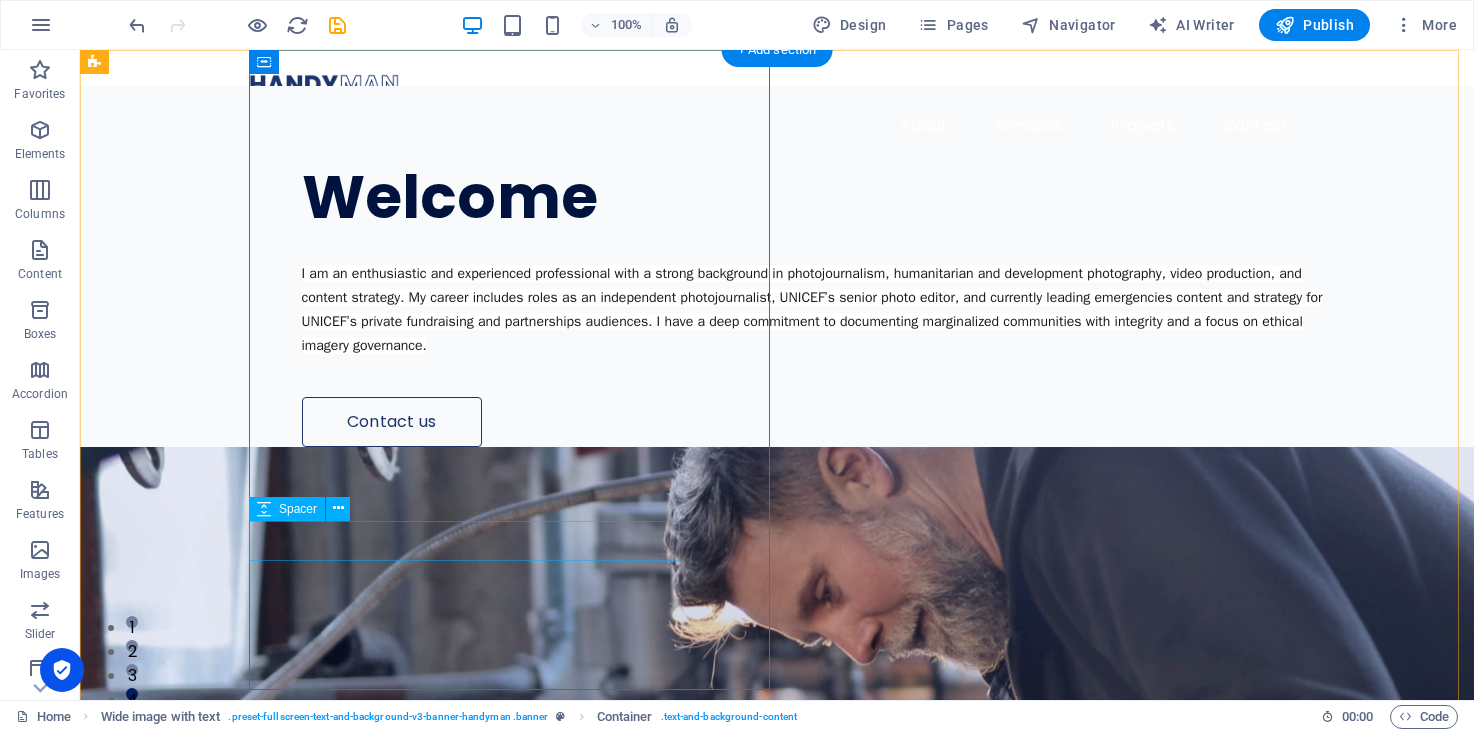 click at bounding box center [817, 377] 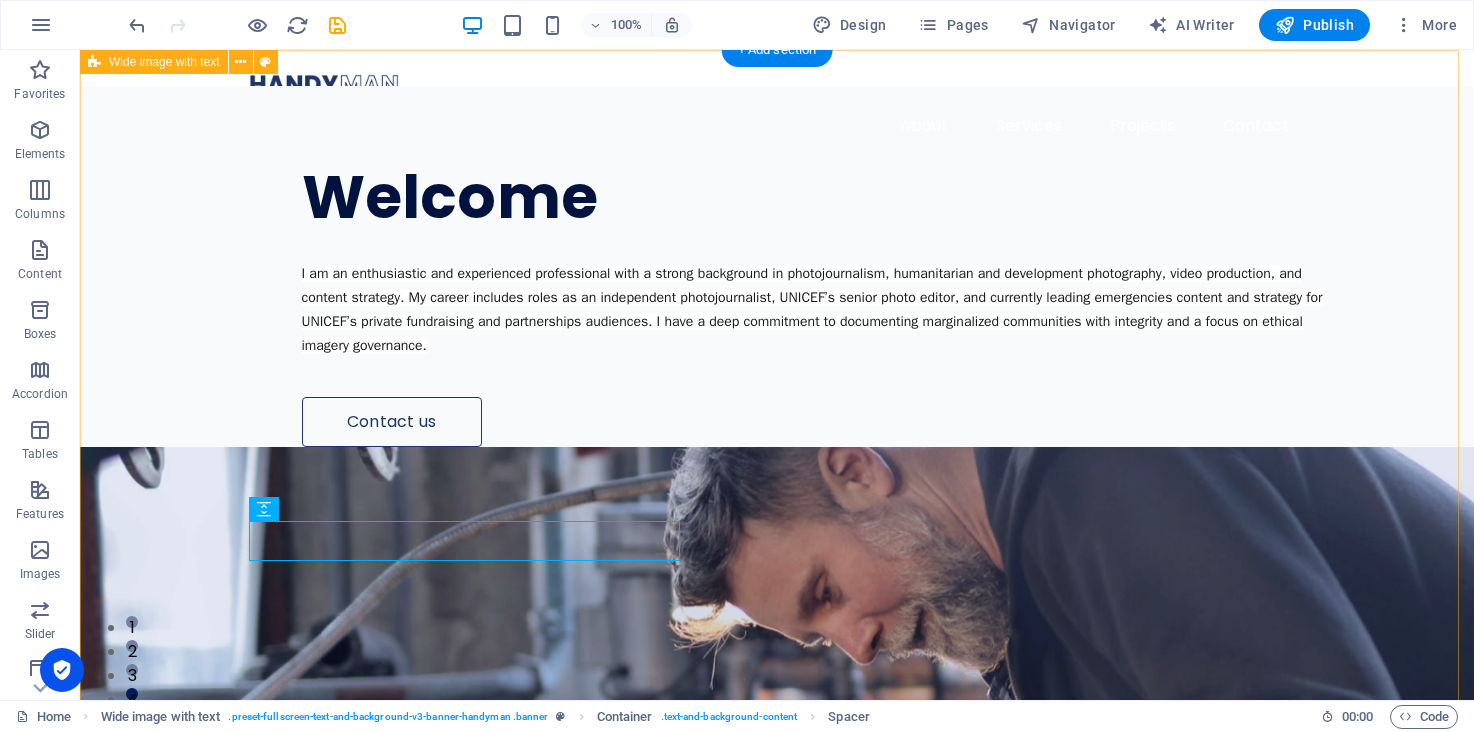 click on "Welcome I am an enthusiastic and experienced professional with a strong background in photojournalism, humanitarian and development photography, video production, and content strategy. My career includes roles as an independent photojournalist, UNICEF’s senior photo editor, and currently leading emergencies content and strategy for UNICEF’s private fundraising and partnerships audiences. I have a deep commitment to documenting marginalized communities with integrity and a focus on ethical imagery governance. Contact us Drop content here or  Add elements  Paste clipboard Drop content here or  Add elements  Paste clipboard" at bounding box center [777, 1048] 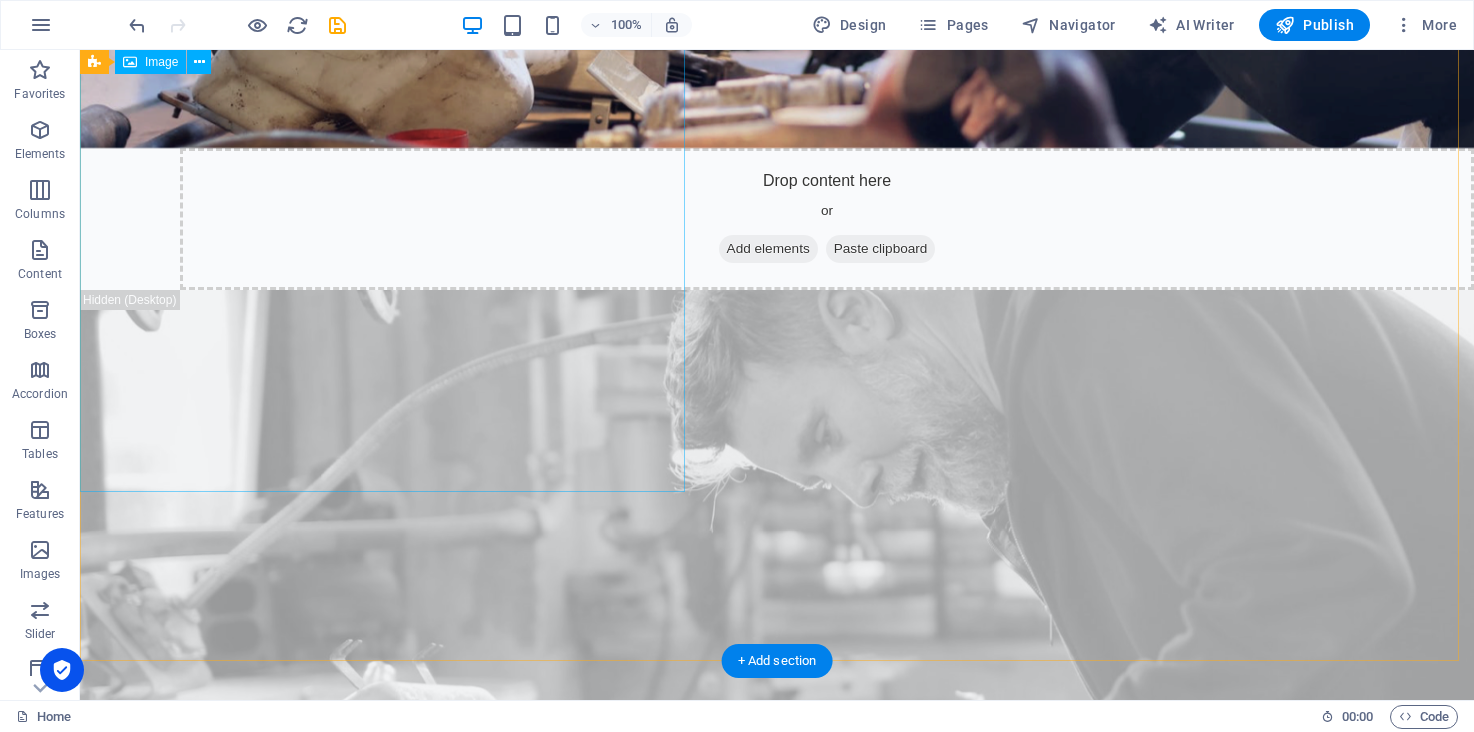 scroll, scrollTop: 0, scrollLeft: 0, axis: both 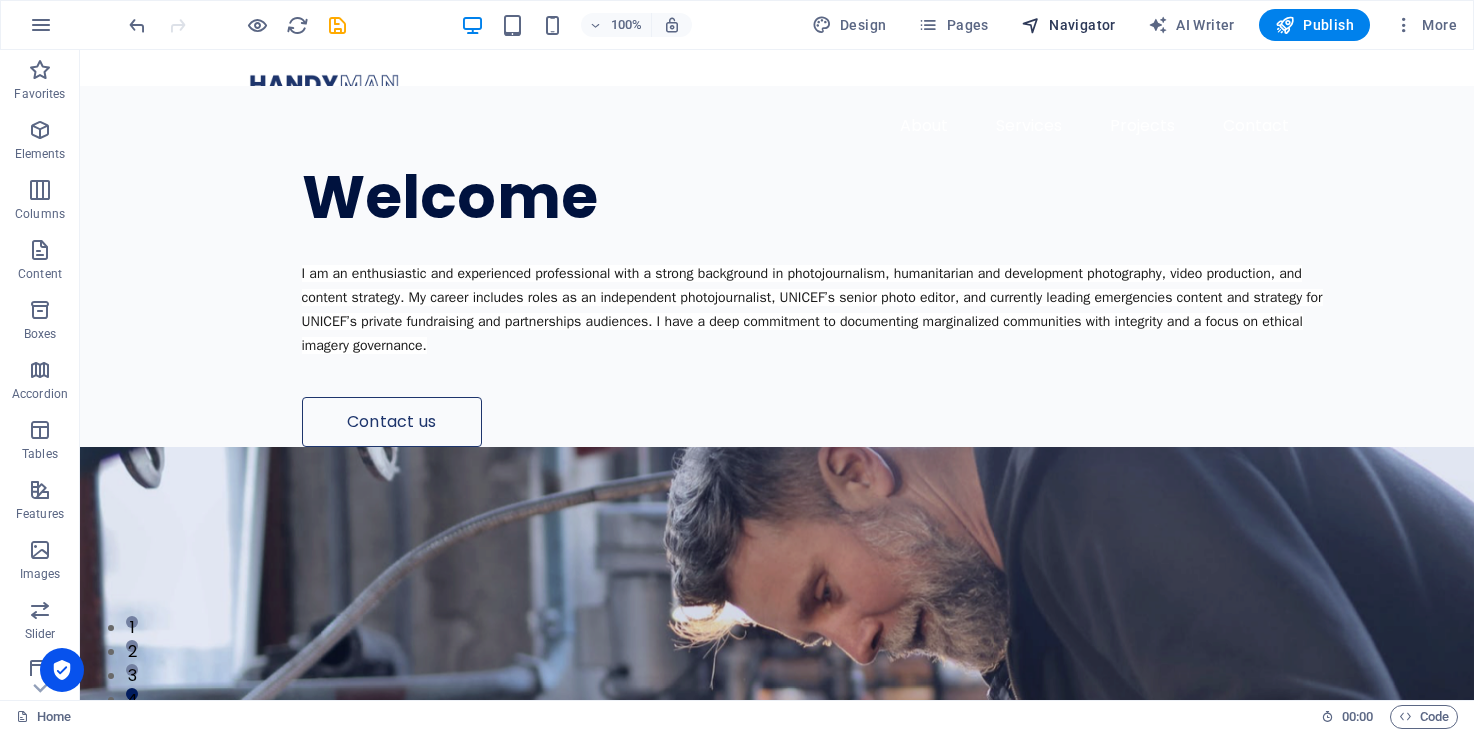 click on "Navigator" at bounding box center (1068, 25) 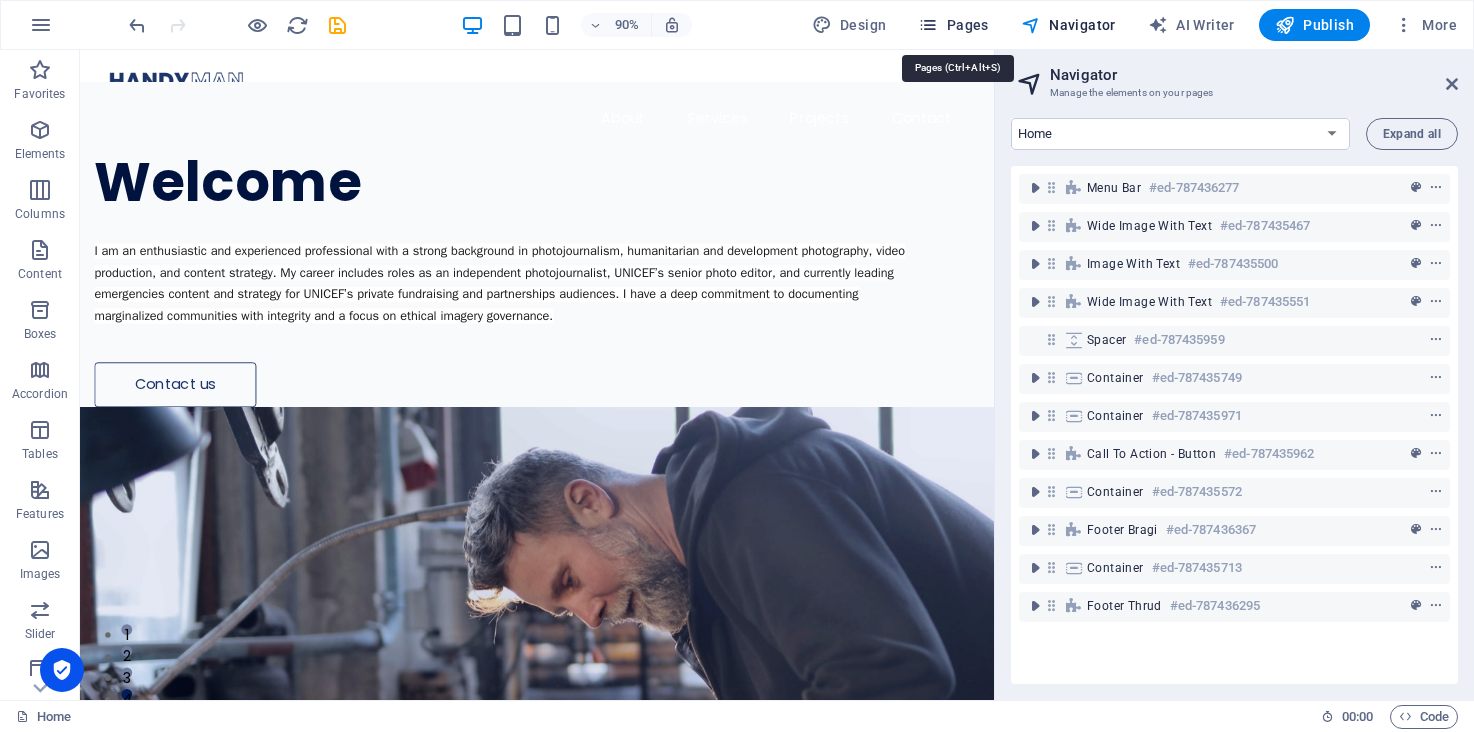 click on "Pages" at bounding box center [953, 25] 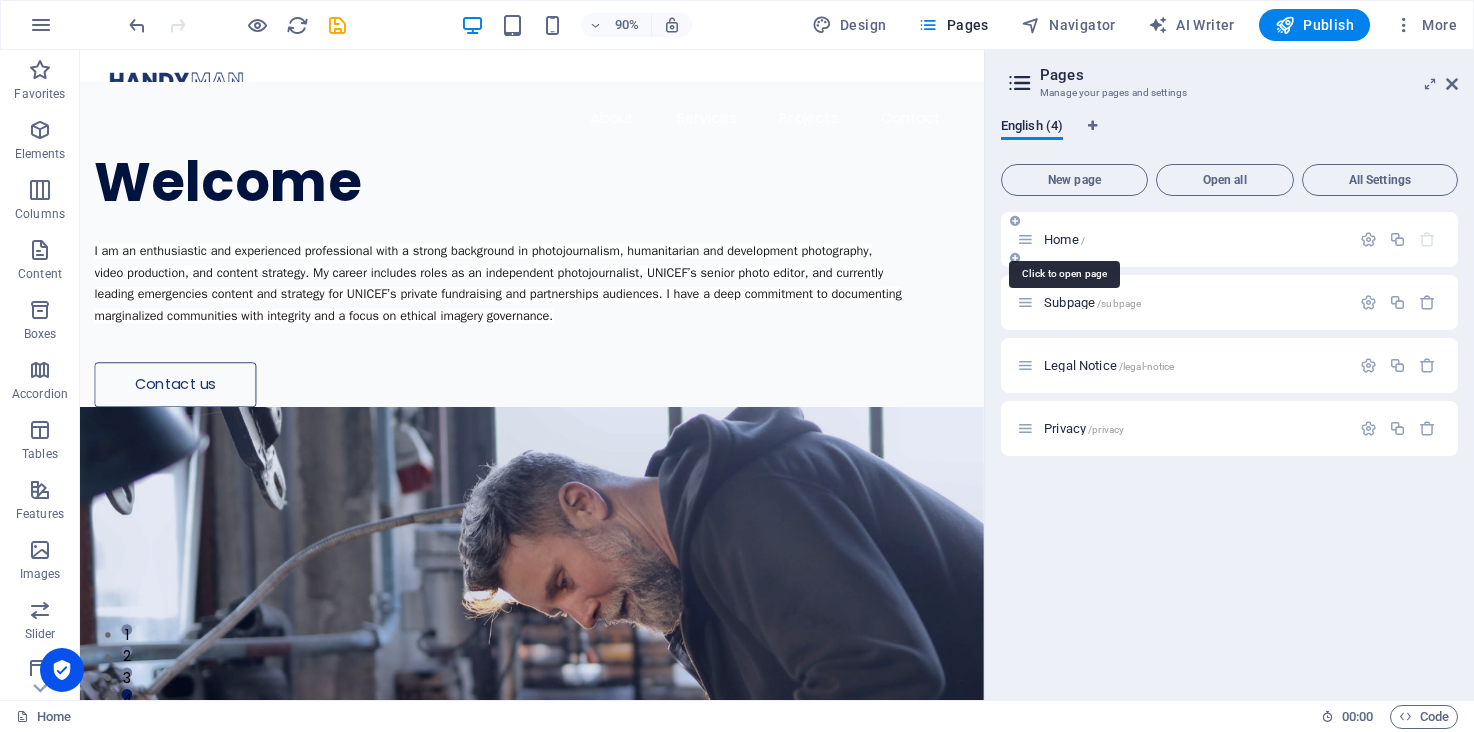 click on "Home /" at bounding box center [1064, 239] 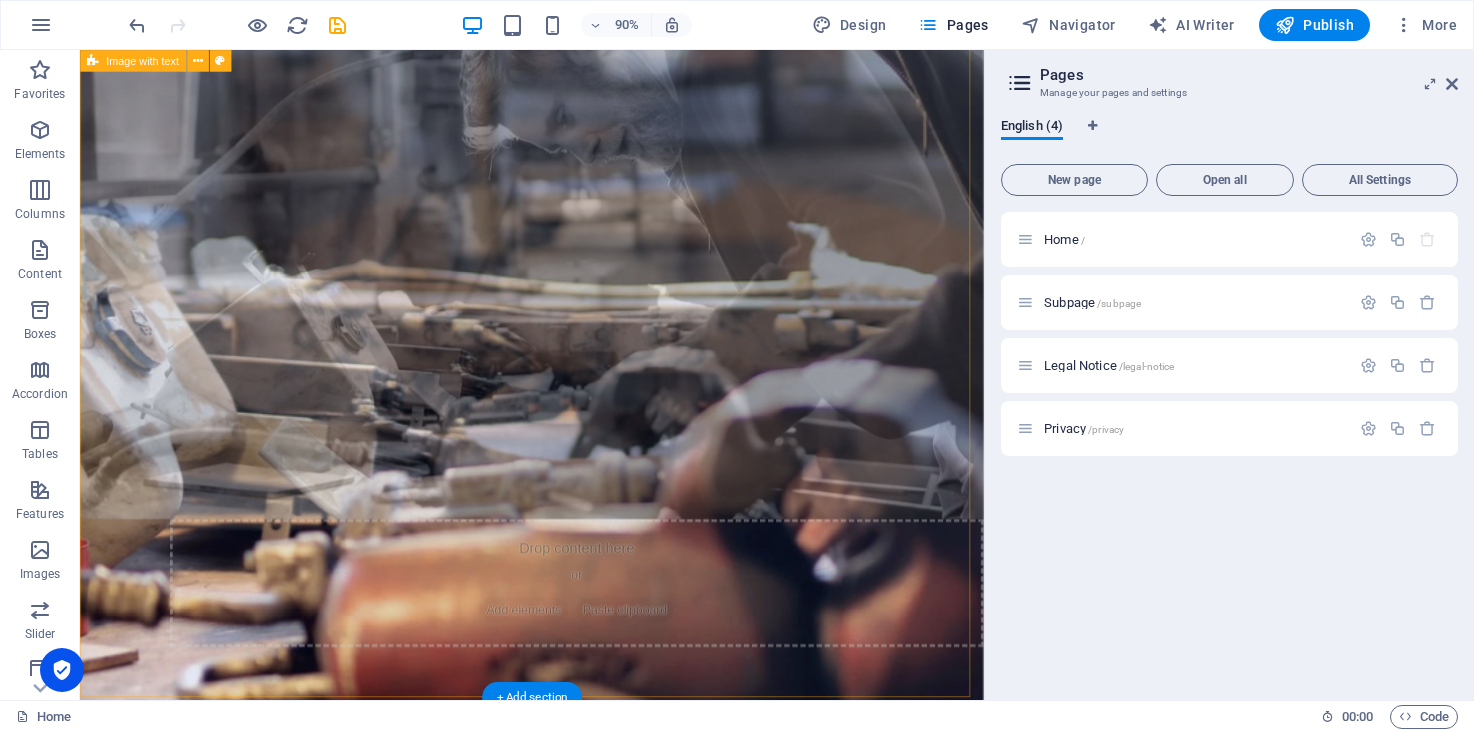 scroll, scrollTop: 1149, scrollLeft: 0, axis: vertical 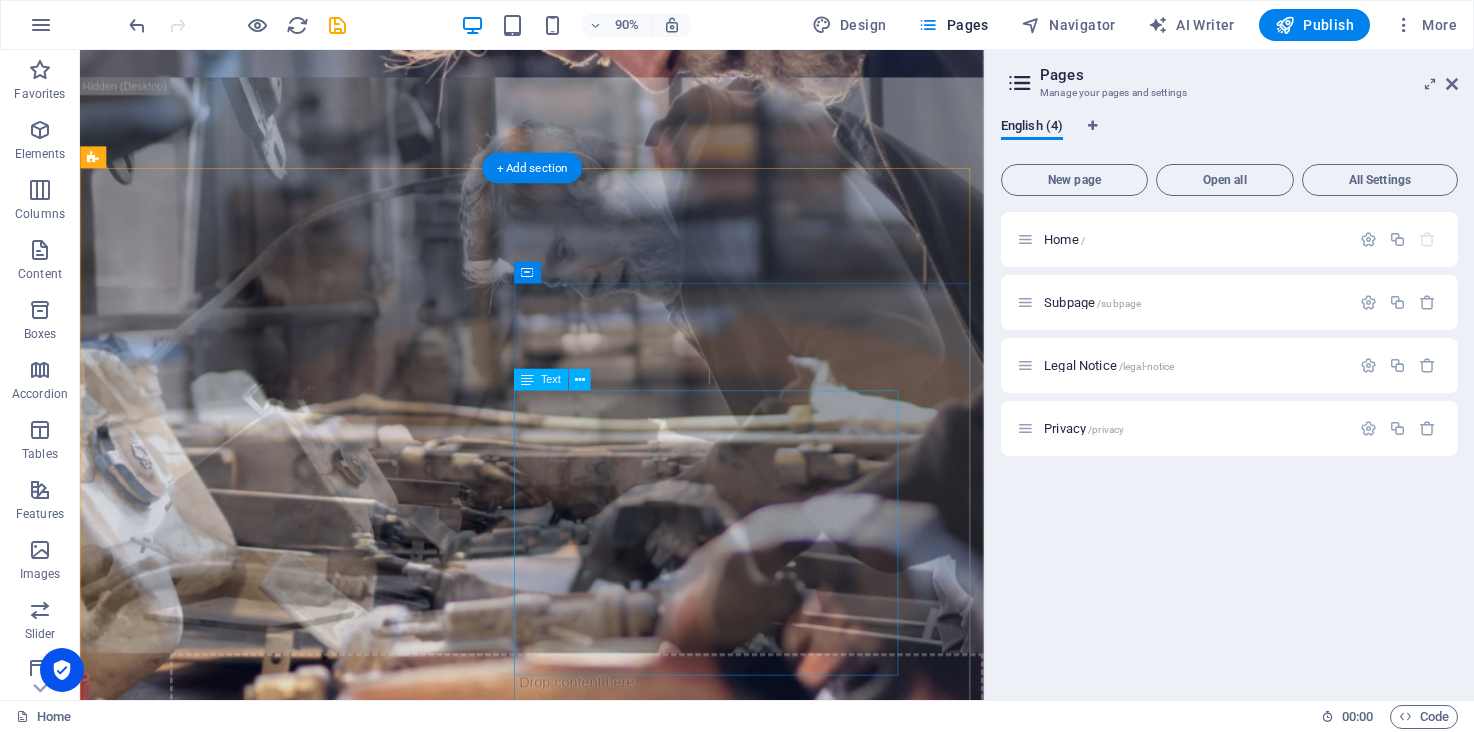 click on "Classically trained in small, medium and large format film photography in the genres of advertising, portraiture, fashion, architecture, landscape and documentary photography aross various photographic styles.  Expertise with various photographic techniques such as studio lighting, visual composition, film processing and printing, digital editing workflows, and various industry techniques.  Extensive experience in photojournalism, humanitarian and development photography and videography.  Expertise in video production and post-production.  Advanced knowledge of multimedia intellectual property, personal data protection, and generative AI imagery." at bounding box center [542, 1924] 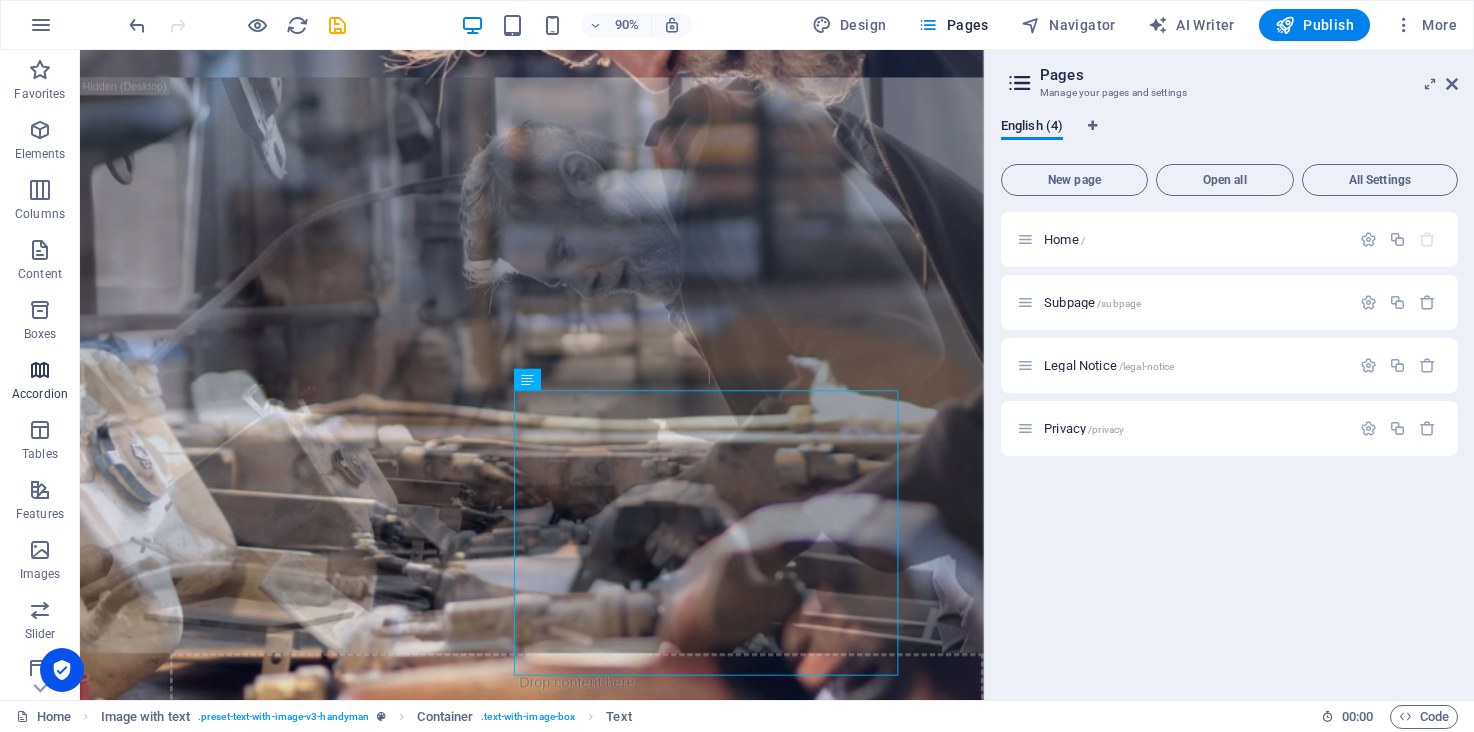 click at bounding box center [40, 370] 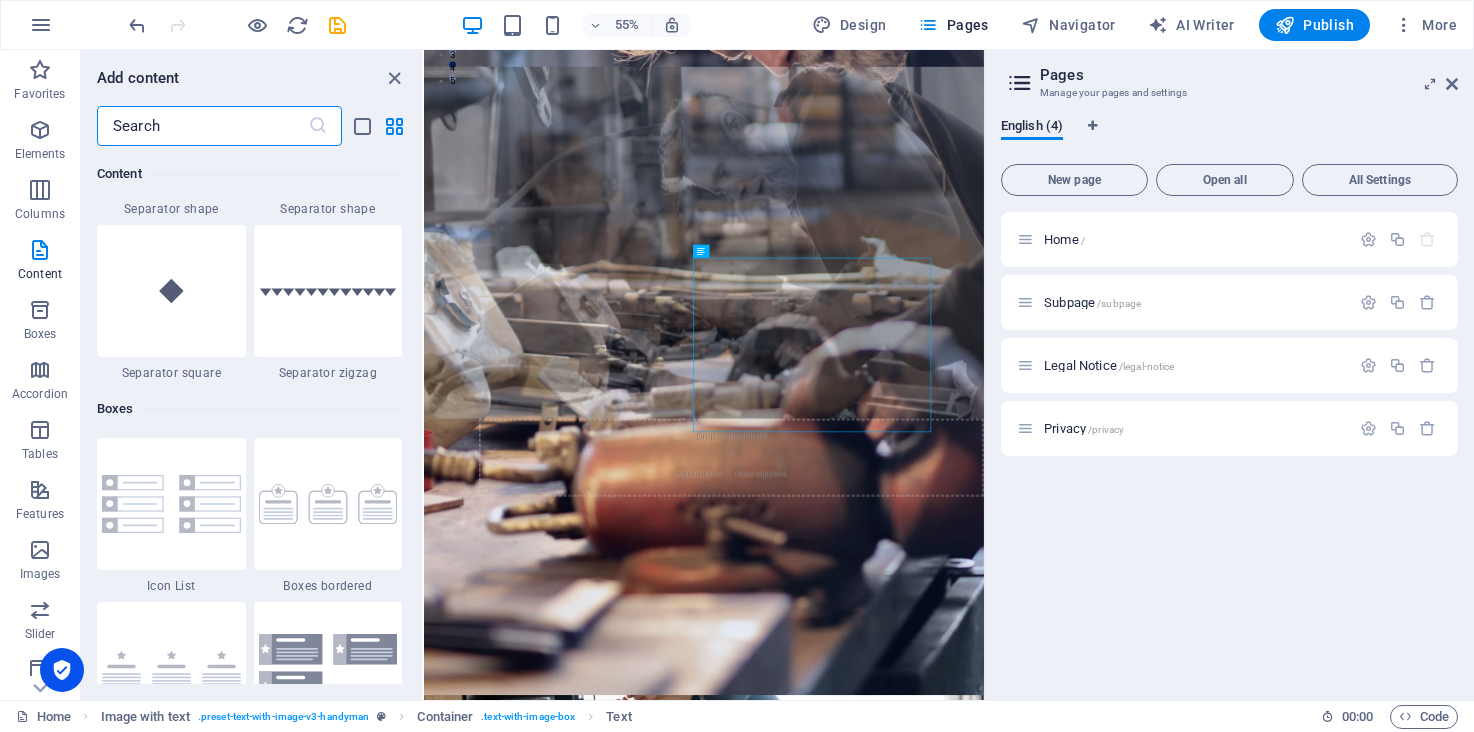 scroll, scrollTop: 5119, scrollLeft: 0, axis: vertical 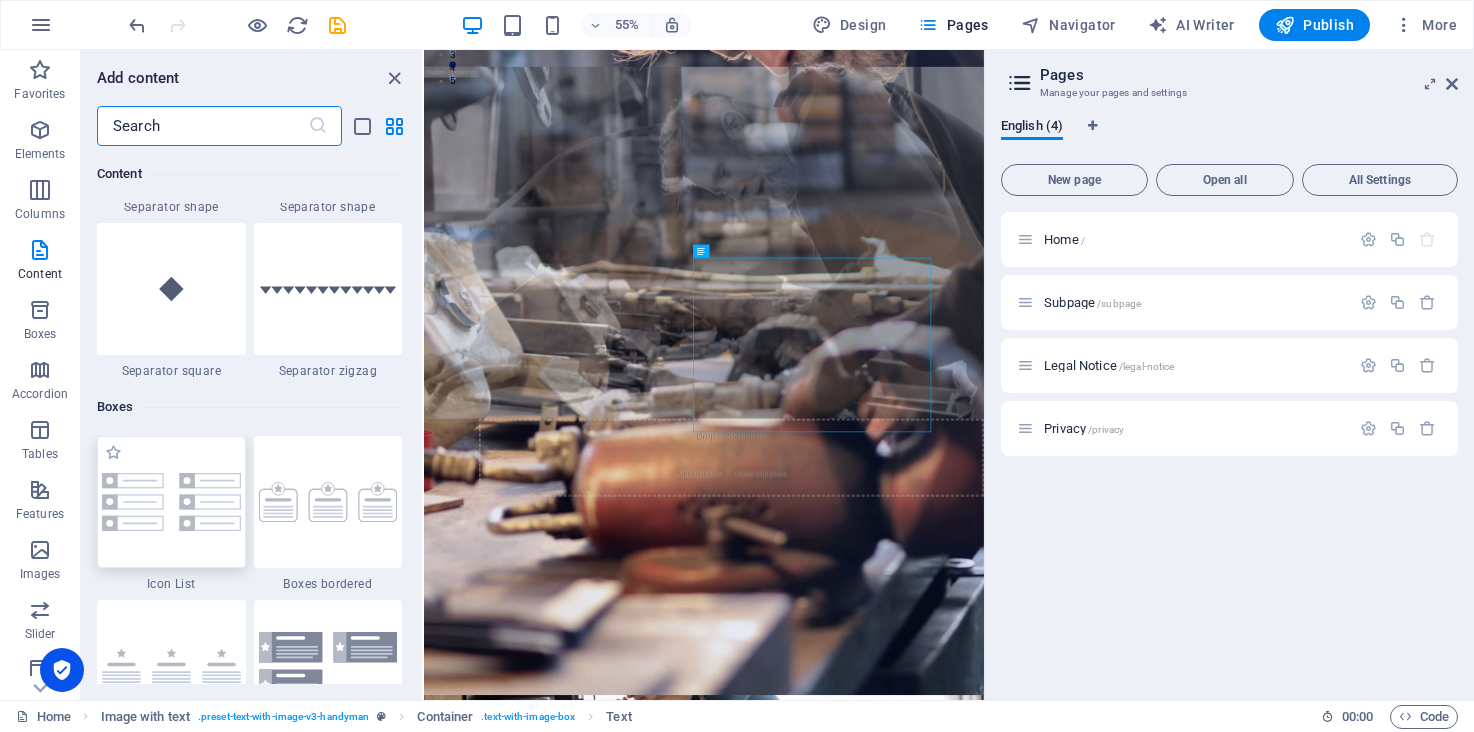 click at bounding box center [171, 502] 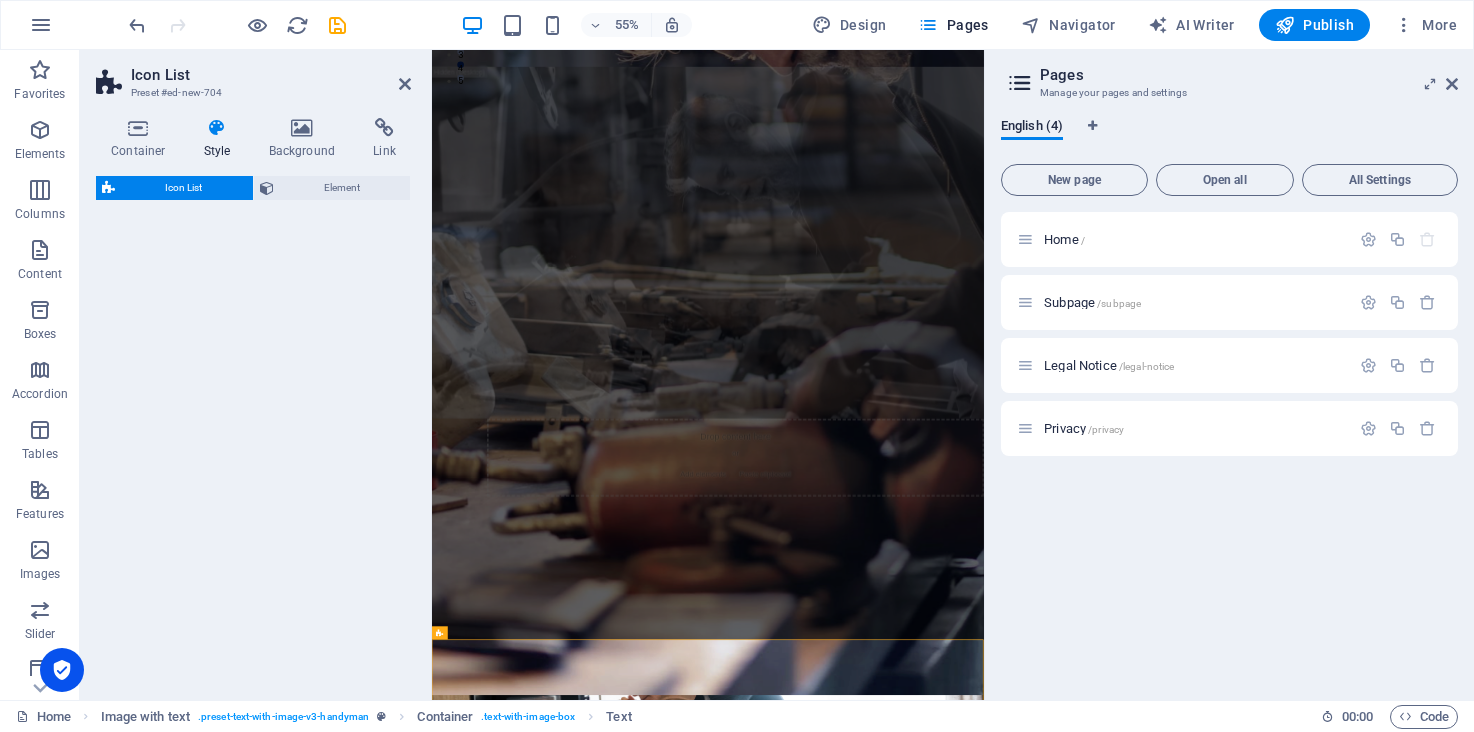 scroll, scrollTop: 1095, scrollLeft: 0, axis: vertical 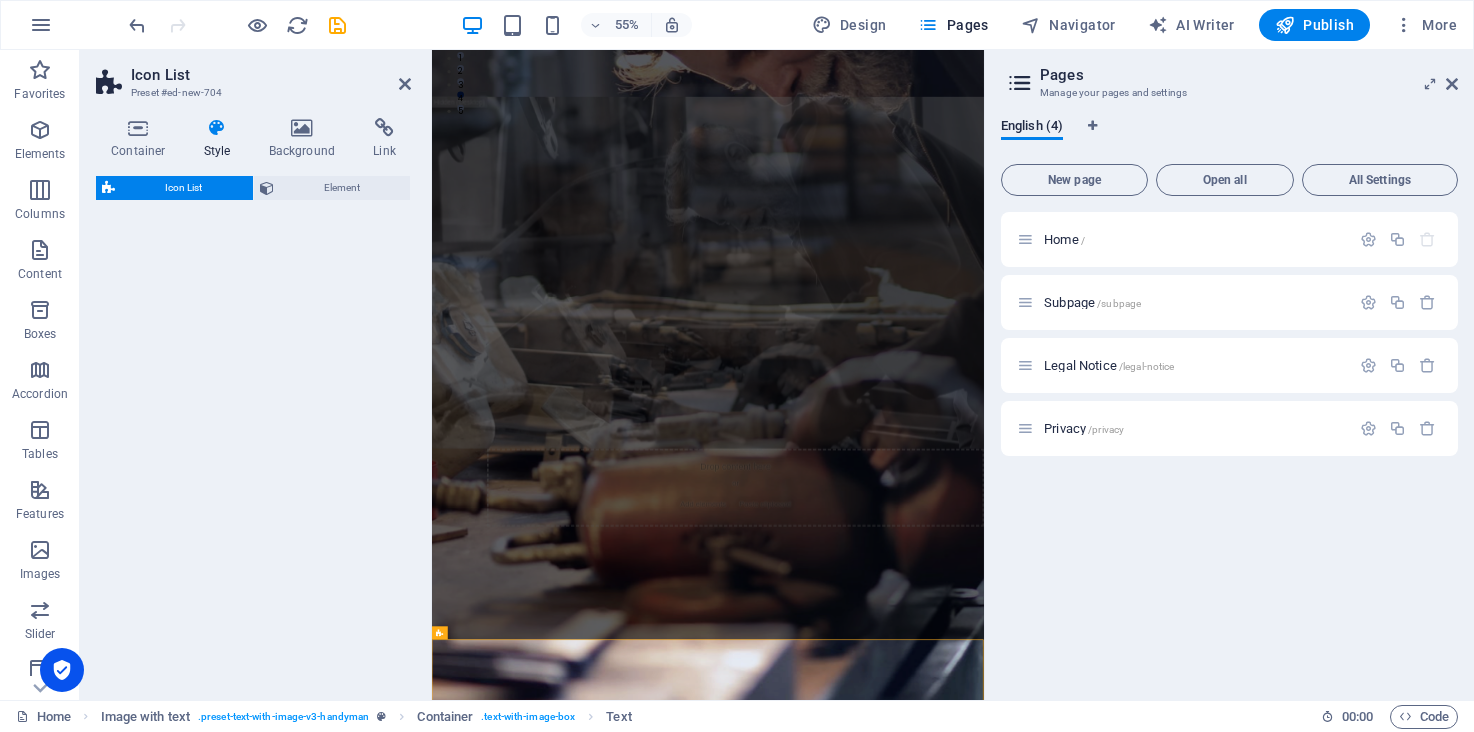 select on "rem" 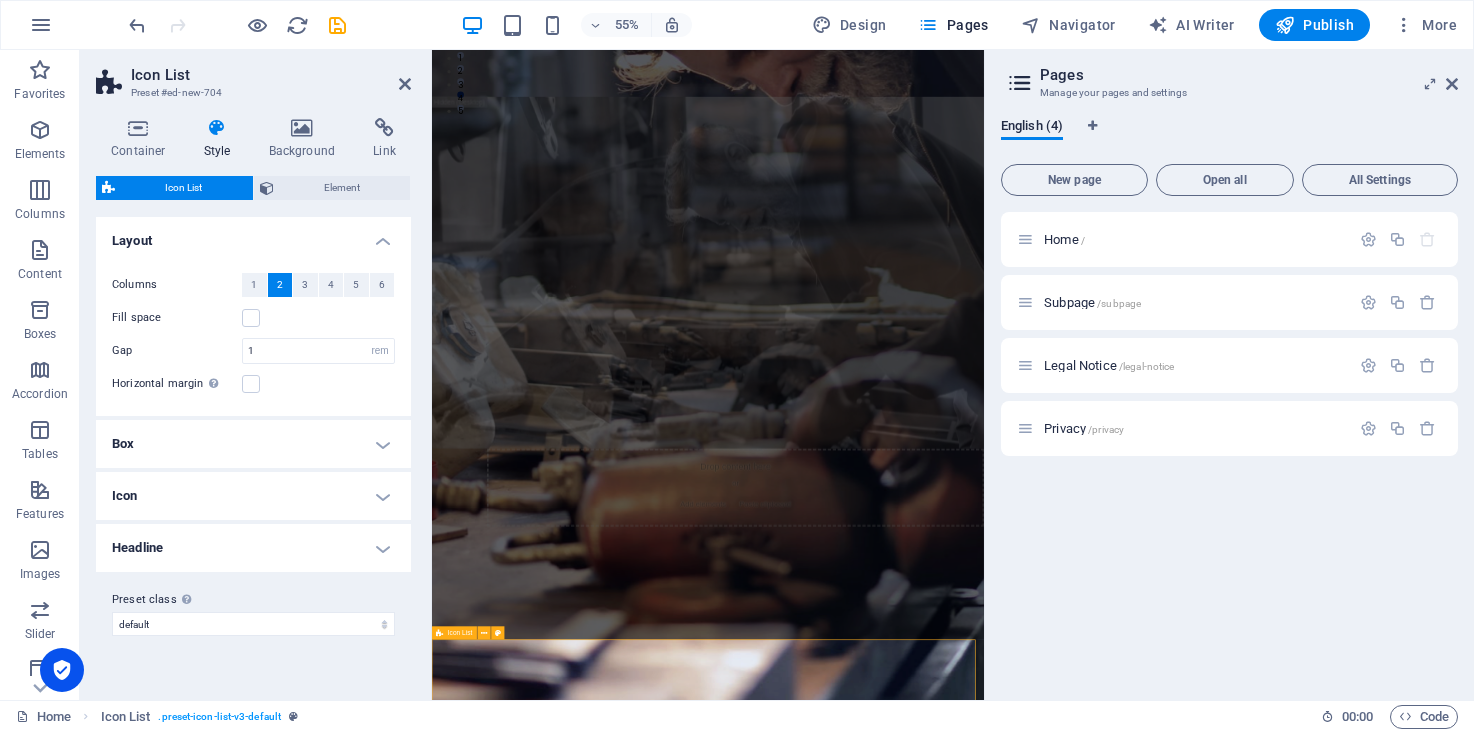 click on "Headline Headline Headline Headline Headline Headline" at bounding box center [934, 2937] 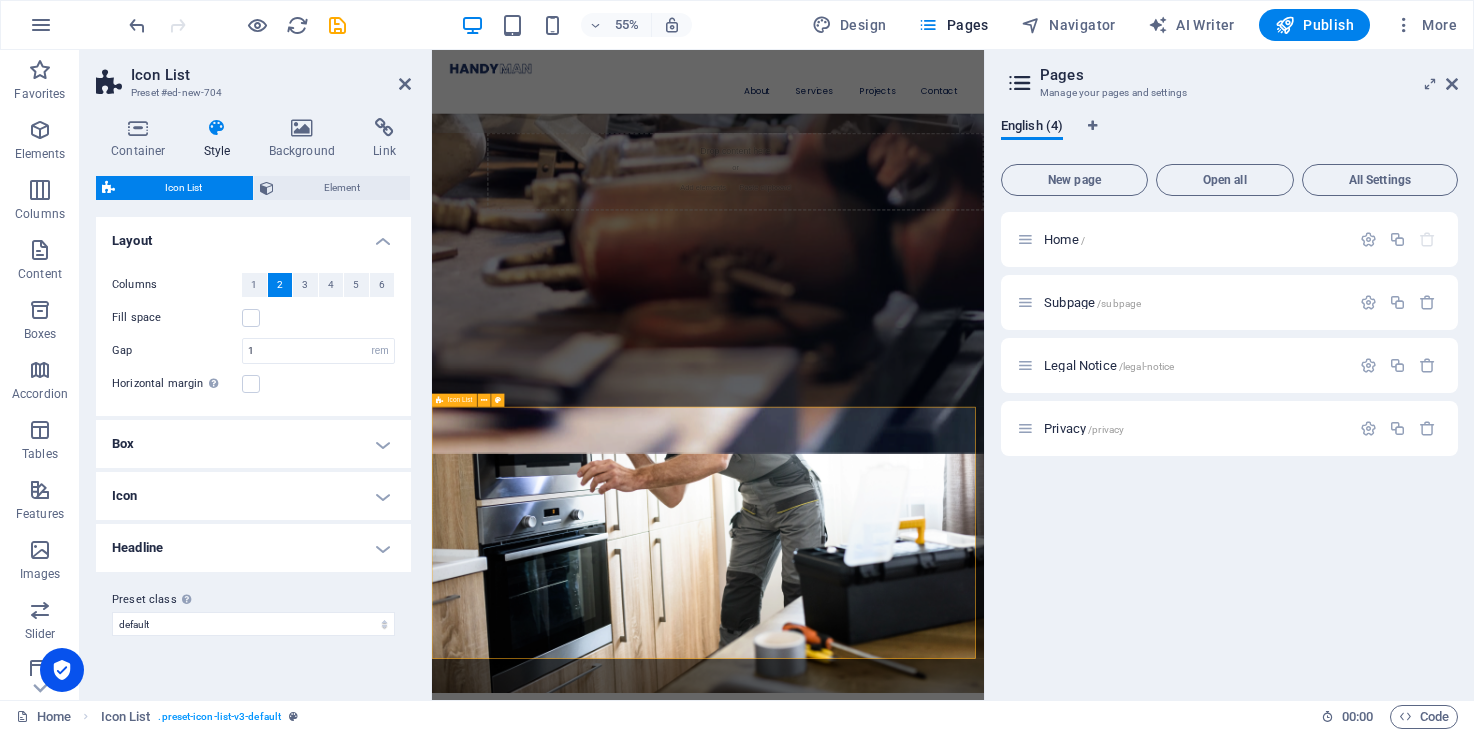 scroll, scrollTop: 1638, scrollLeft: 0, axis: vertical 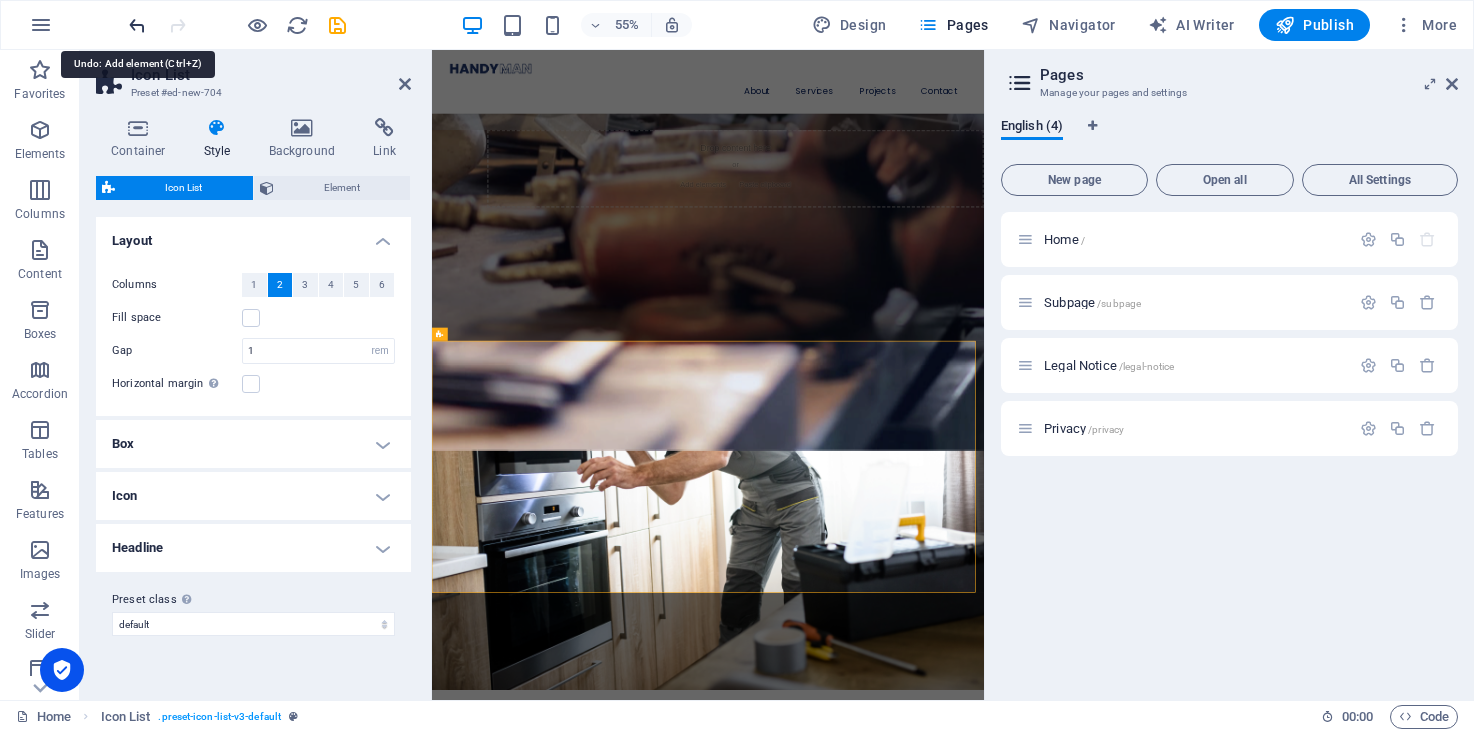 click at bounding box center [137, 25] 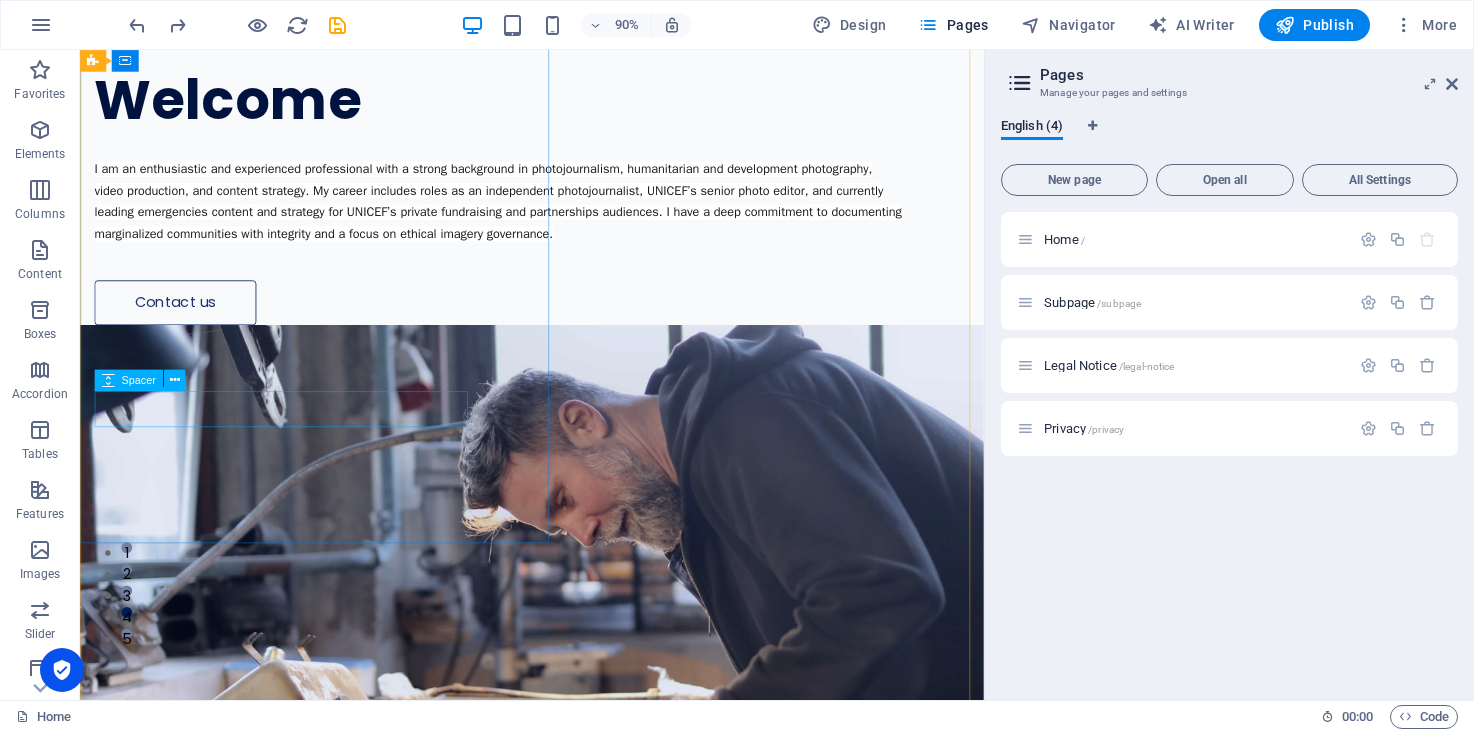 scroll, scrollTop: 90, scrollLeft: 0, axis: vertical 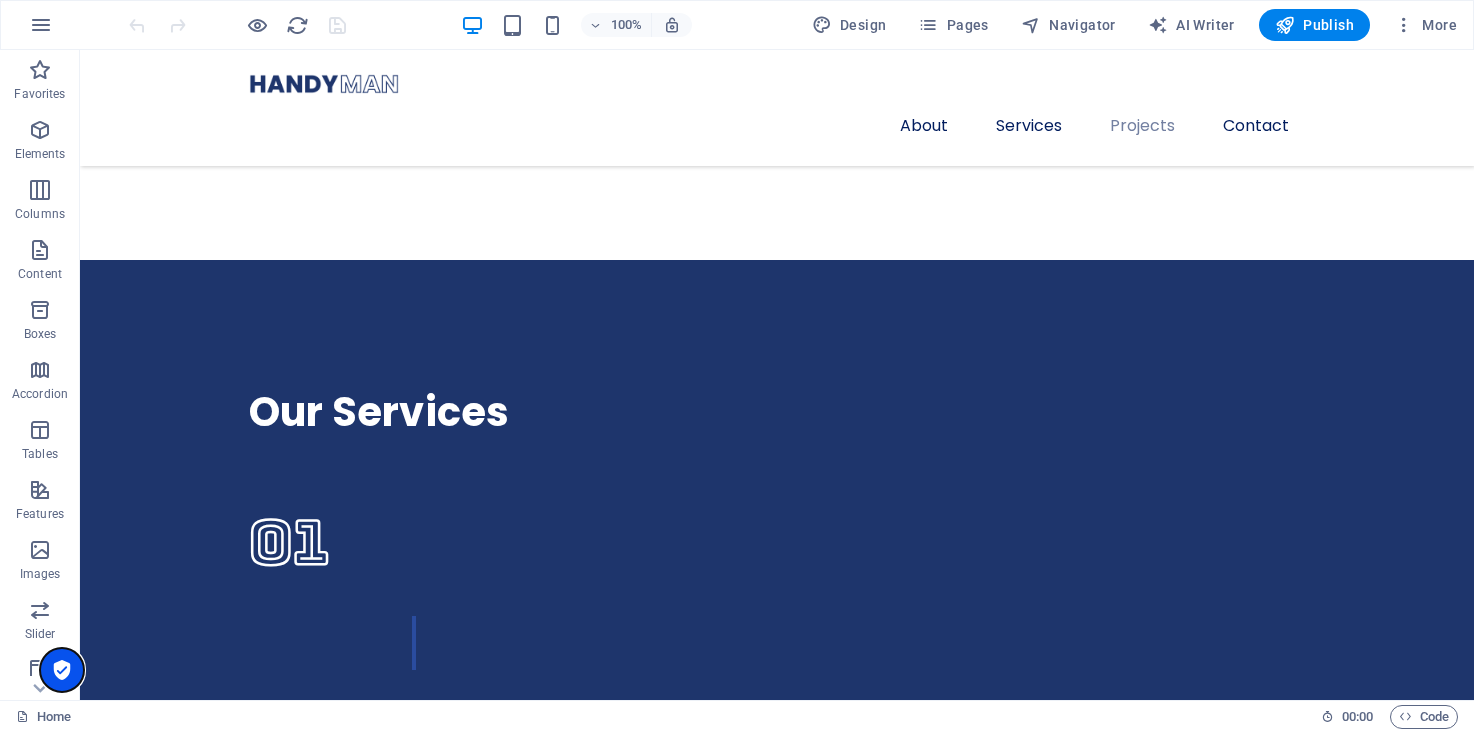 click at bounding box center (62, 670) 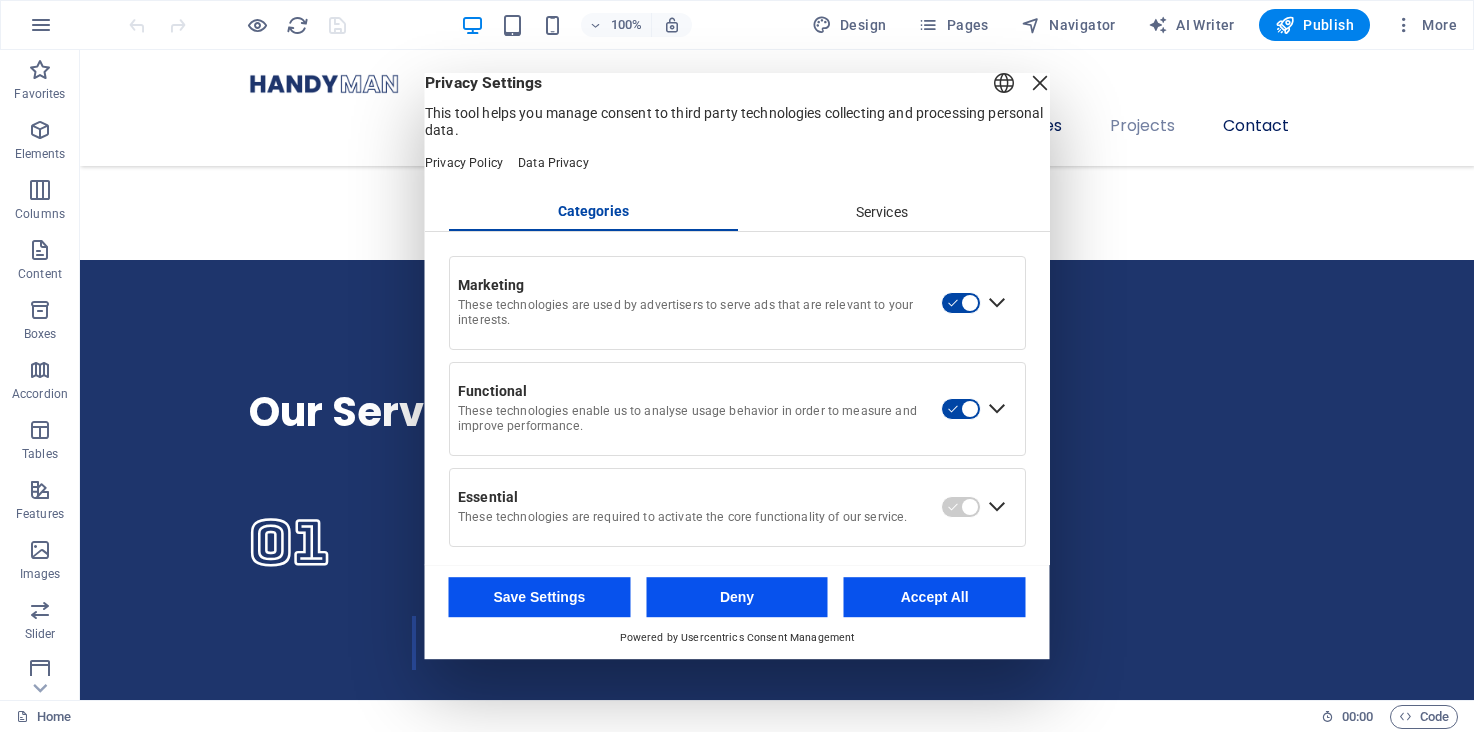 click on "Accept All" at bounding box center [935, 597] 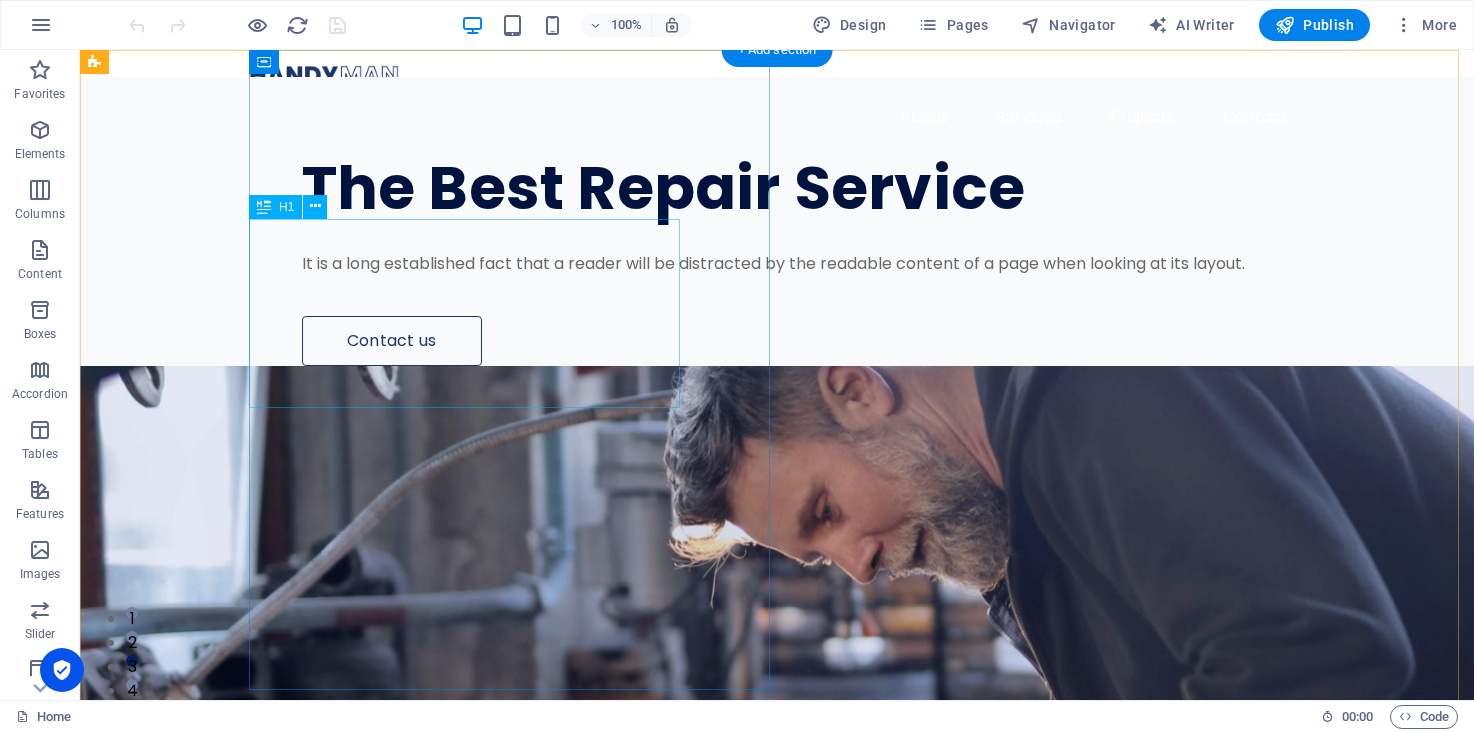 scroll, scrollTop: 0, scrollLeft: 0, axis: both 